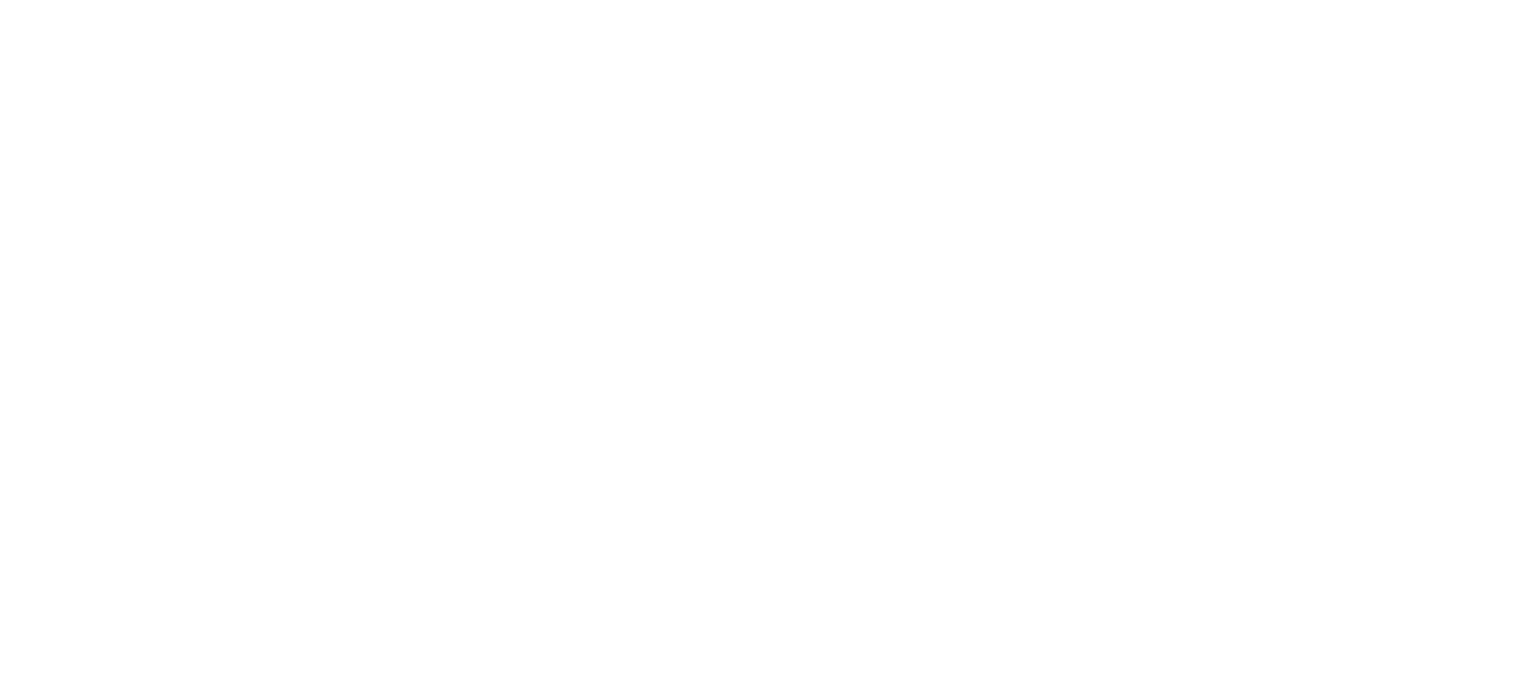 scroll, scrollTop: 0, scrollLeft: 0, axis: both 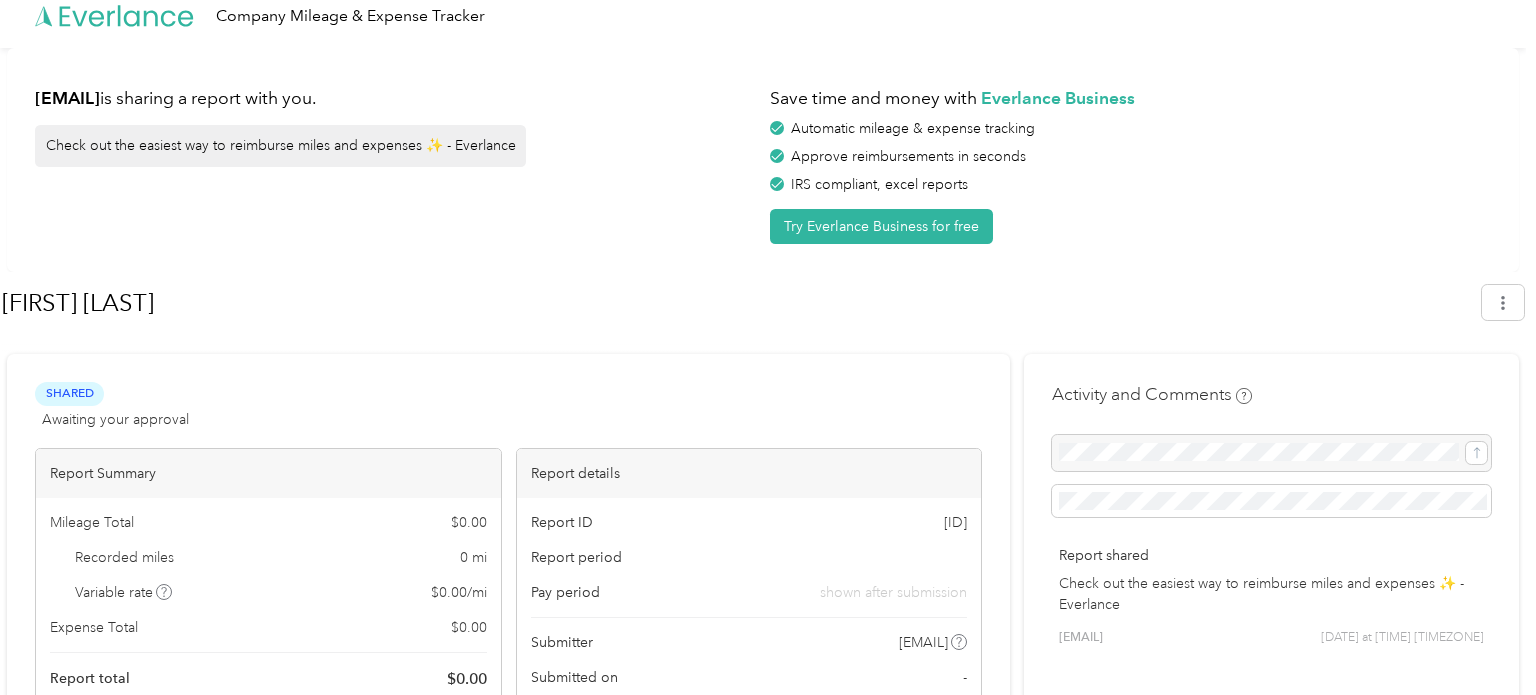 click on "Company Mileage & Expense Tracker" at bounding box center [350, 16] 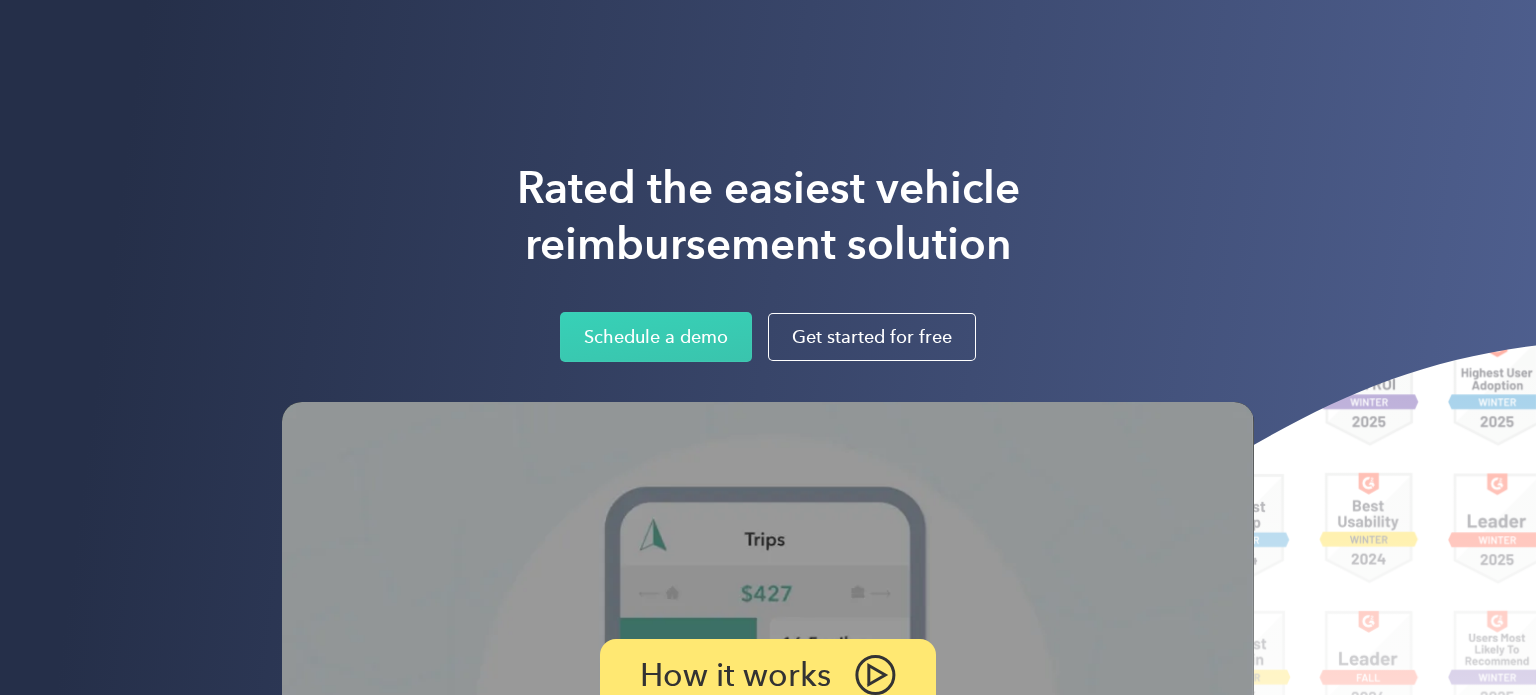 scroll, scrollTop: 0, scrollLeft: 0, axis: both 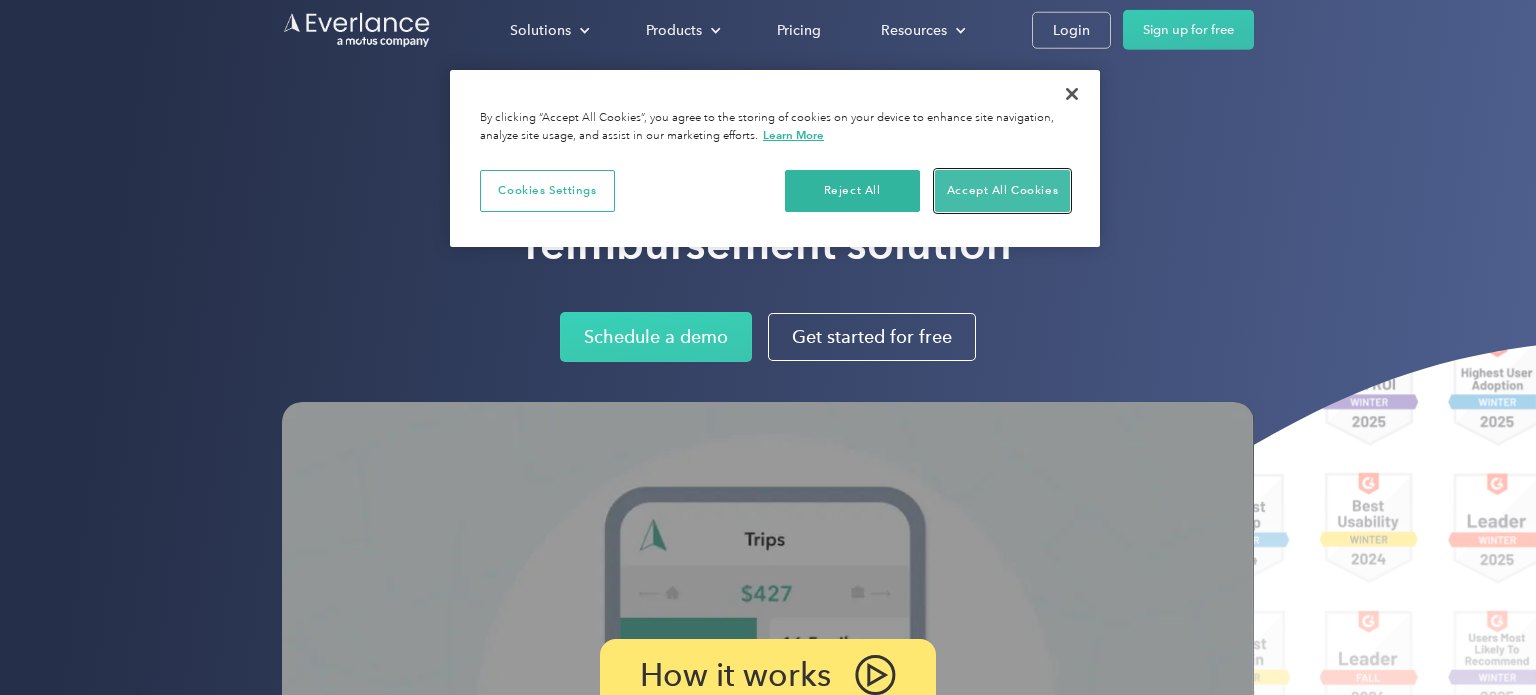 click on "Accept All Cookies" at bounding box center (1002, 191) 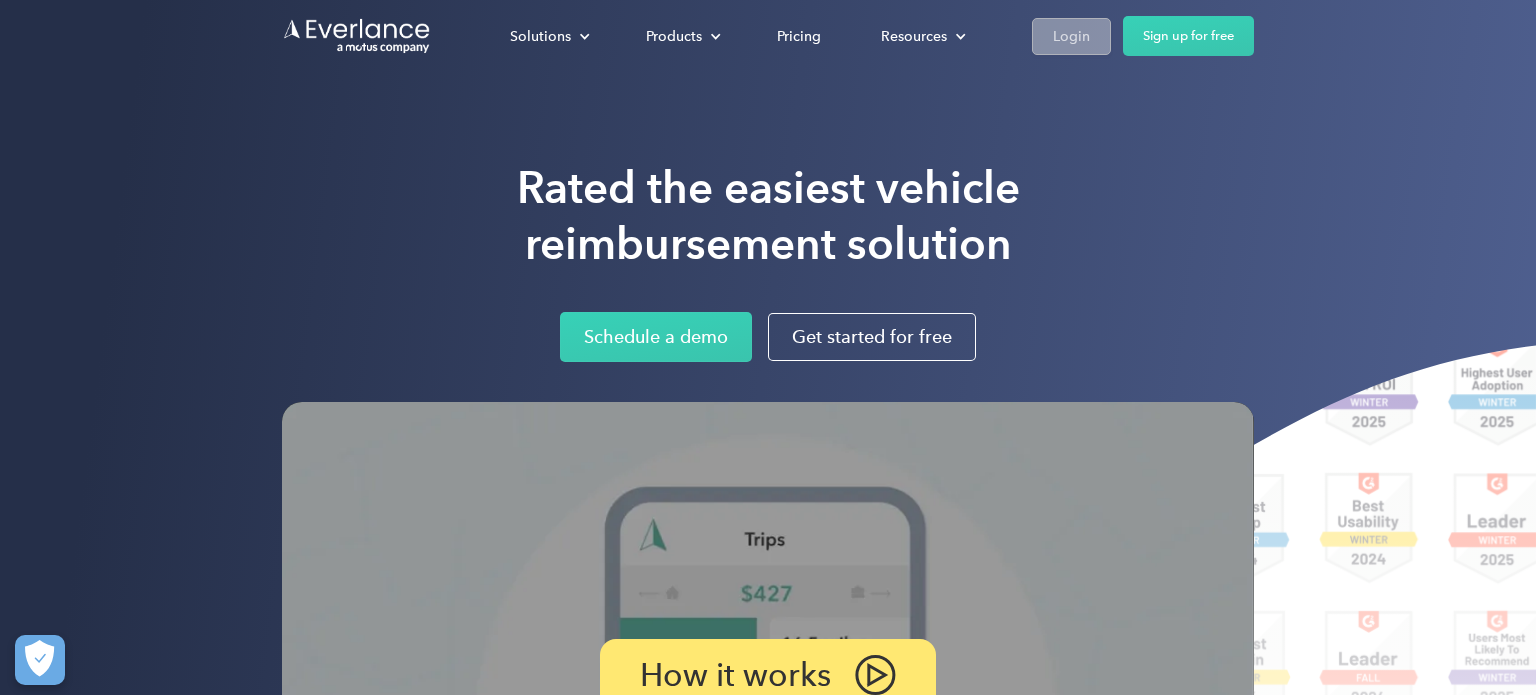 click on "Login" at bounding box center (1071, 36) 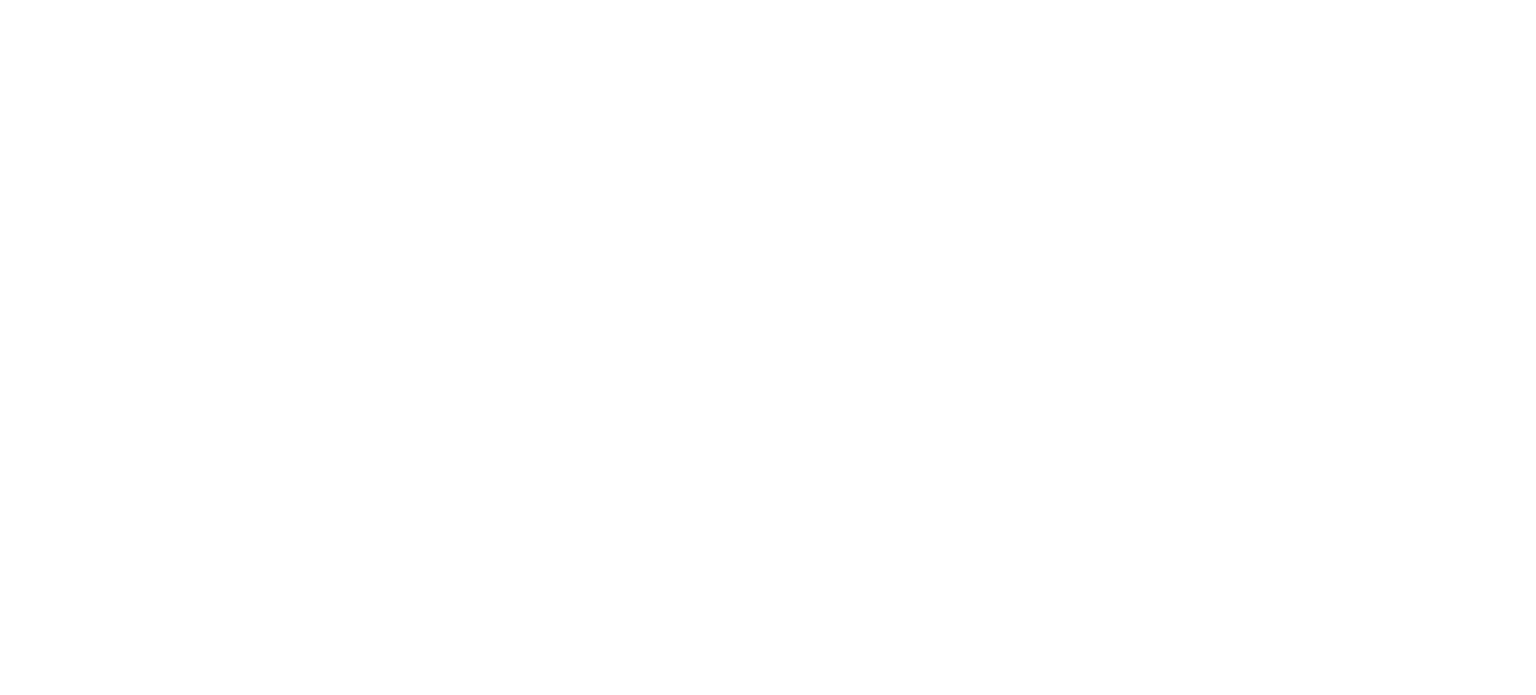 scroll, scrollTop: 0, scrollLeft: 0, axis: both 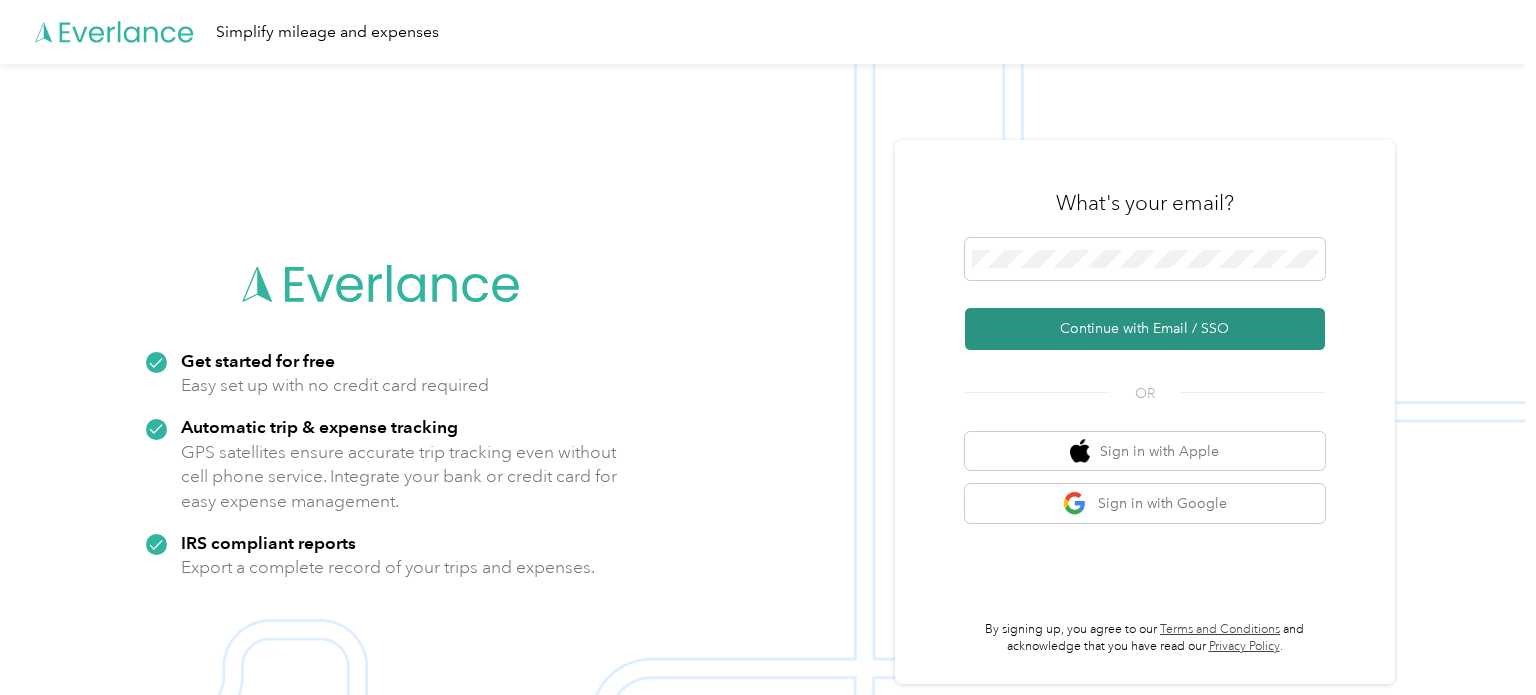 click on "Continue with Email / SSO" at bounding box center (1145, 329) 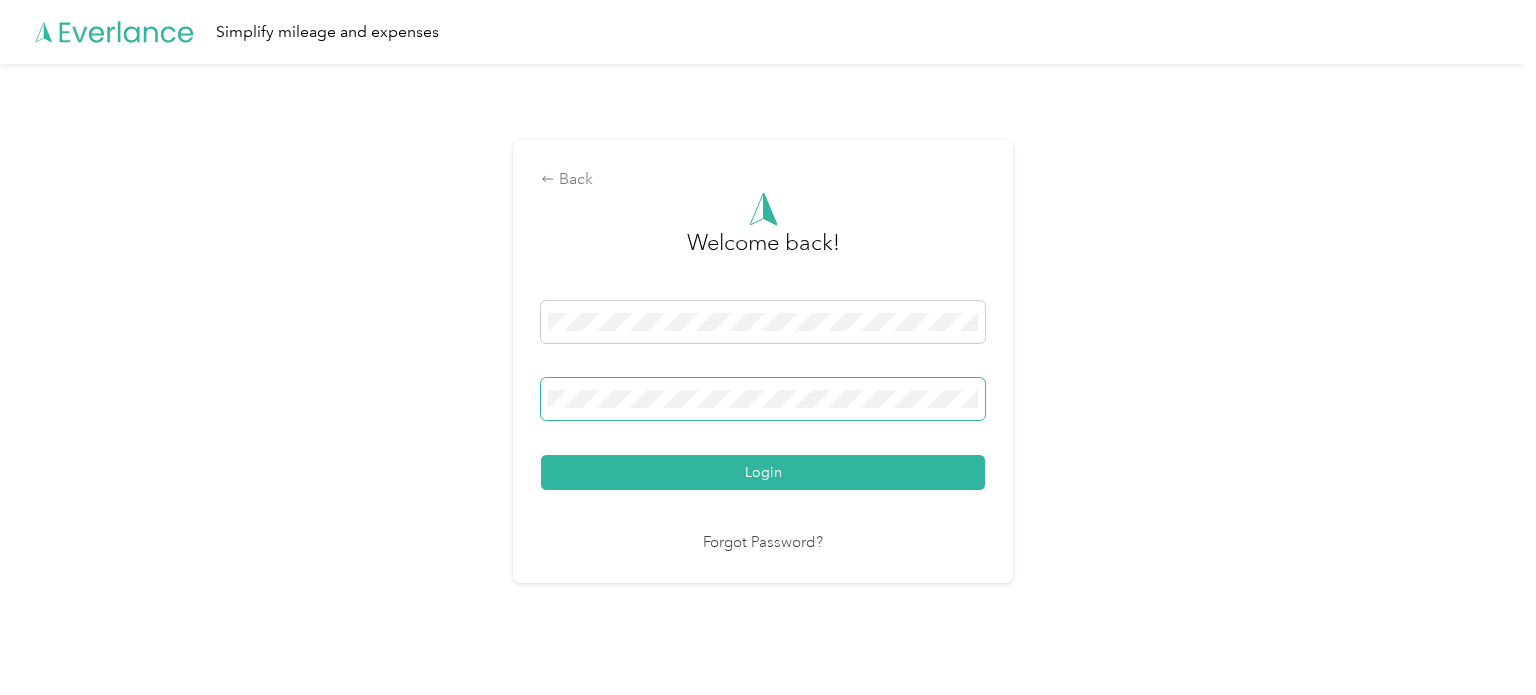 click at bounding box center (763, 399) 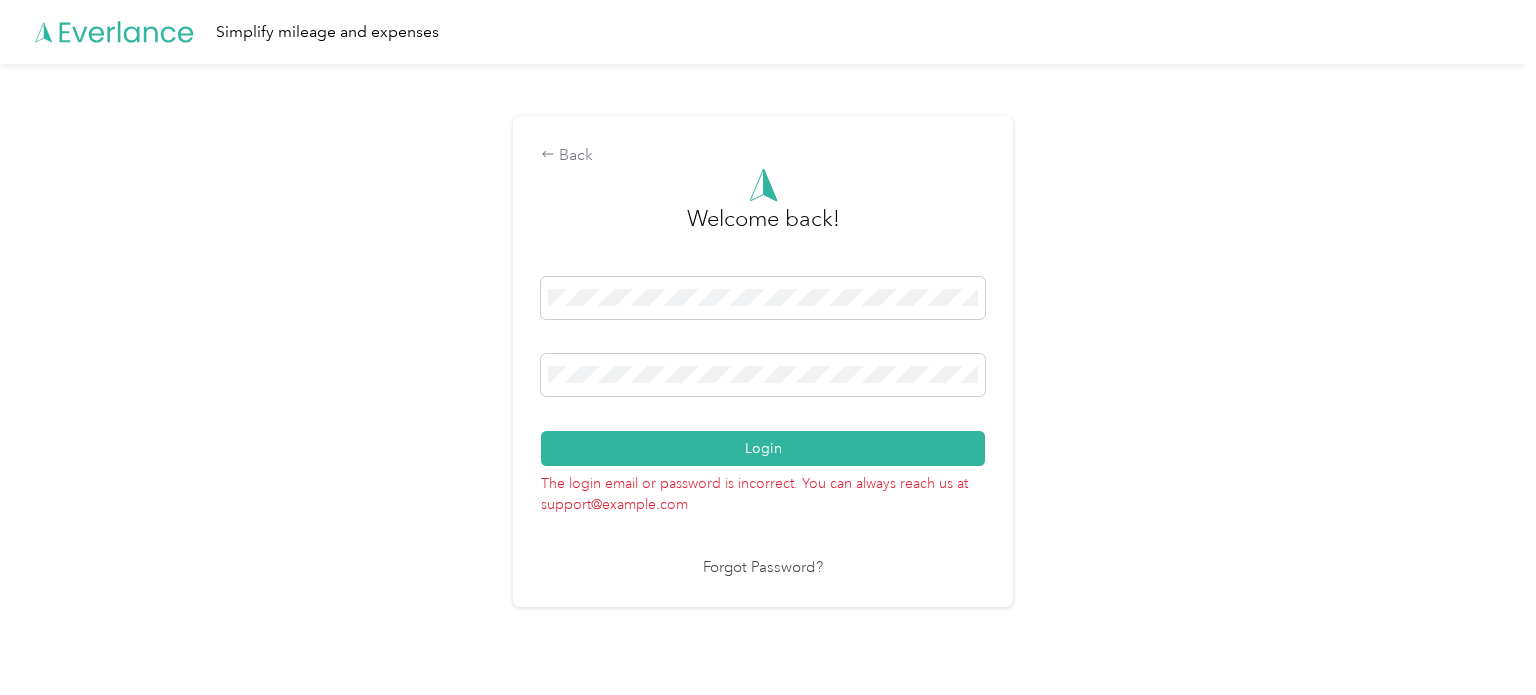 click on "Forgot Password?" at bounding box center (763, 568) 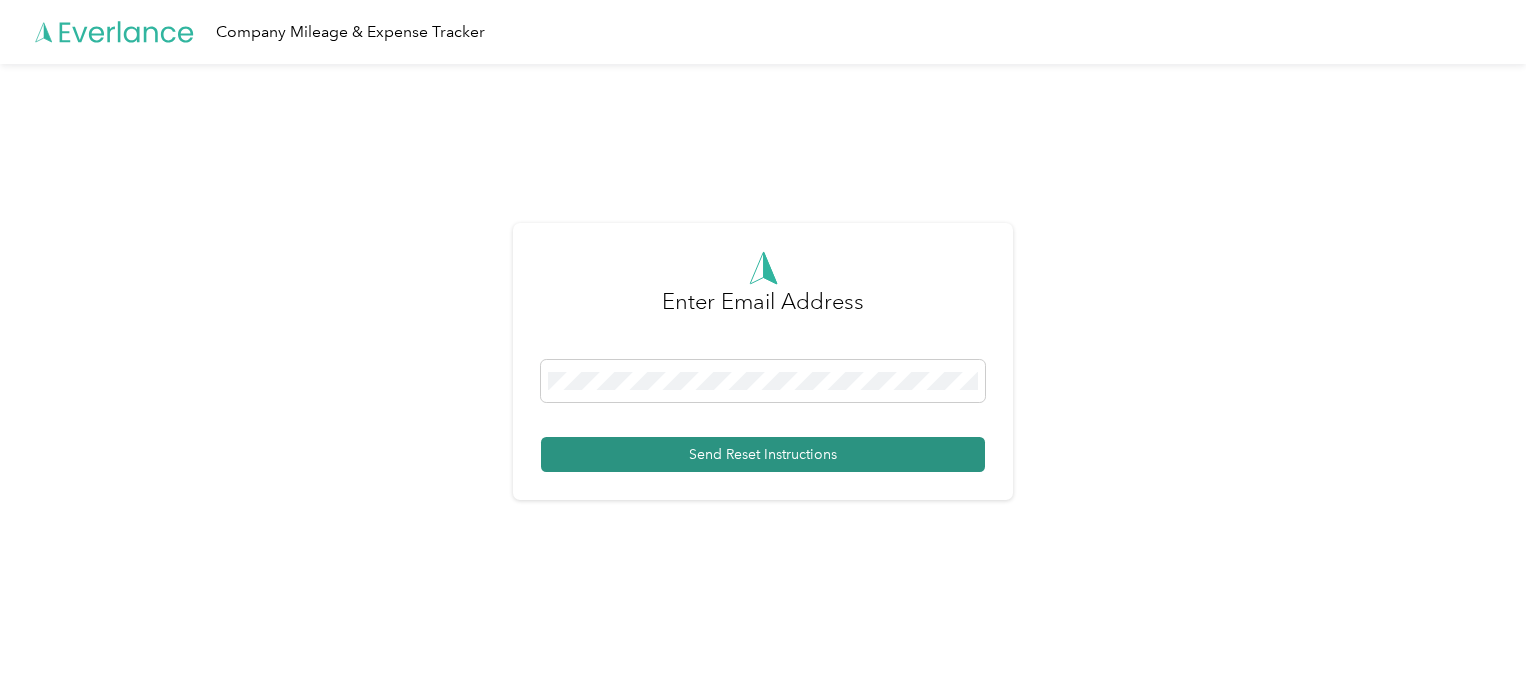 click on "Send Reset Instructions" at bounding box center (763, 454) 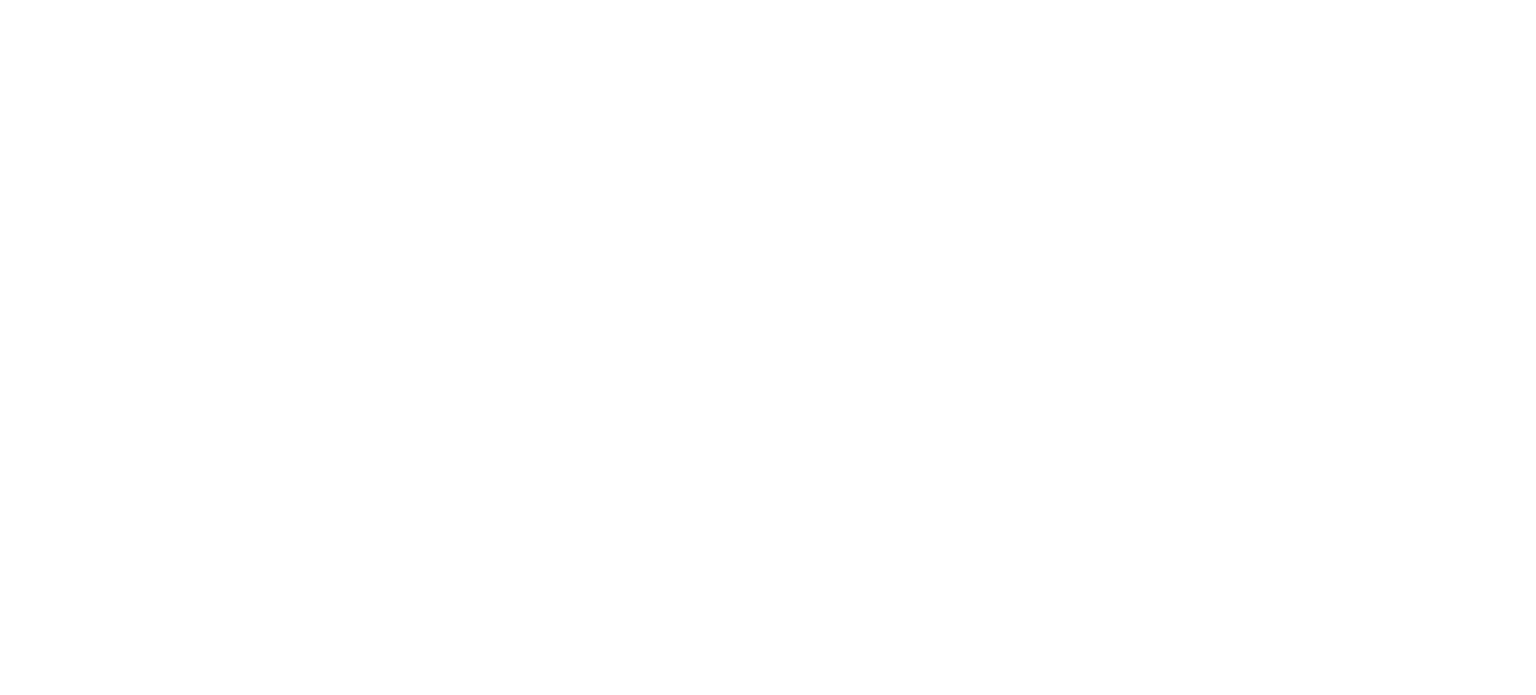 scroll, scrollTop: 0, scrollLeft: 0, axis: both 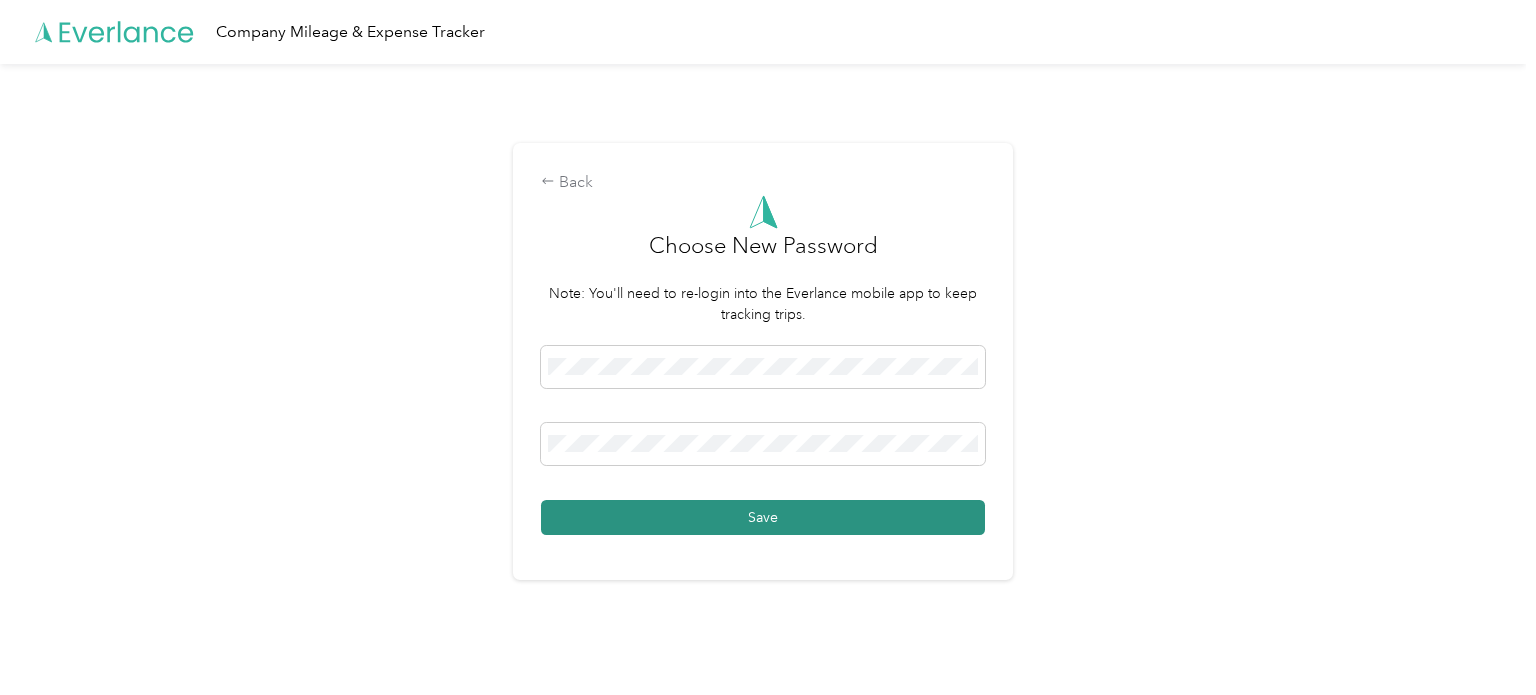 click on "Save" at bounding box center [763, 517] 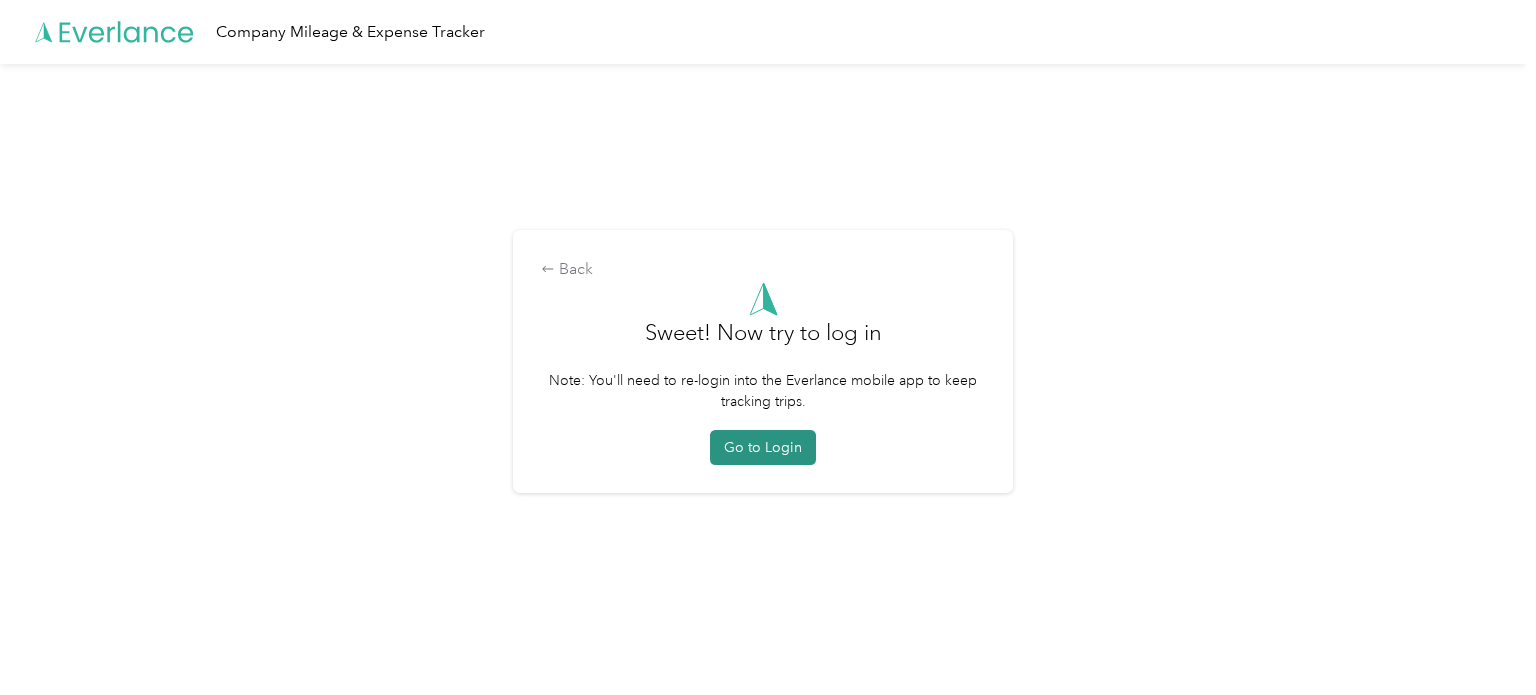click on "Go to Login" at bounding box center (763, 447) 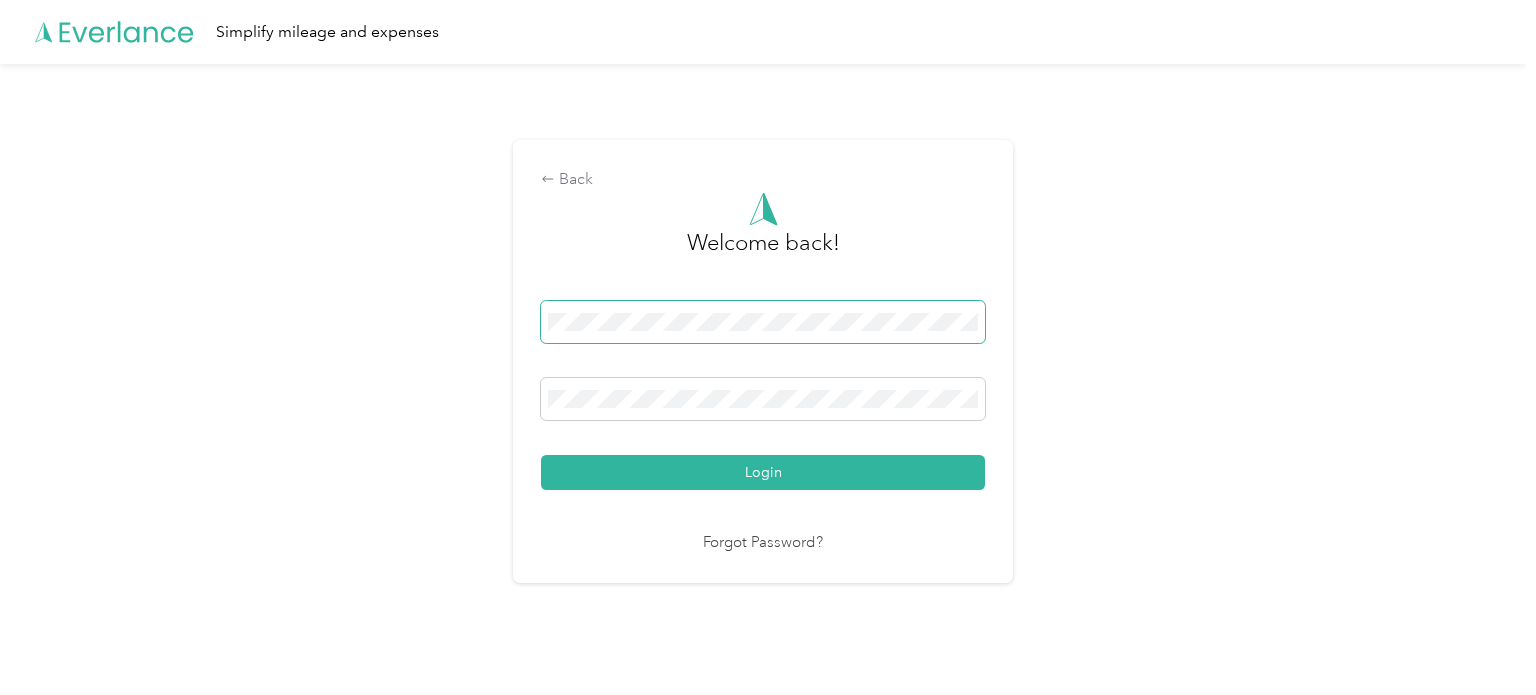click at bounding box center (763, 322) 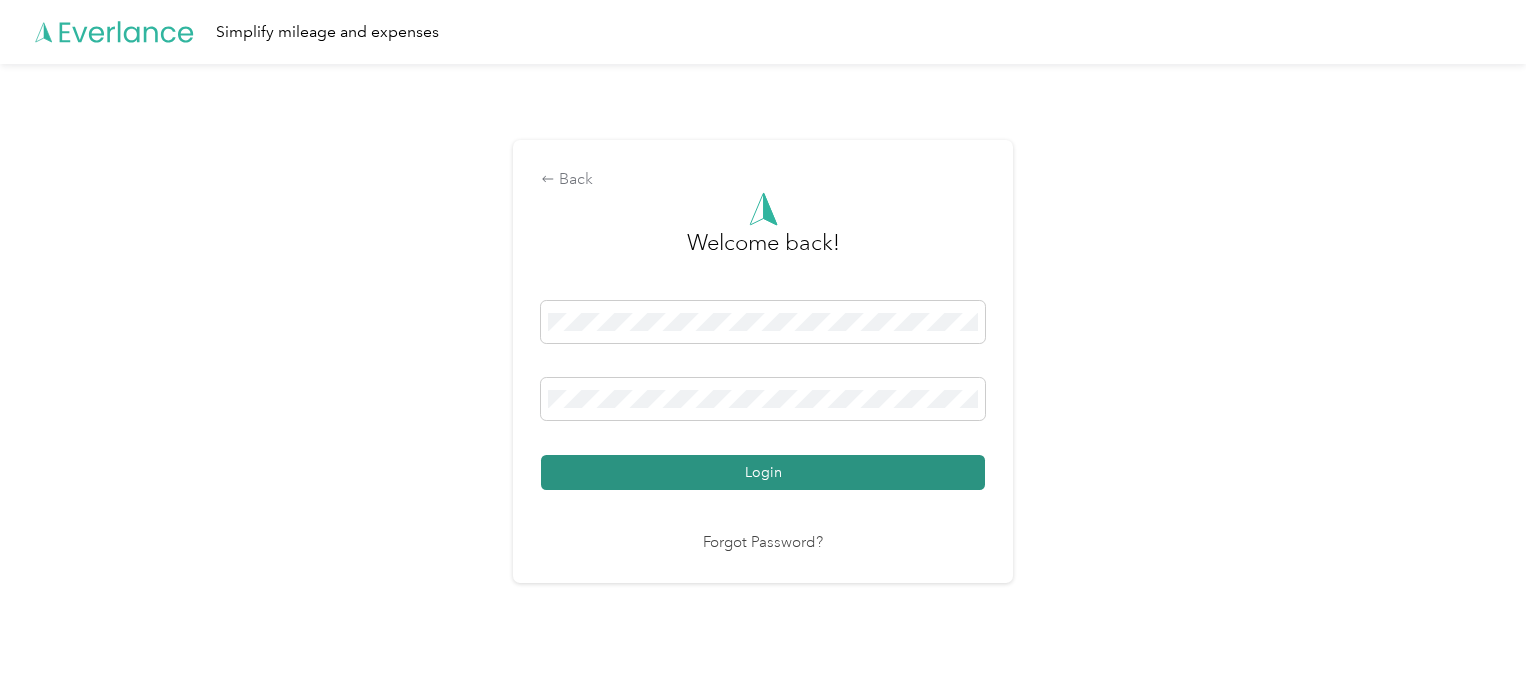 click on "Login" at bounding box center (763, 472) 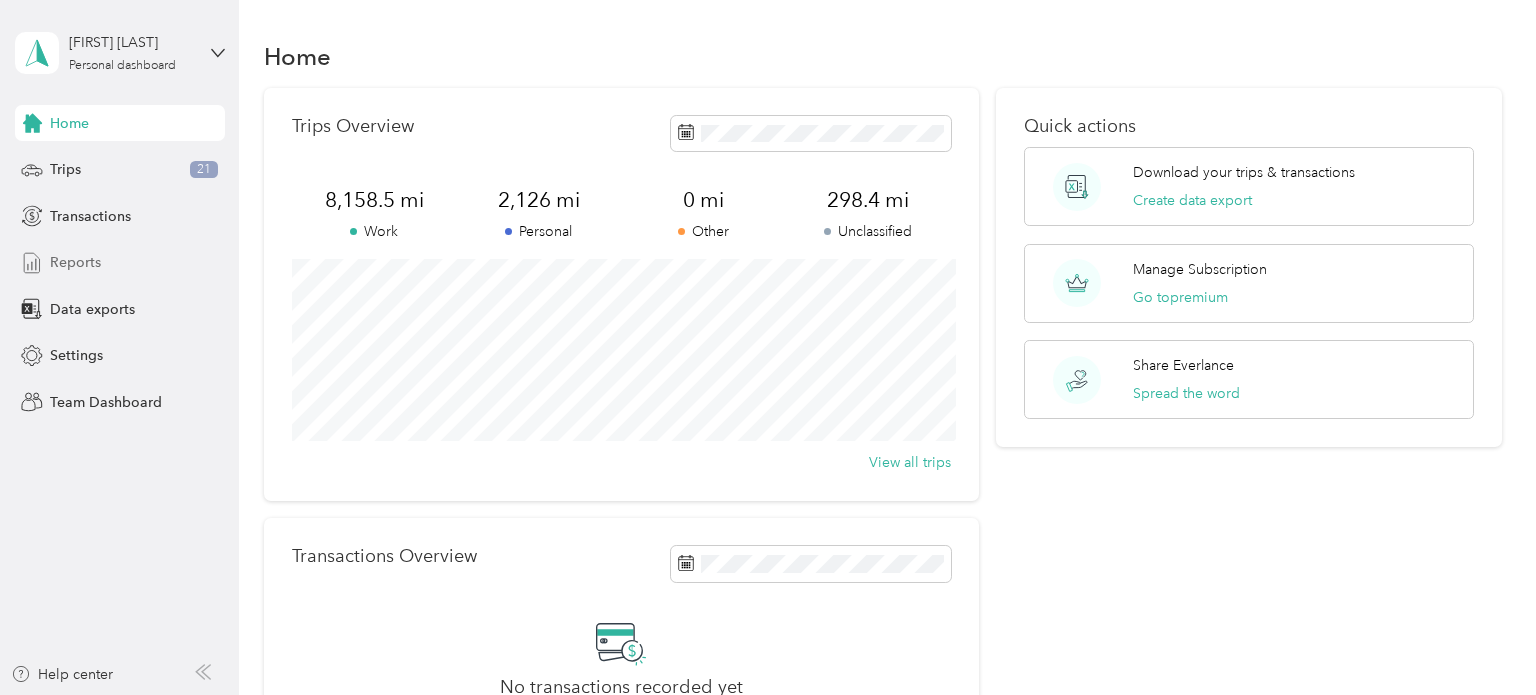click on "Reports" at bounding box center [75, 262] 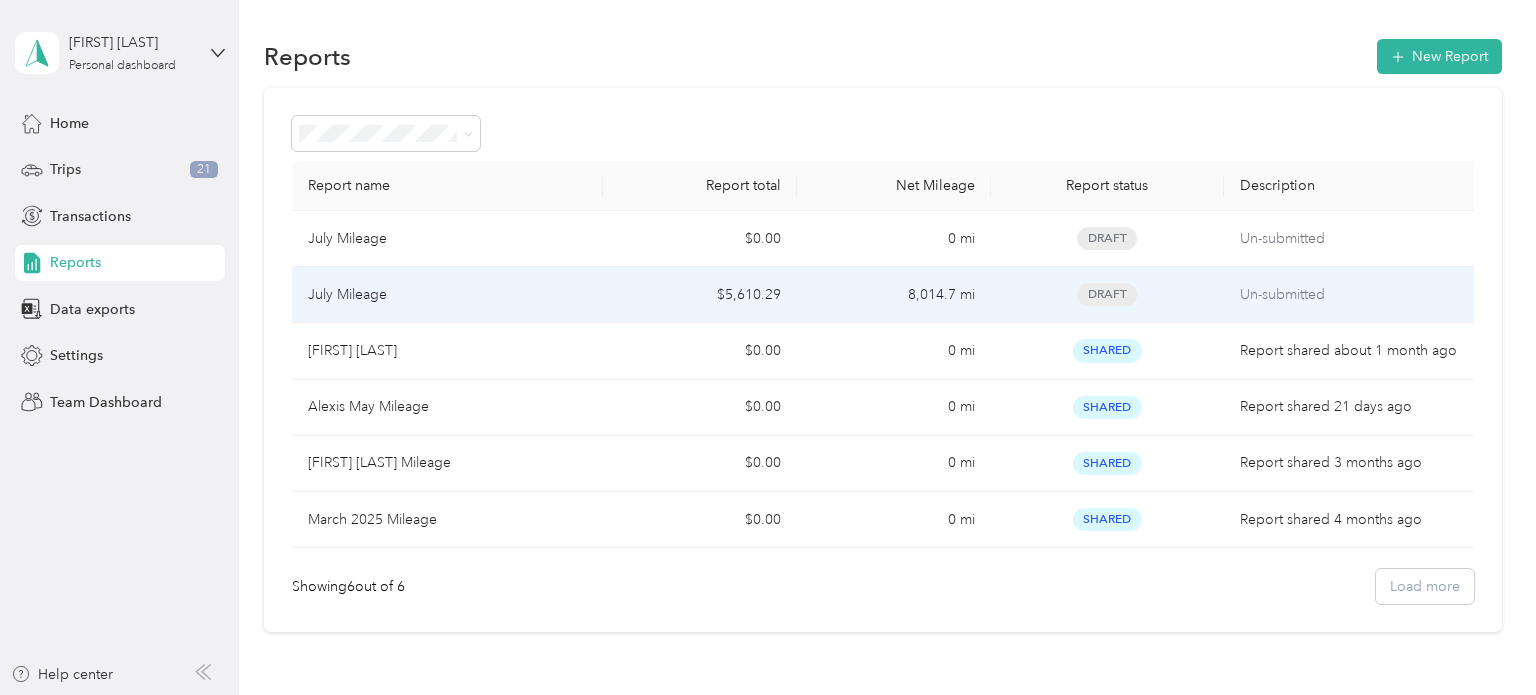 click on "July Mileage" at bounding box center [347, 295] 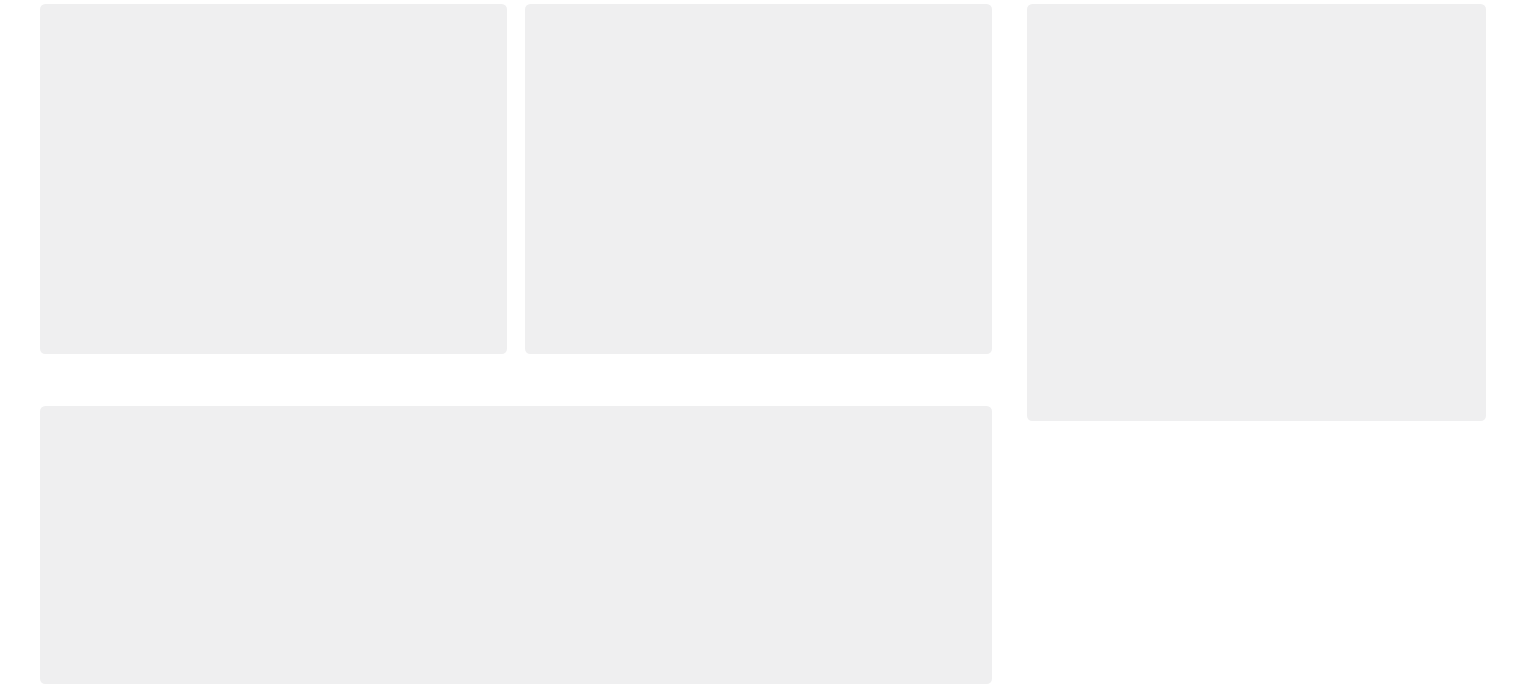 scroll, scrollTop: 0, scrollLeft: 0, axis: both 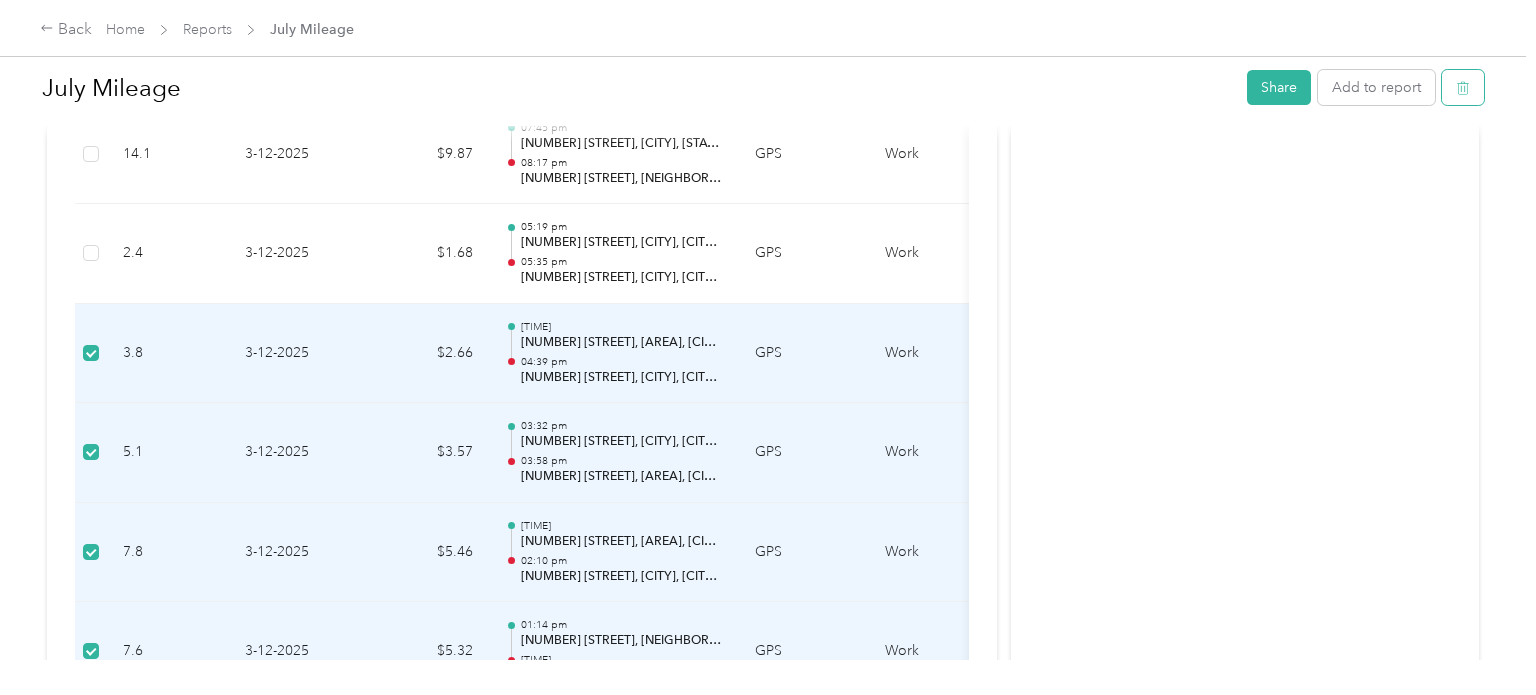 click 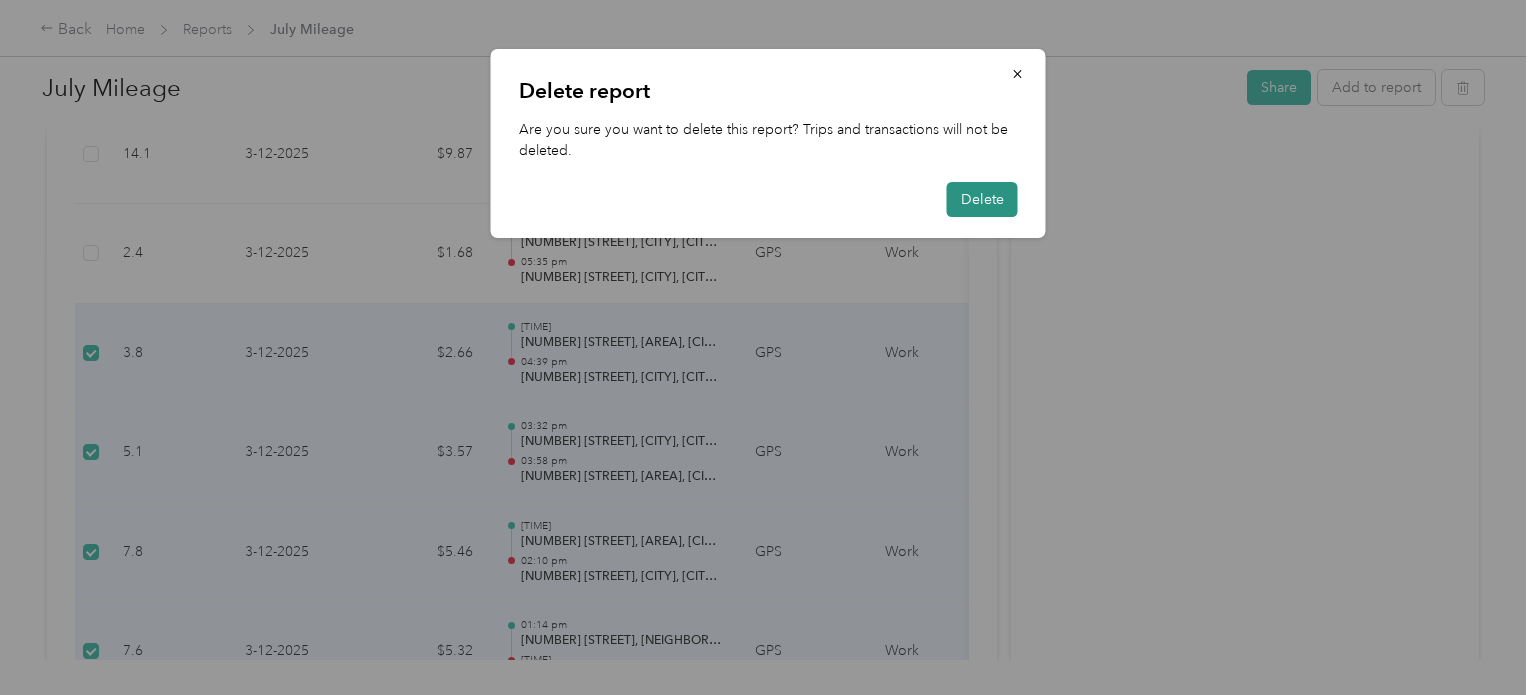 click on "Delete" at bounding box center (982, 199) 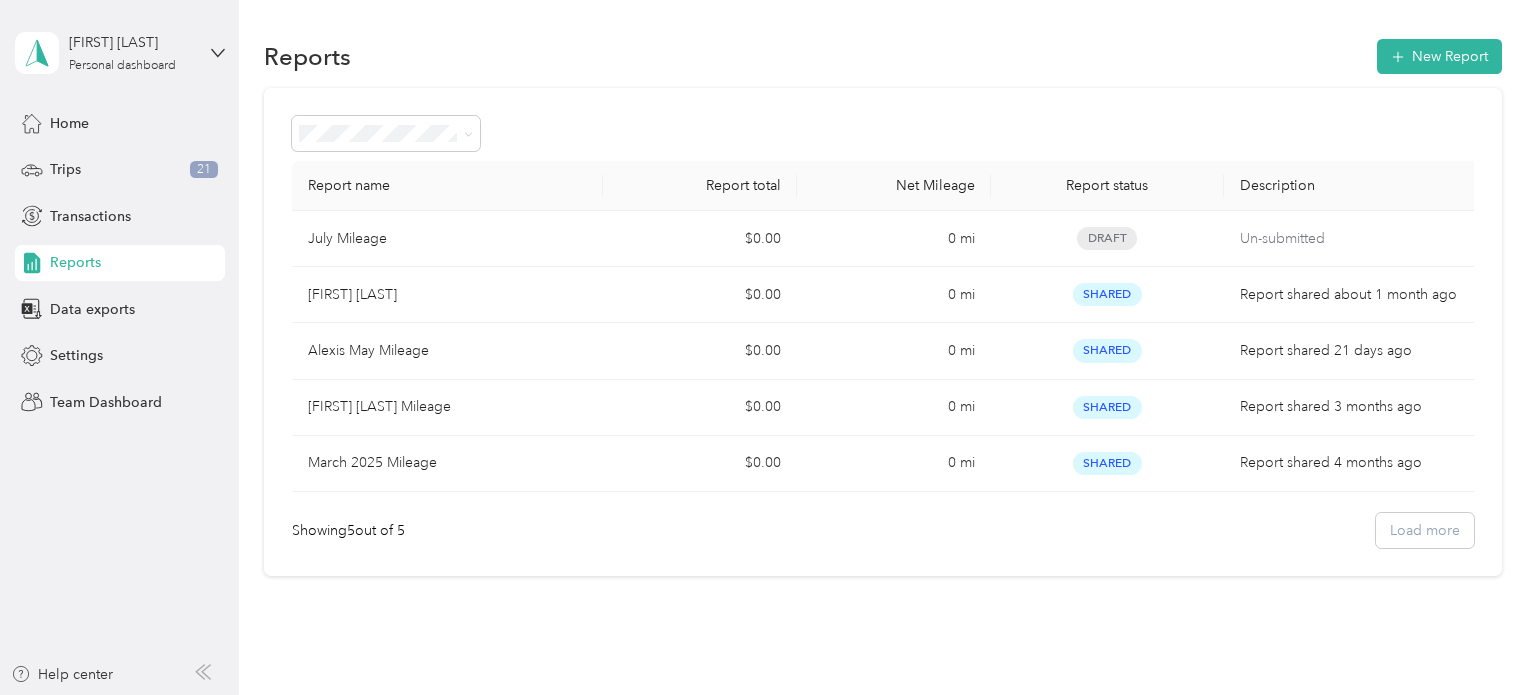 click on "Reports" at bounding box center (120, 263) 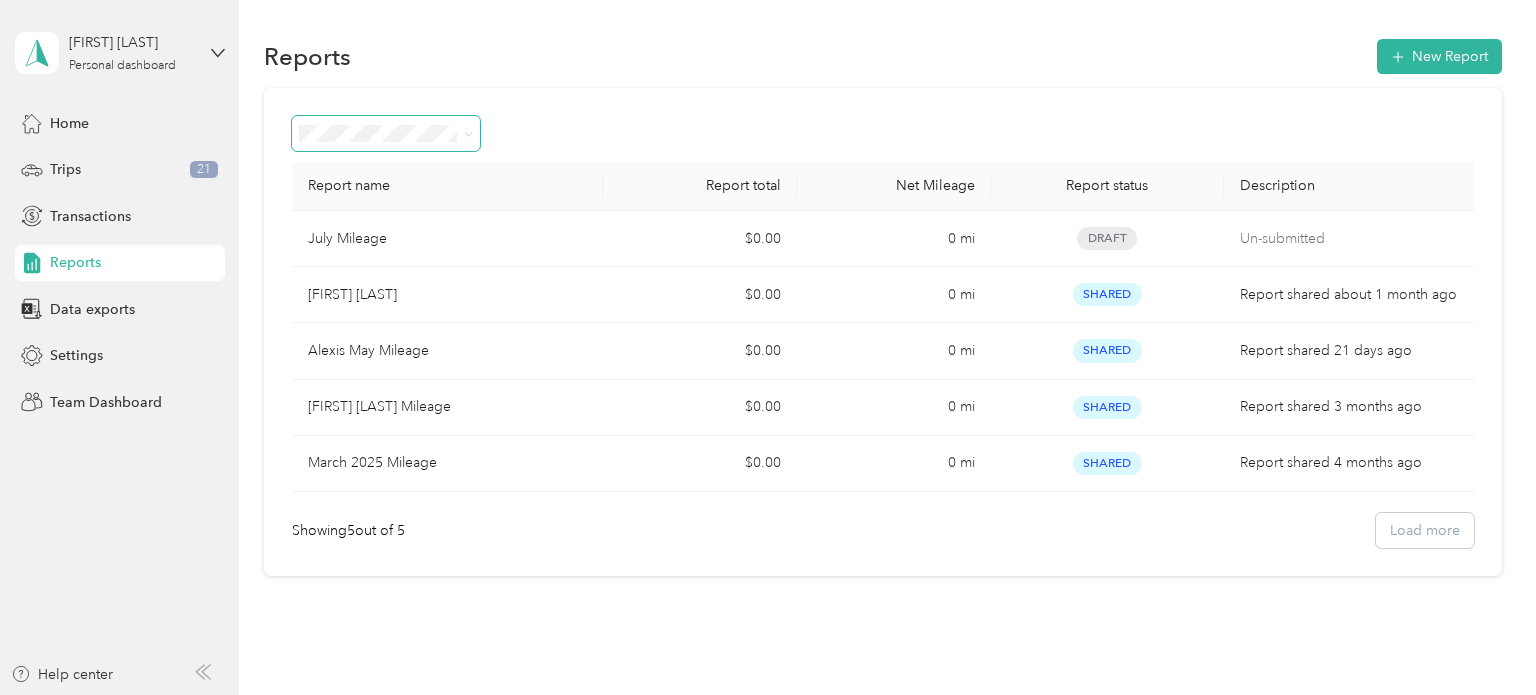 click at bounding box center (465, 133) 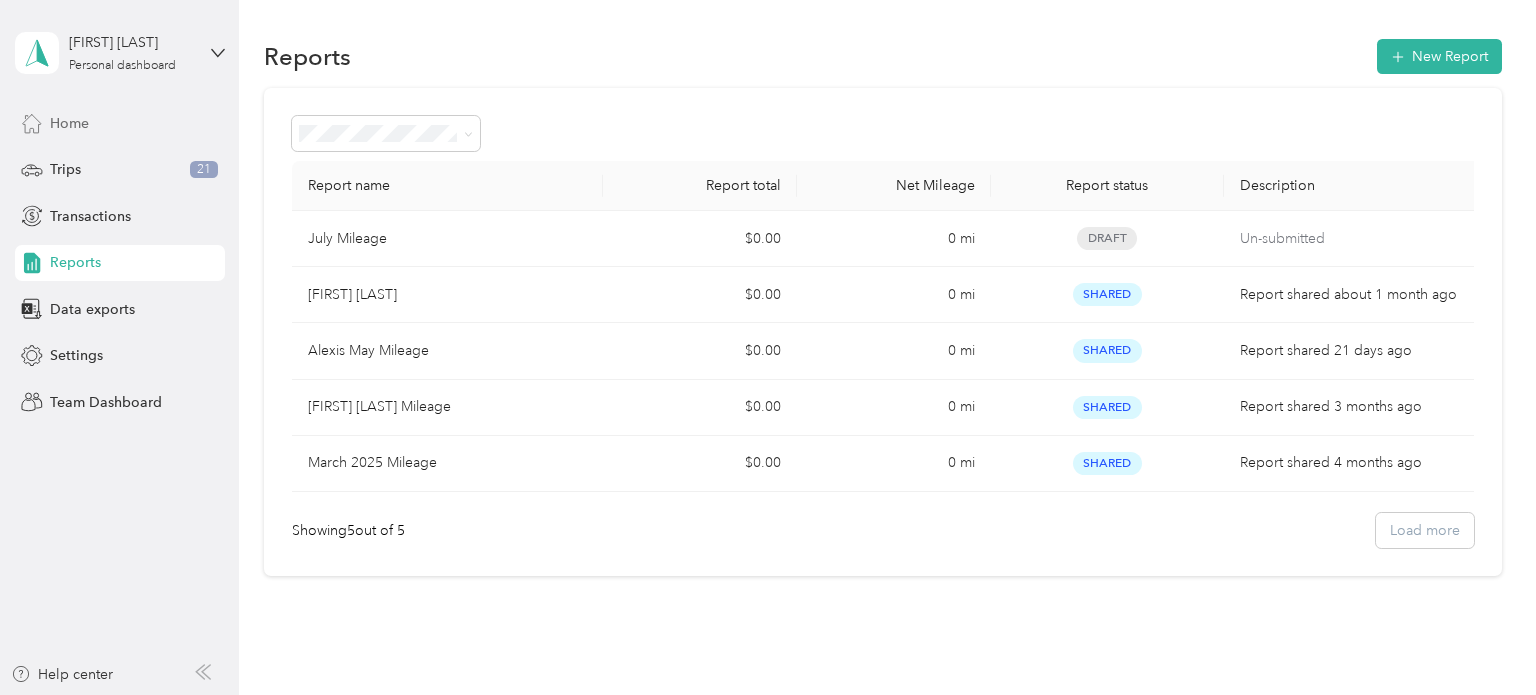 click on "Home" at bounding box center [120, 123] 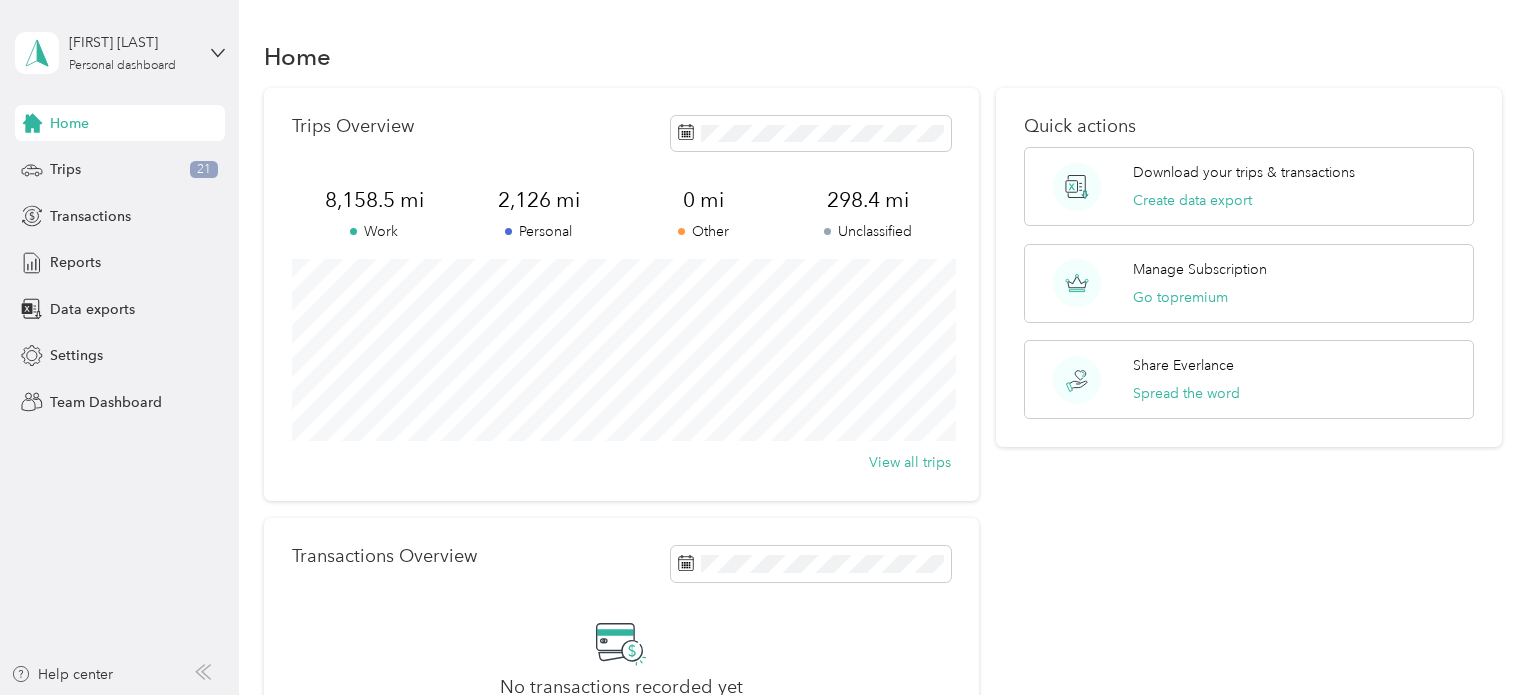 scroll, scrollTop: 1, scrollLeft: 0, axis: vertical 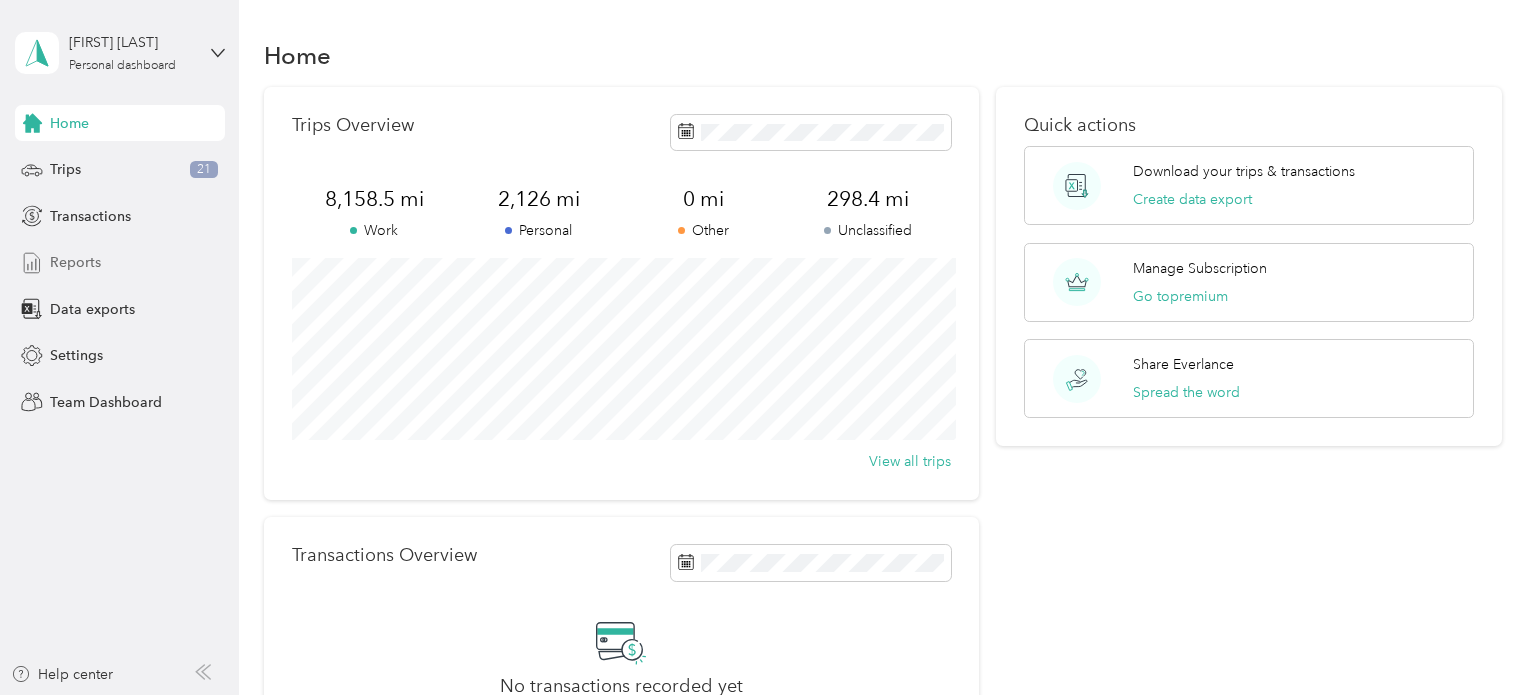 click on "Reports" at bounding box center [75, 262] 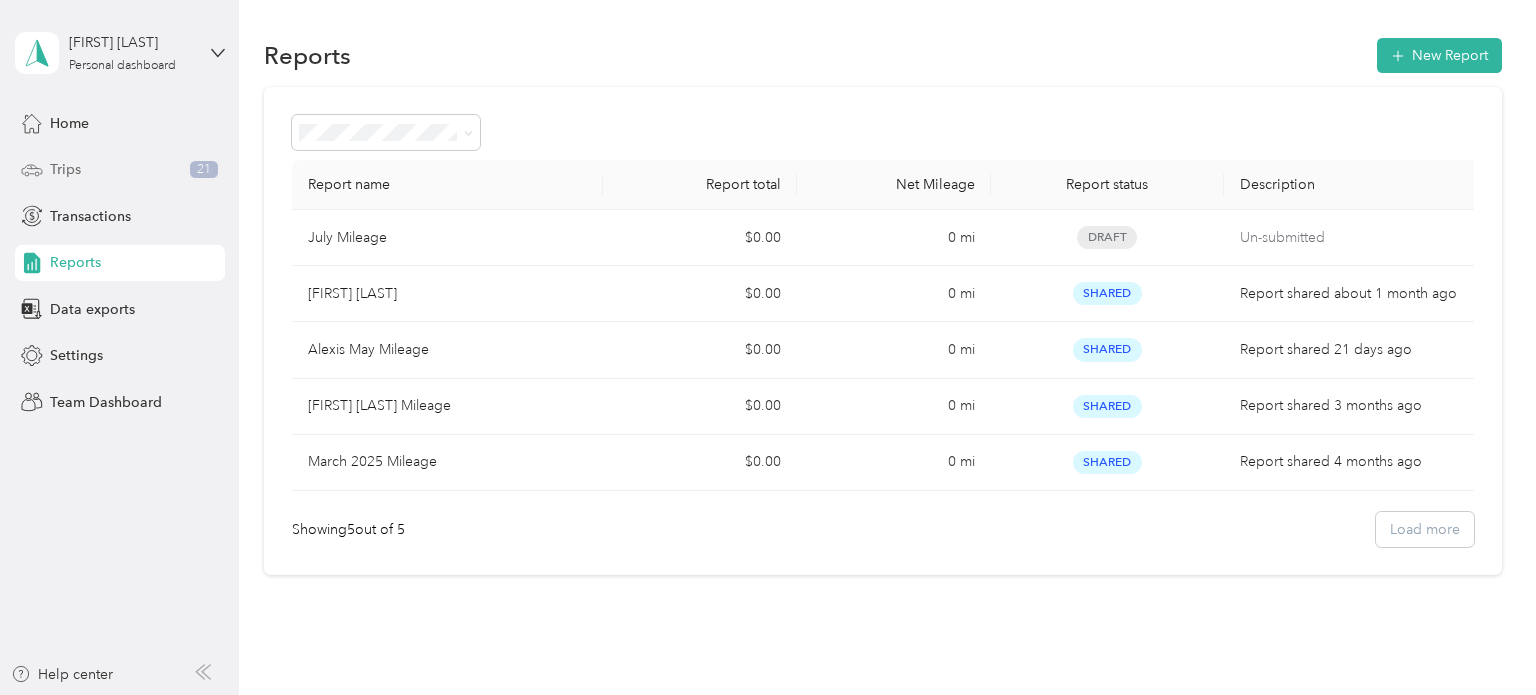 click on "Trips" at bounding box center (65, 169) 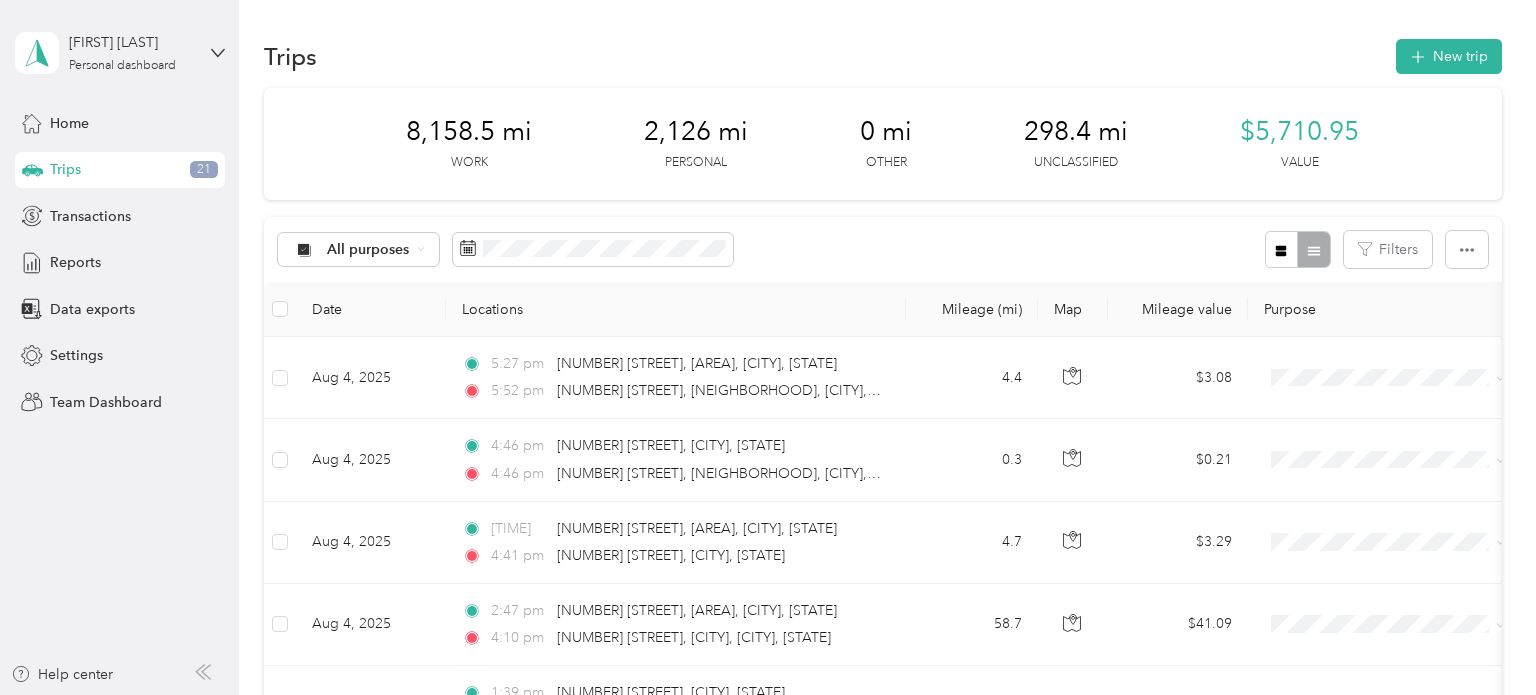 scroll, scrollTop: 2, scrollLeft: 0, axis: vertical 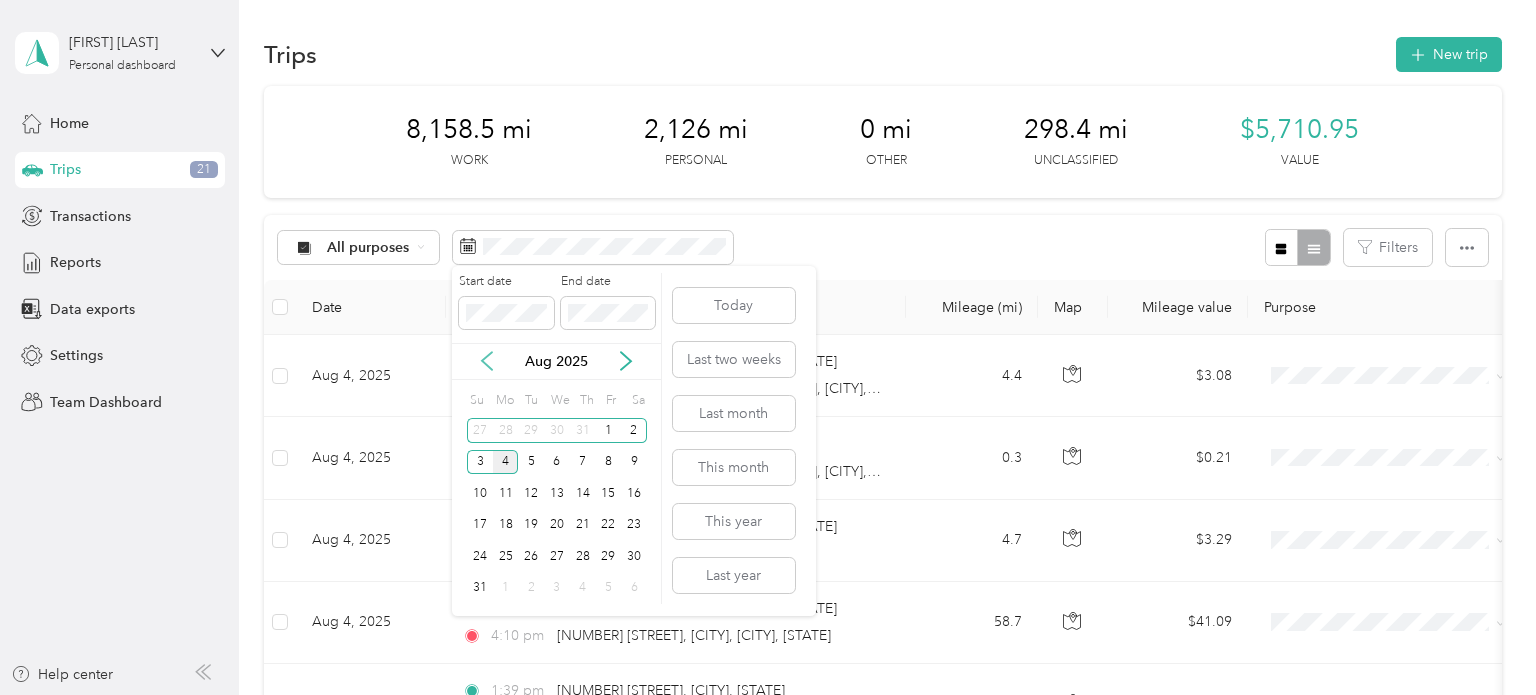 click 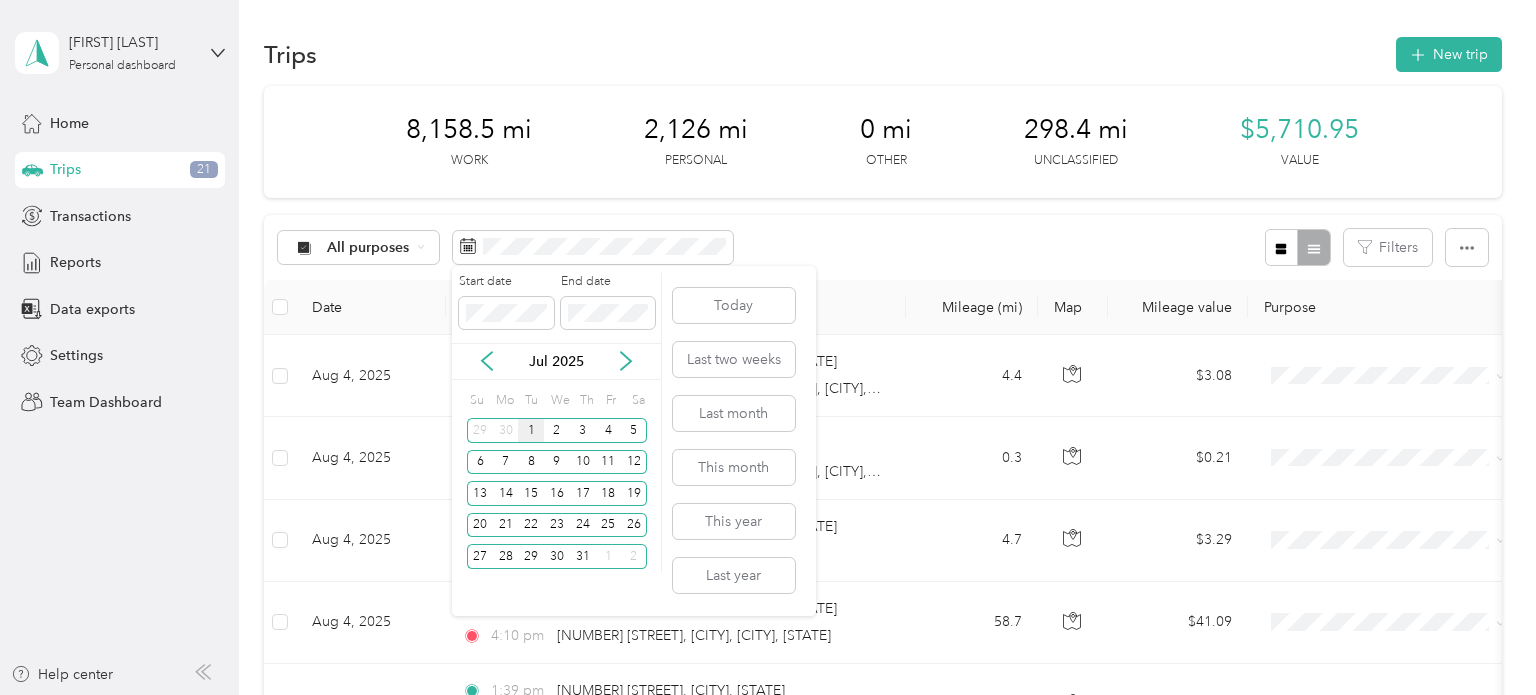 click on "1" at bounding box center [531, 430] 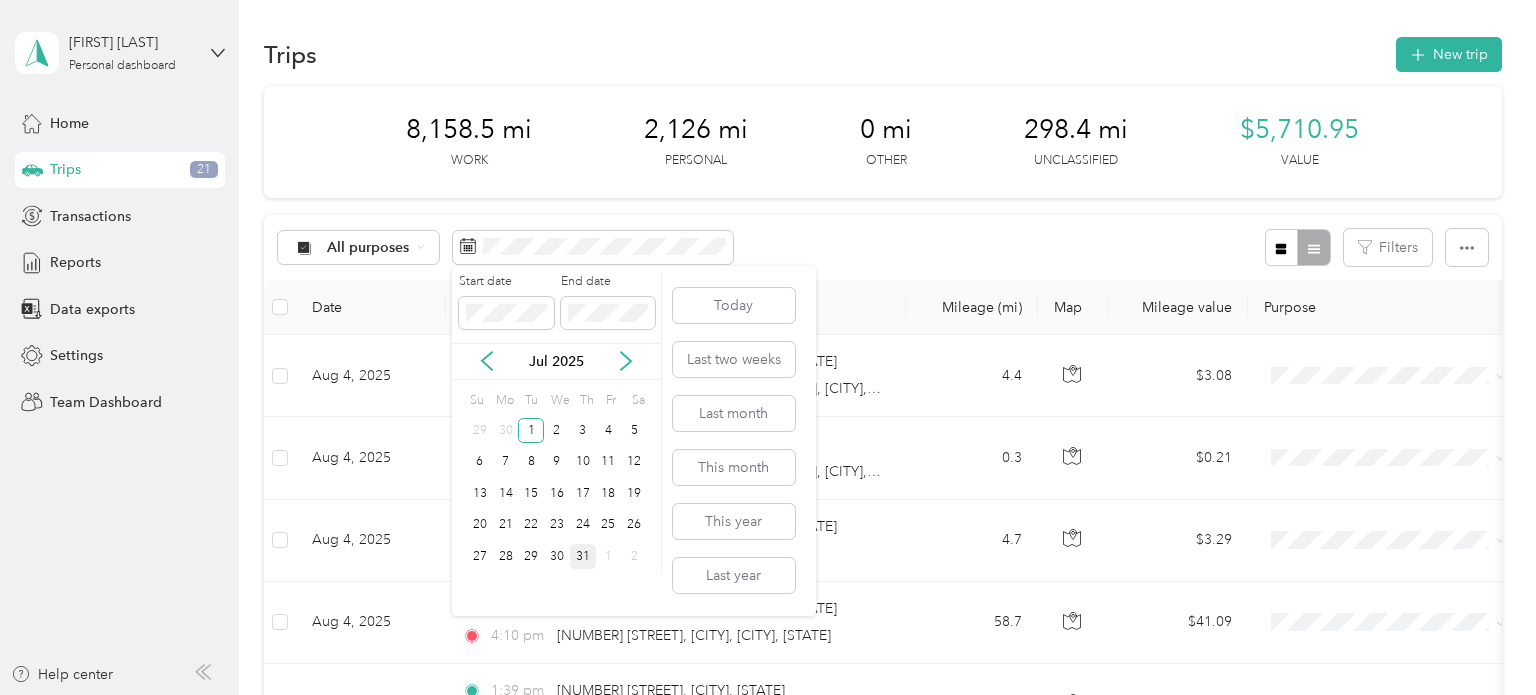 click on "31" at bounding box center [583, 556] 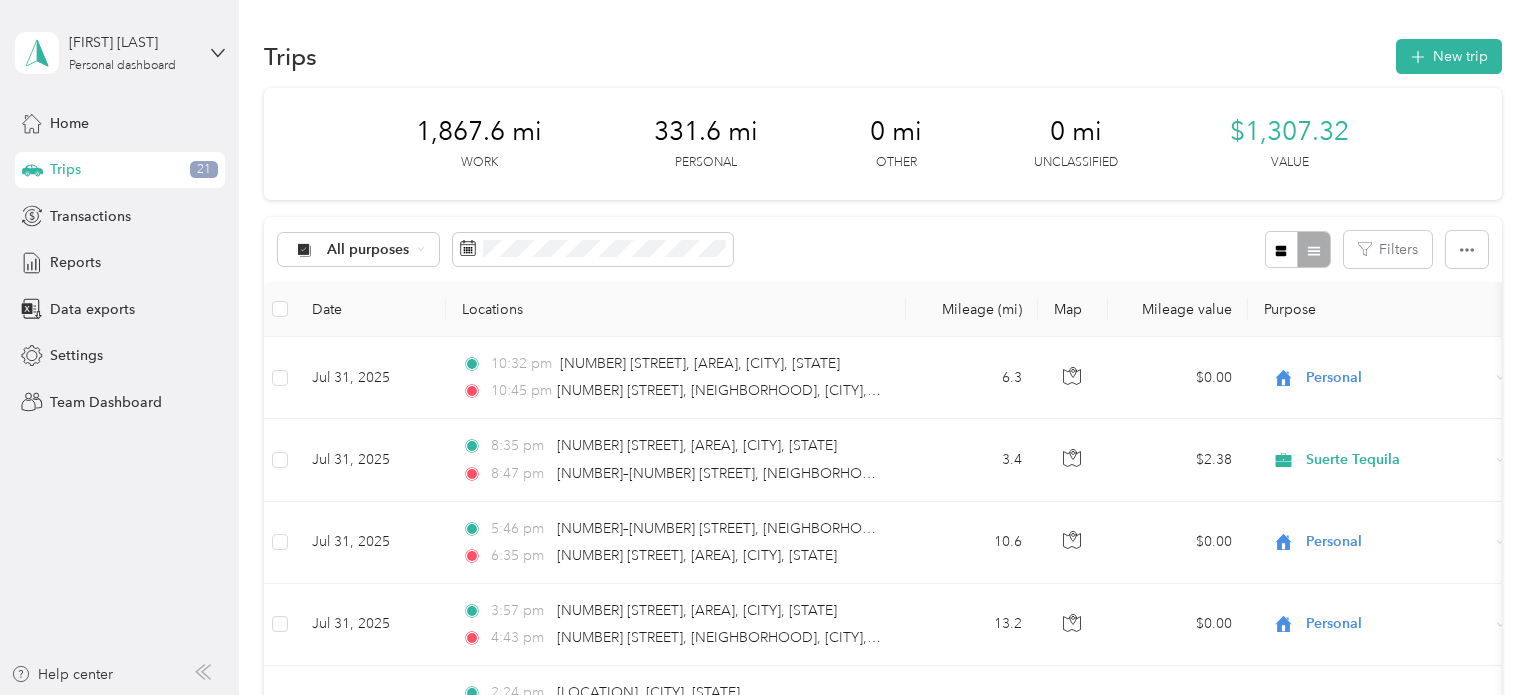 scroll, scrollTop: 1, scrollLeft: 0, axis: vertical 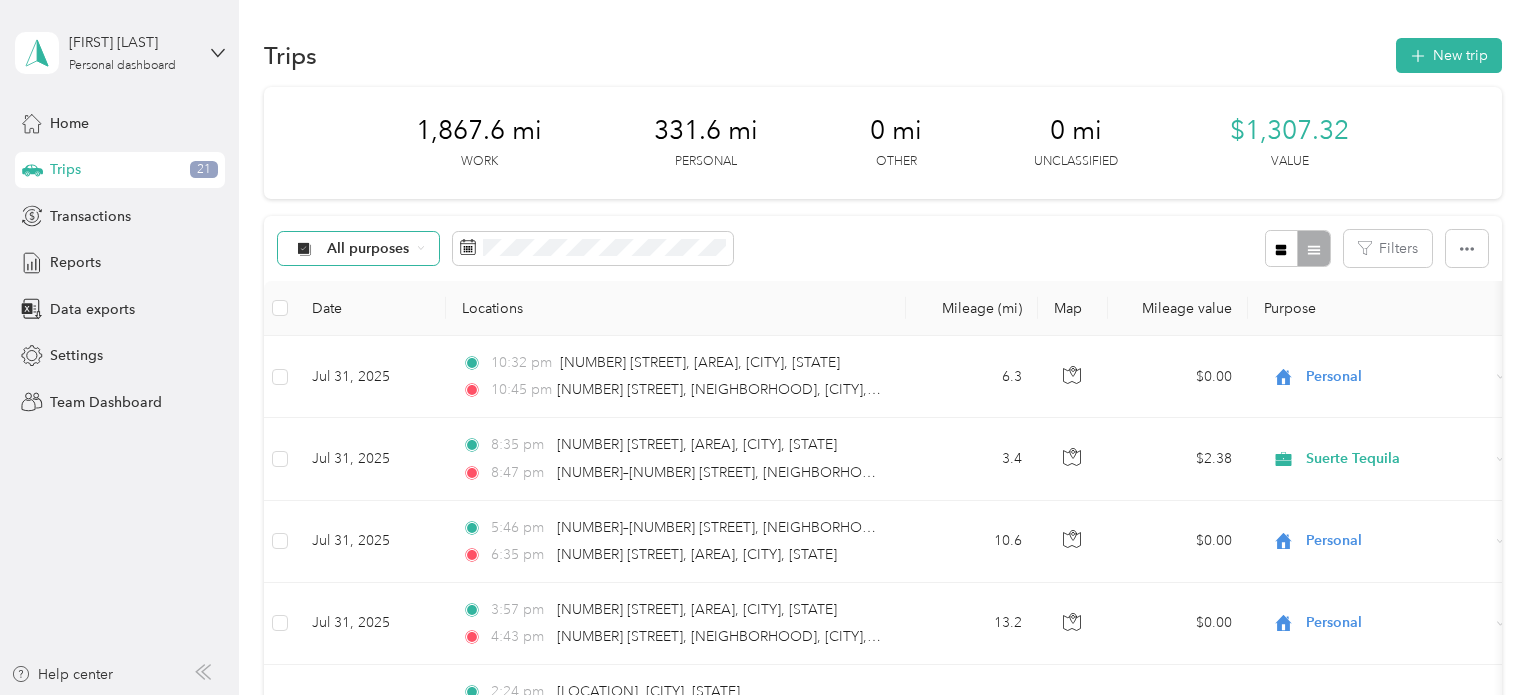 click 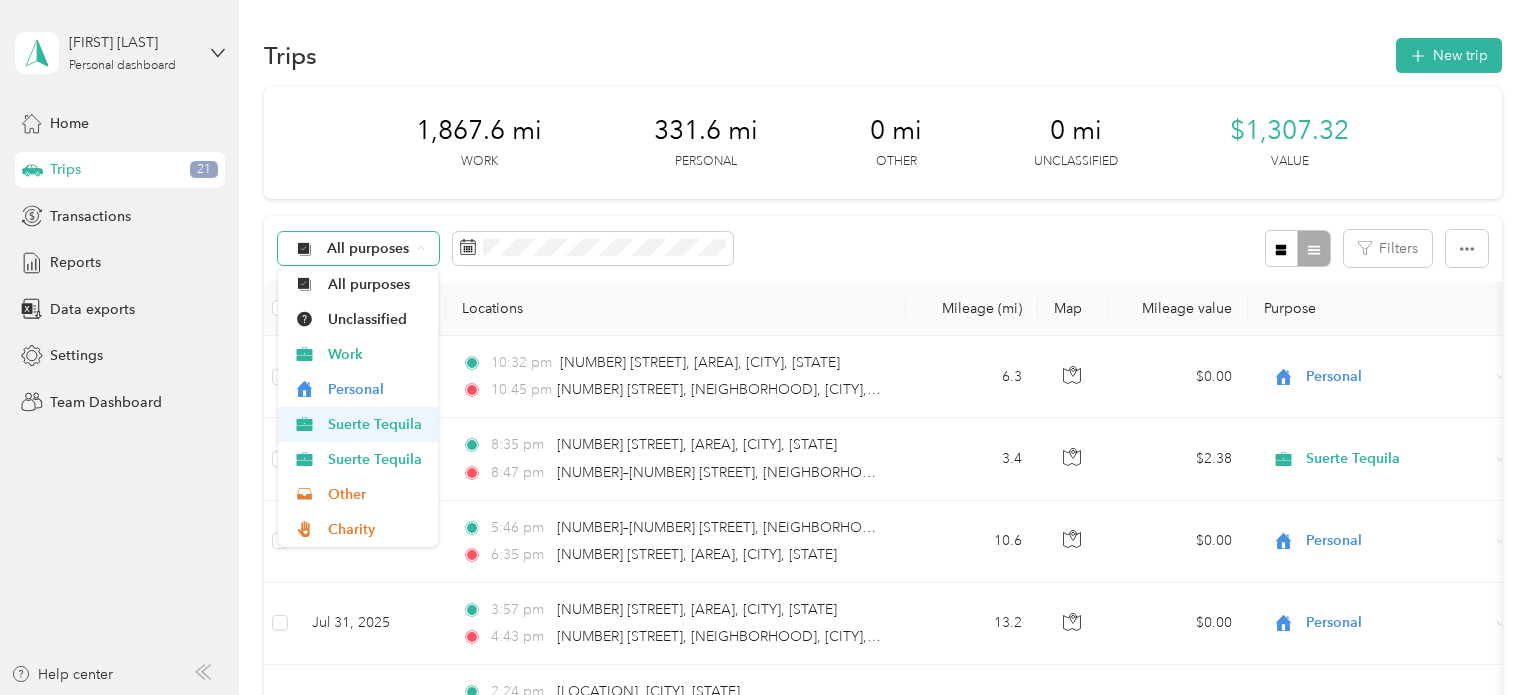 click on "Suerte Tequila" at bounding box center [376, 424] 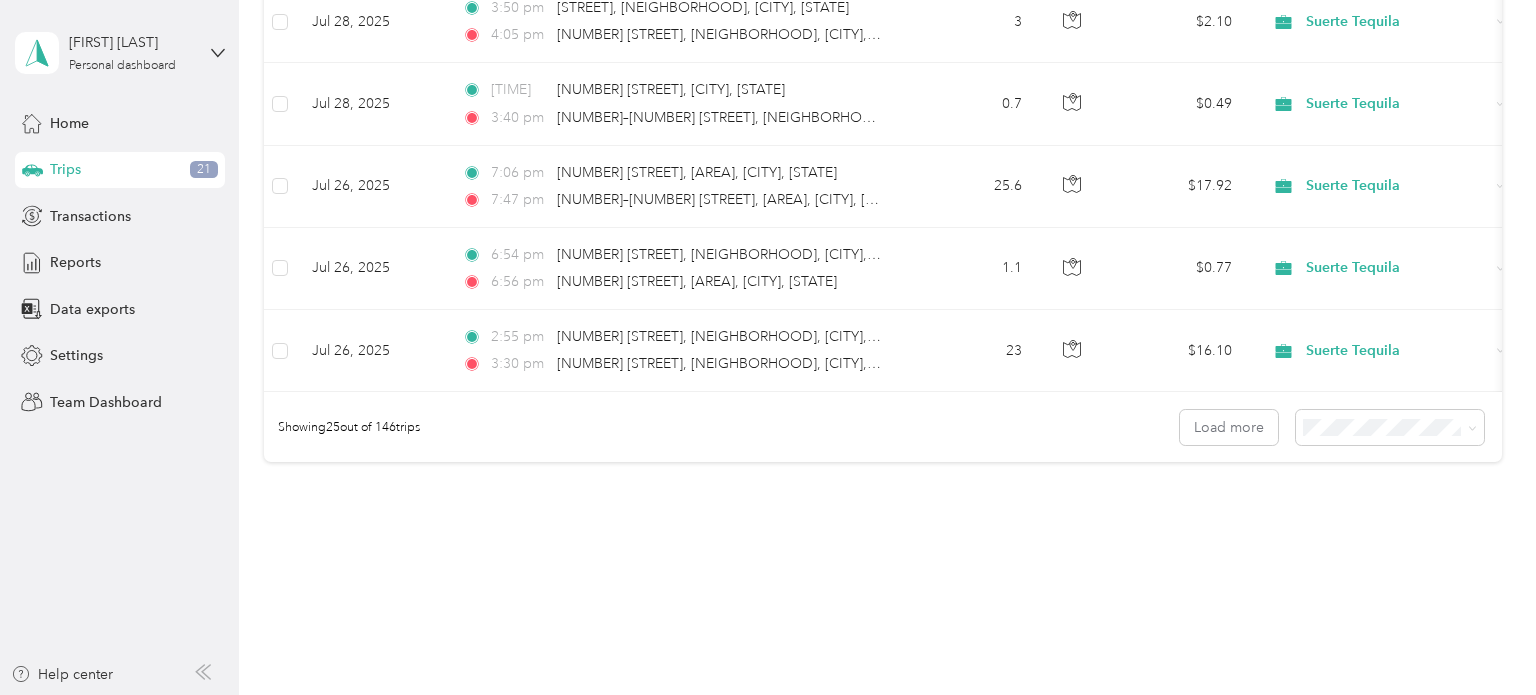 scroll, scrollTop: 2039, scrollLeft: 0, axis: vertical 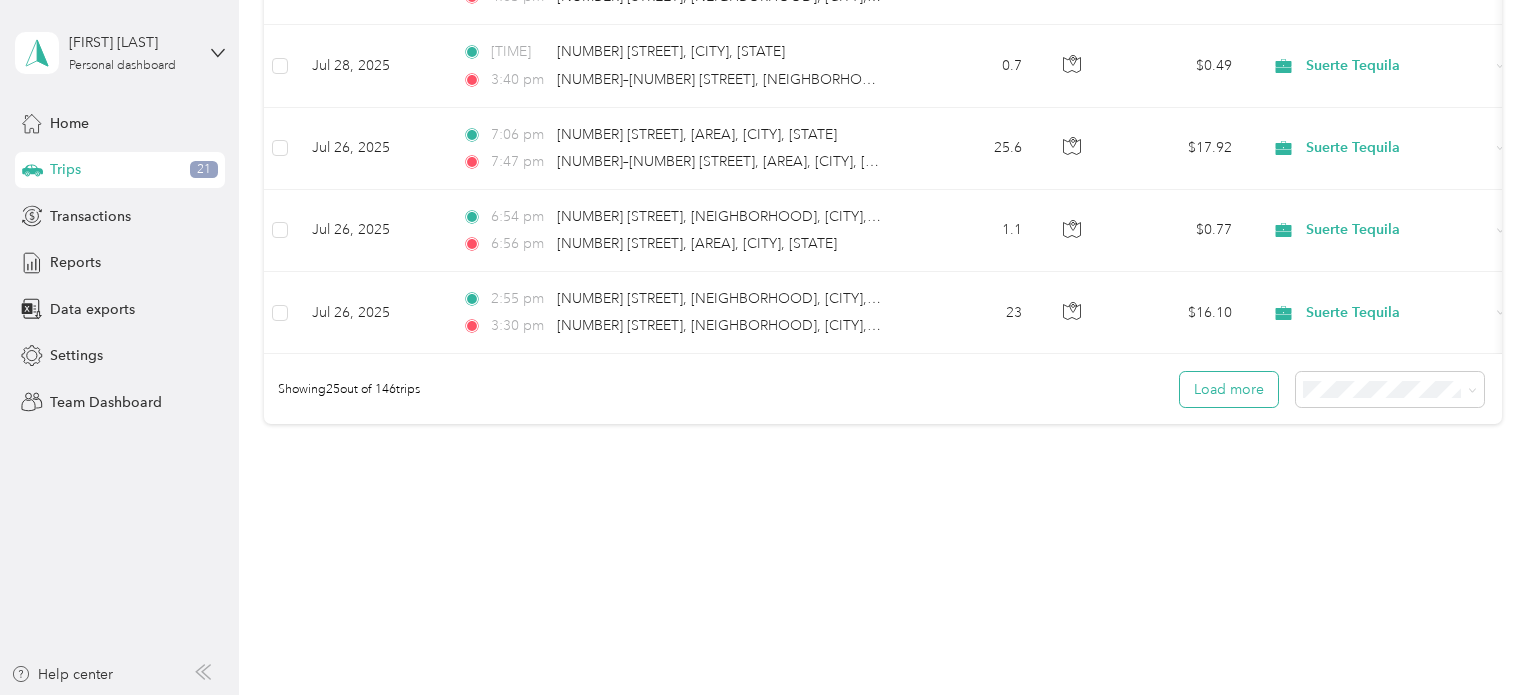 click on "Load more" at bounding box center [1229, 389] 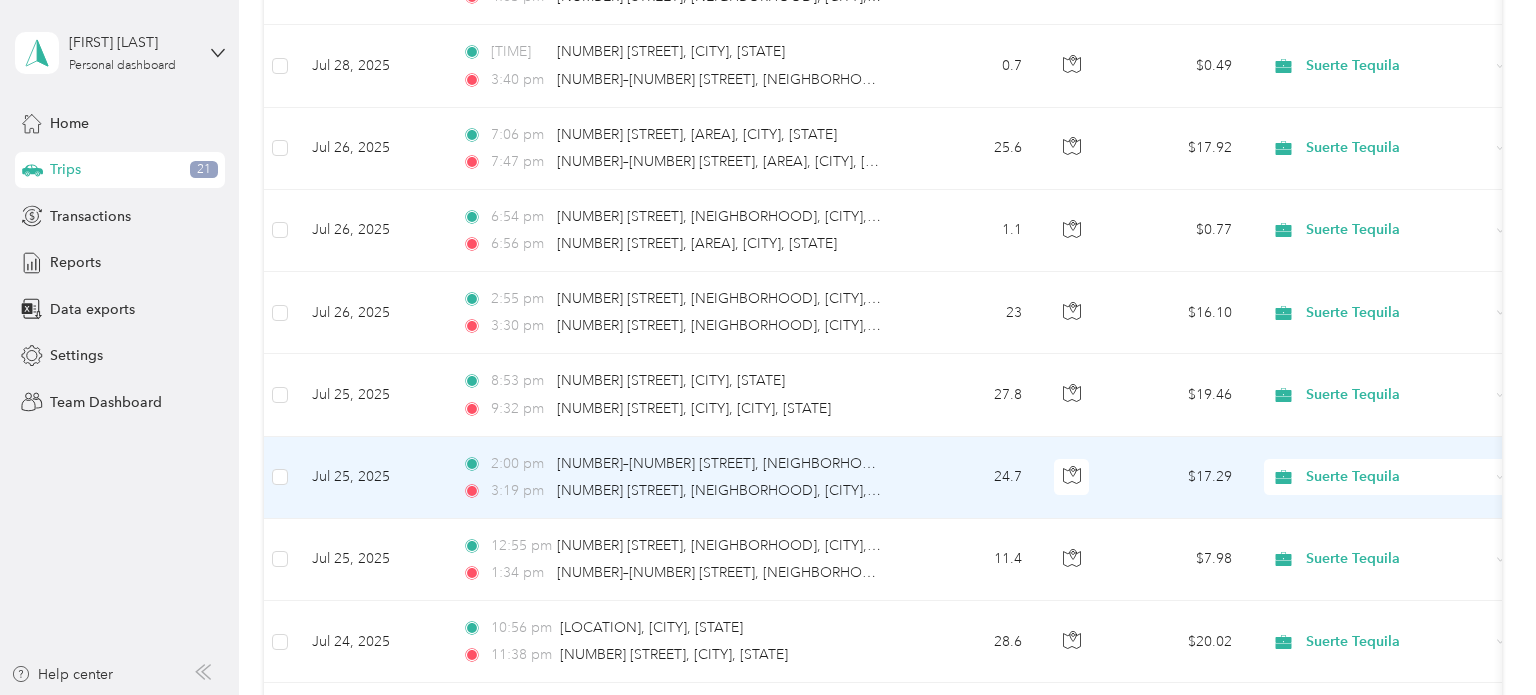 scroll, scrollTop: 4090, scrollLeft: 0, axis: vertical 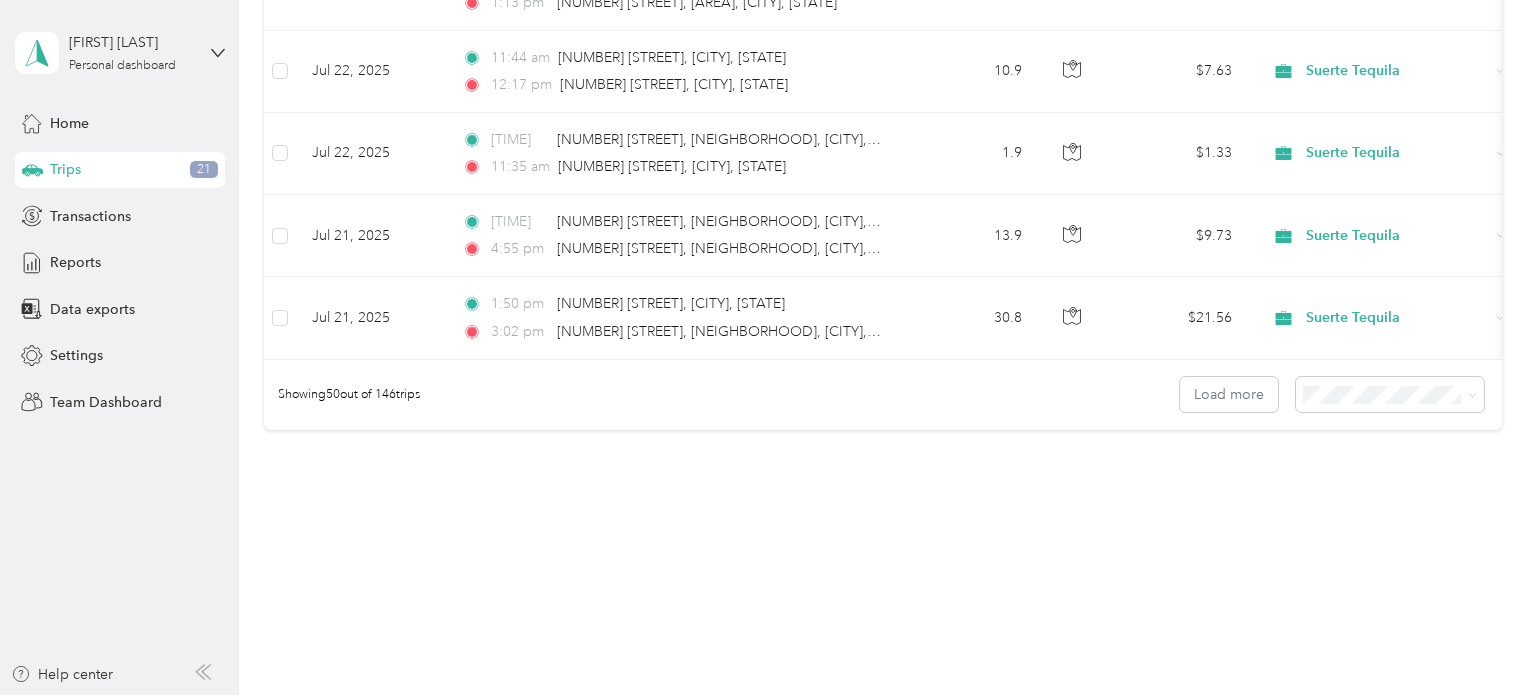click on "100 per load" at bounding box center (1400, 490) 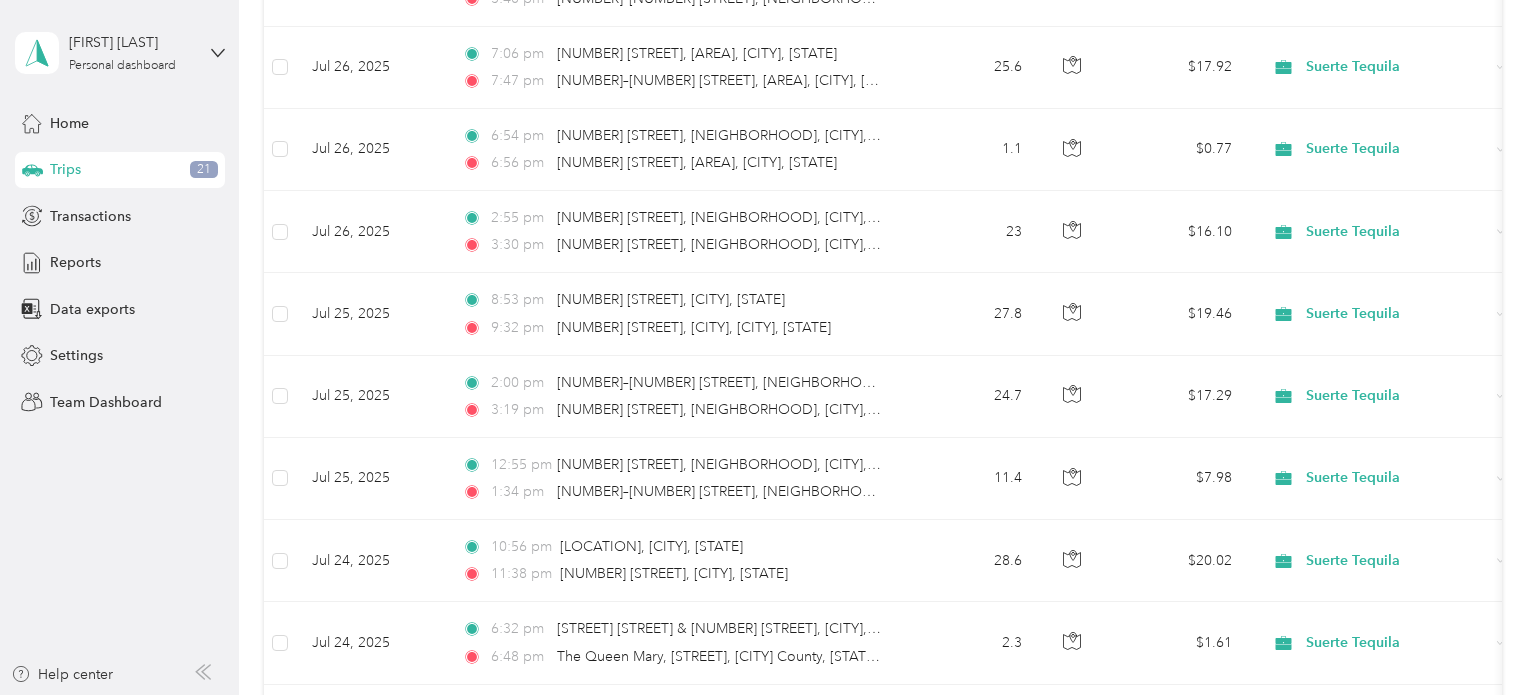 scroll, scrollTop: 0, scrollLeft: 0, axis: both 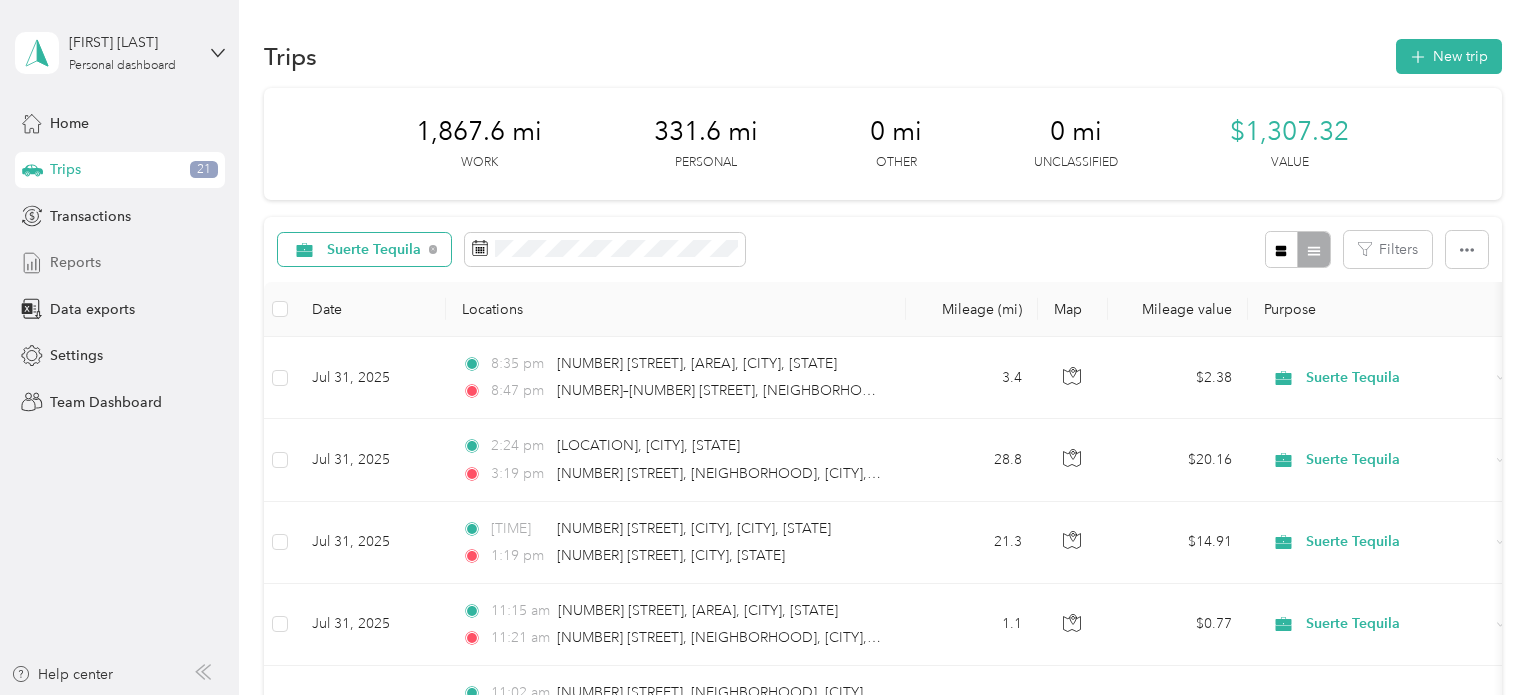 click on "Reports" at bounding box center [75, 262] 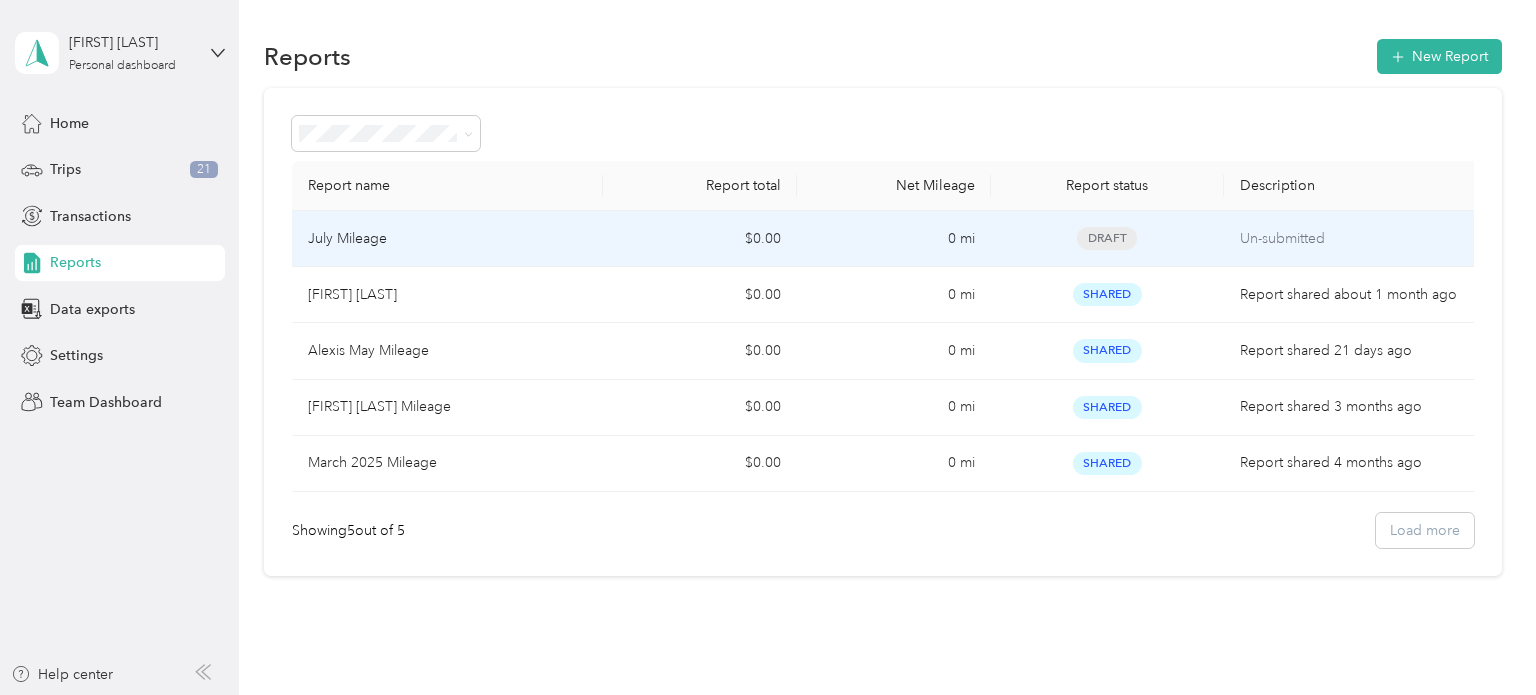 click on "July Mileage" at bounding box center [347, 239] 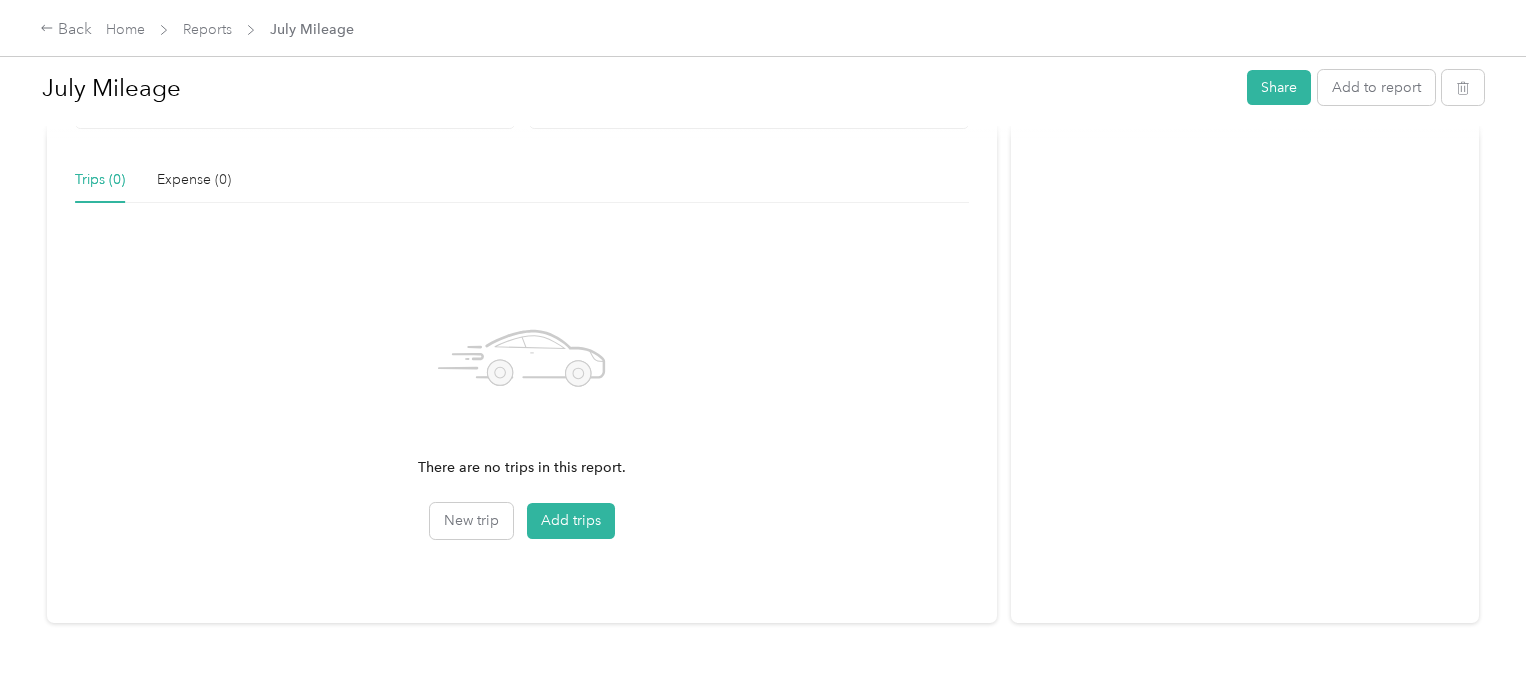 scroll, scrollTop: 468, scrollLeft: 0, axis: vertical 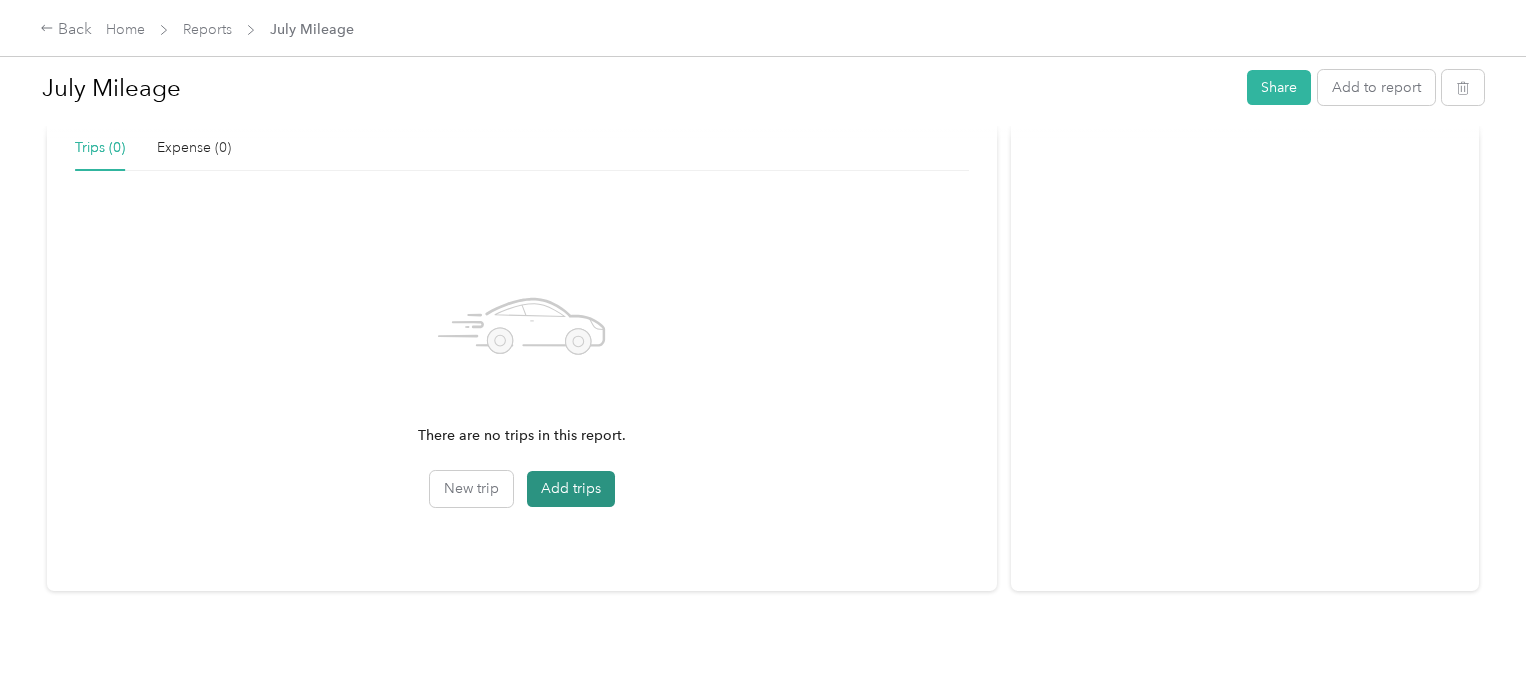click on "Add trips" at bounding box center (571, 489) 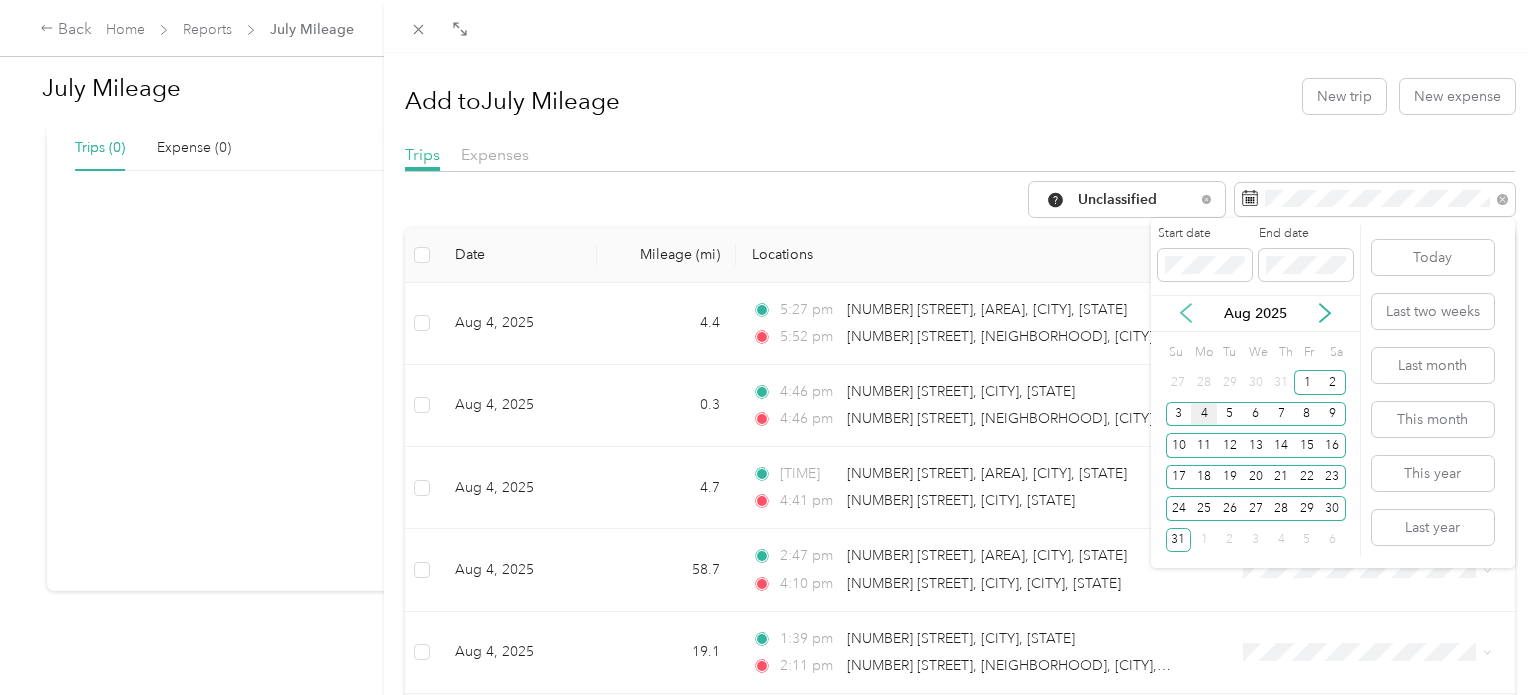 click 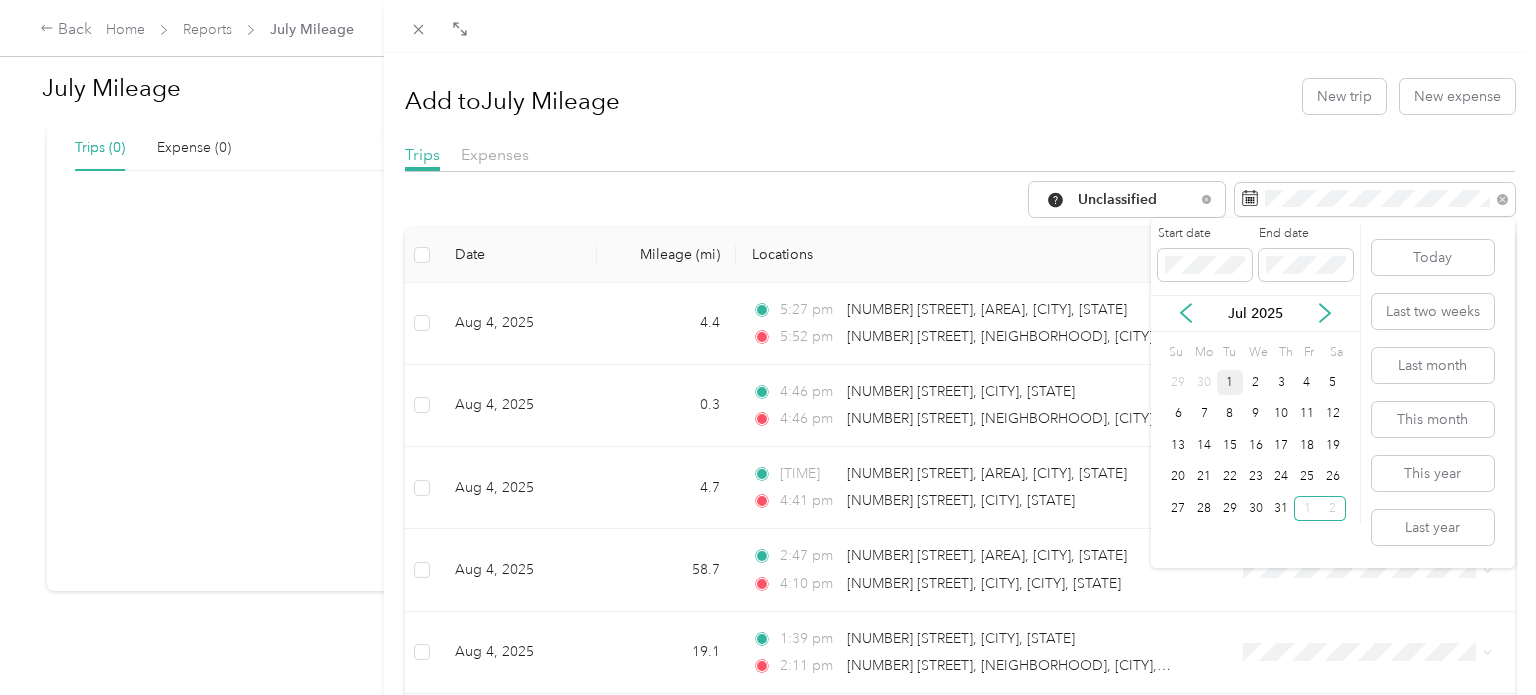 click on "1" at bounding box center [1230, 382] 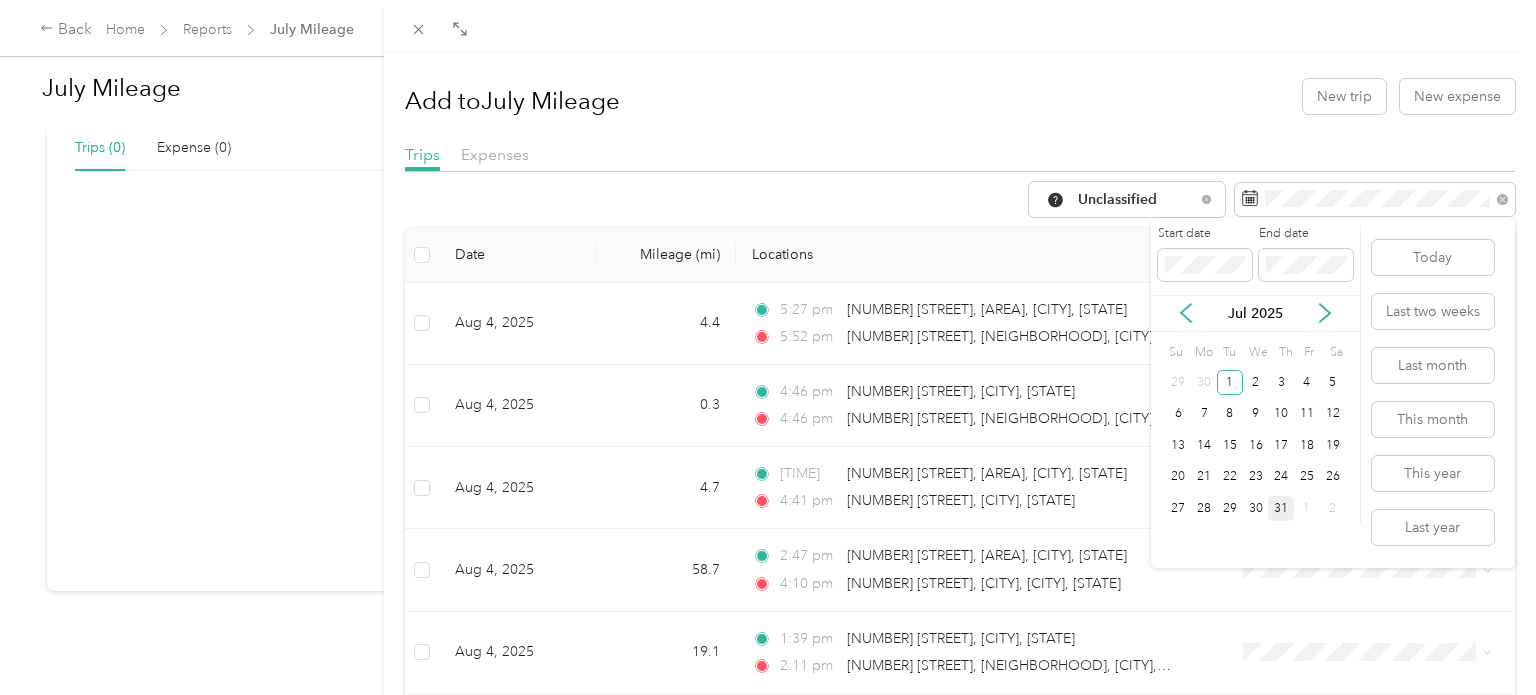 click on "31" at bounding box center (1281, 508) 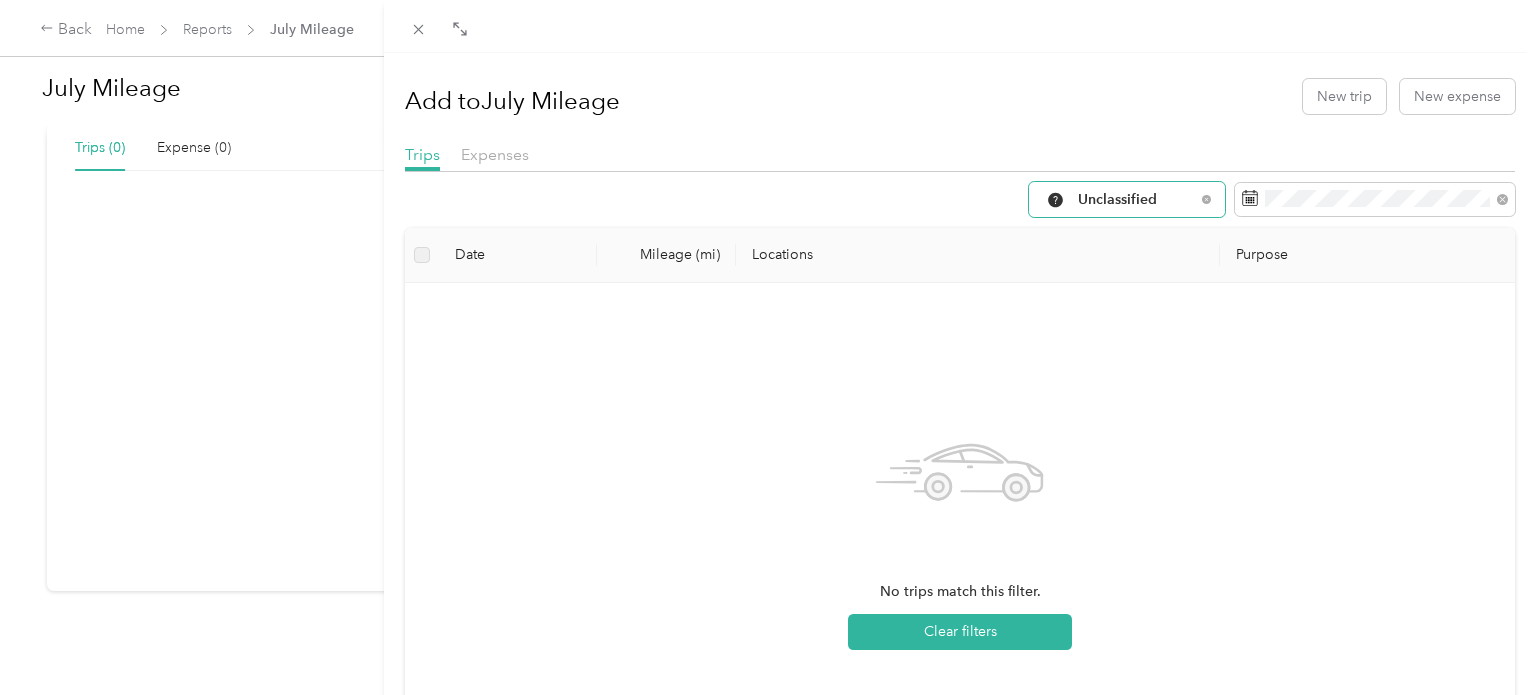 click on "Unclassified" at bounding box center [1136, 200] 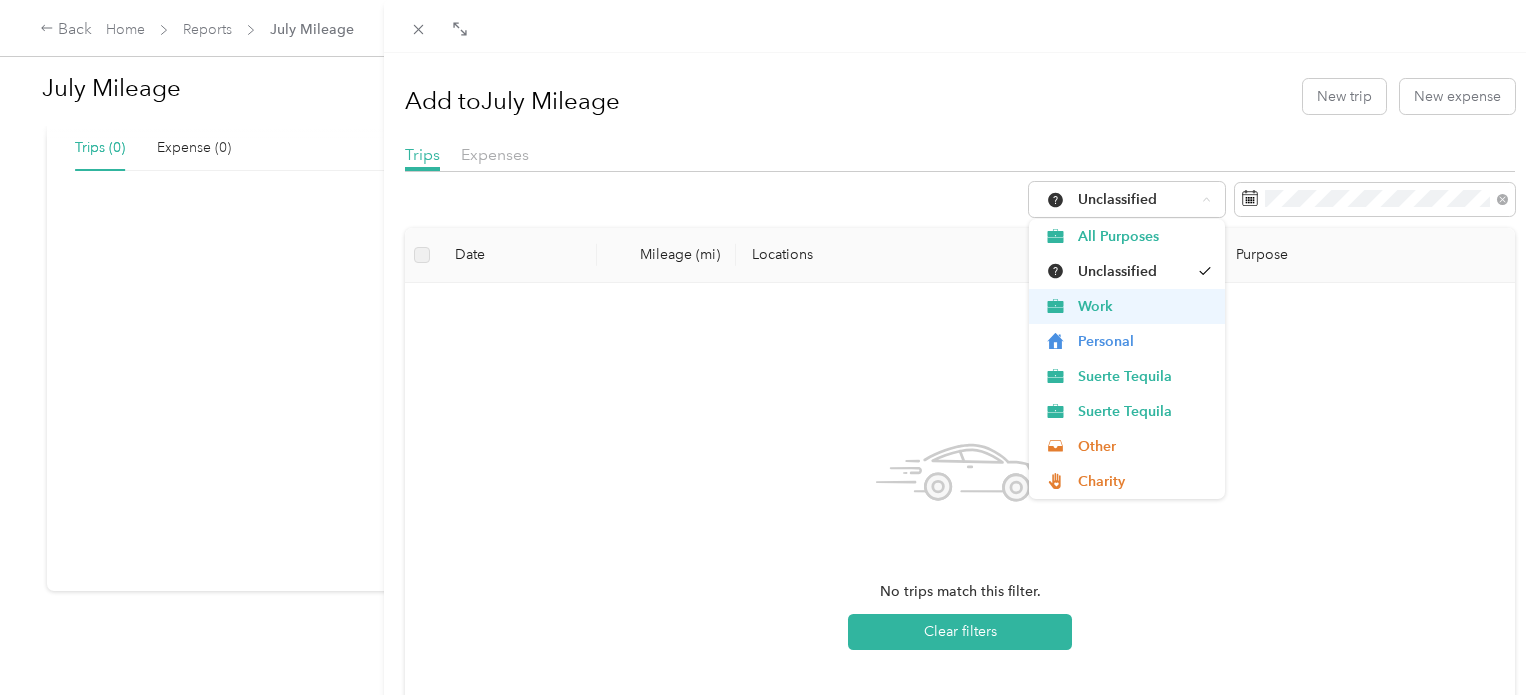 click on "Work" at bounding box center (1144, 306) 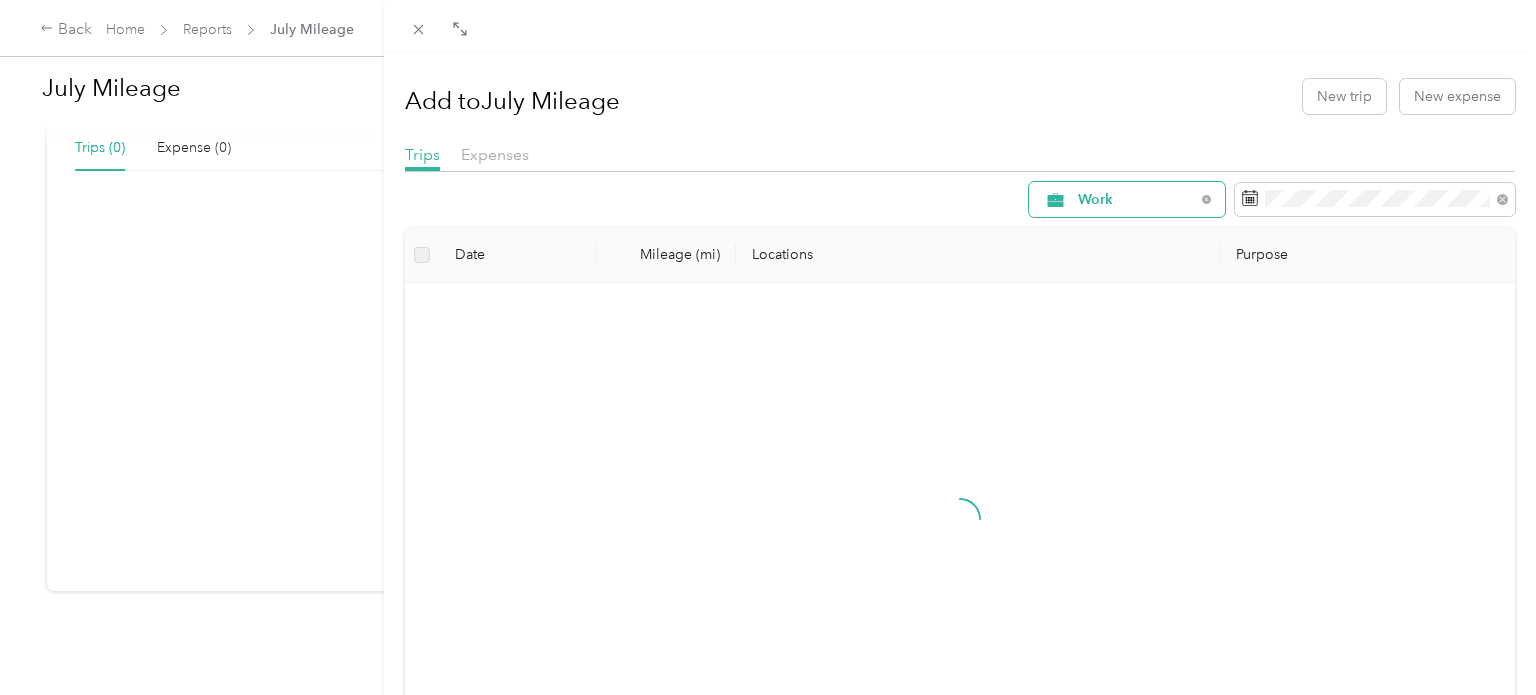 click on "Work" at bounding box center [1127, 199] 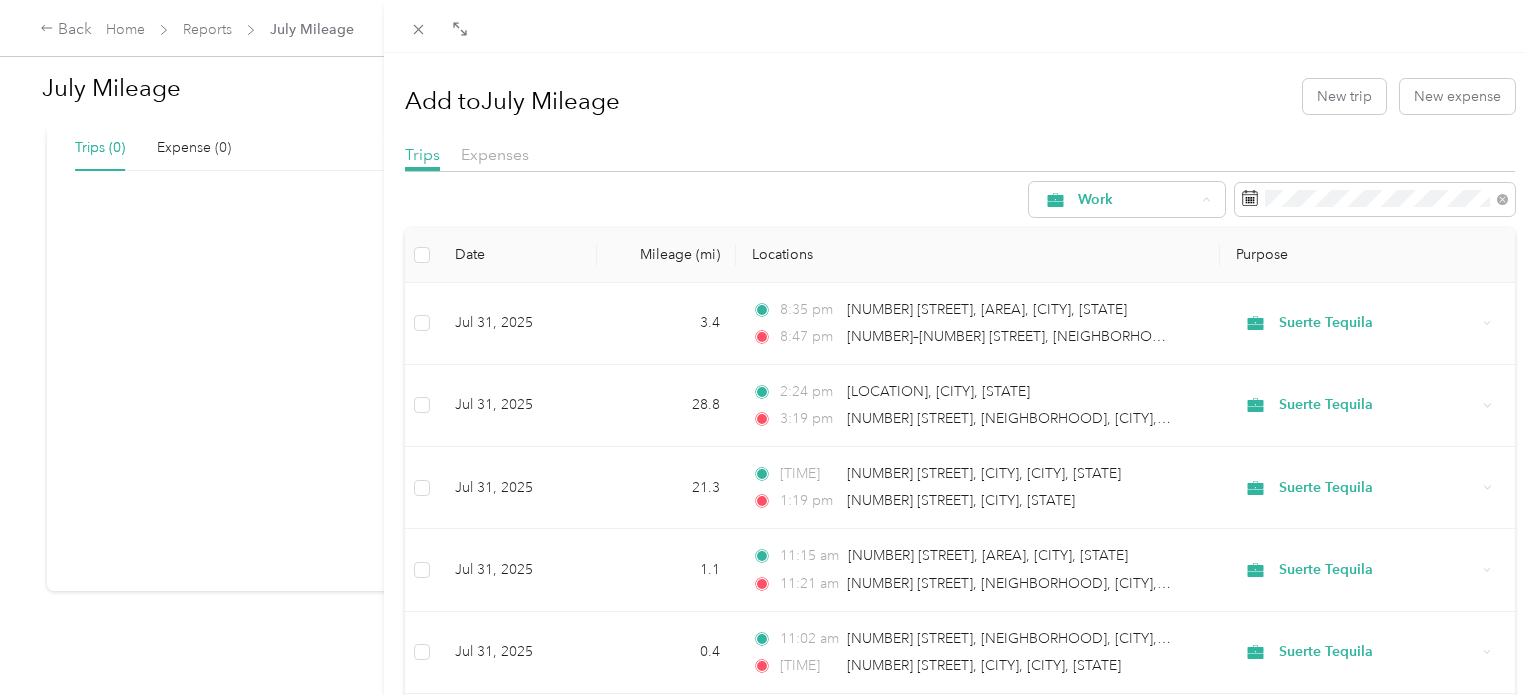 click on "Suerte Tequila" at bounding box center (1144, 376) 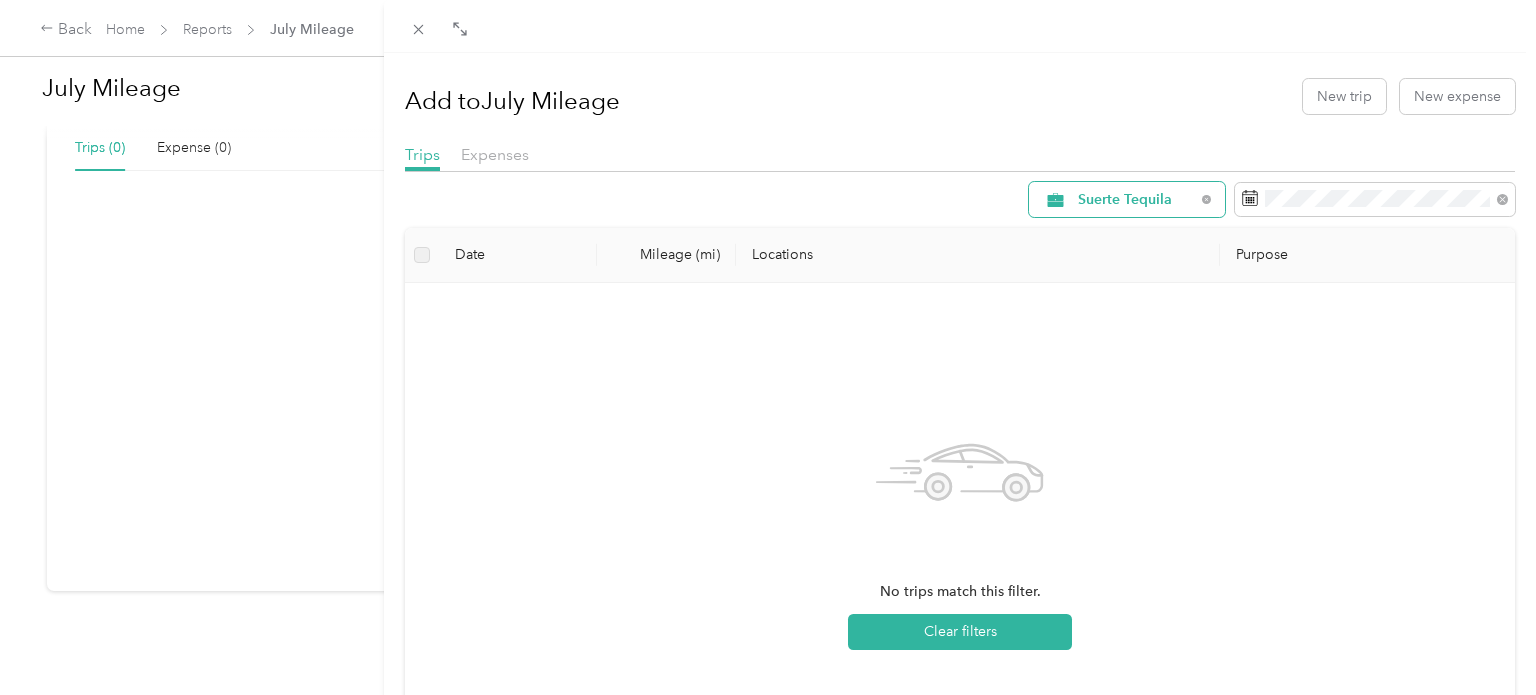 click on "Suerte Tequila" at bounding box center (1136, 200) 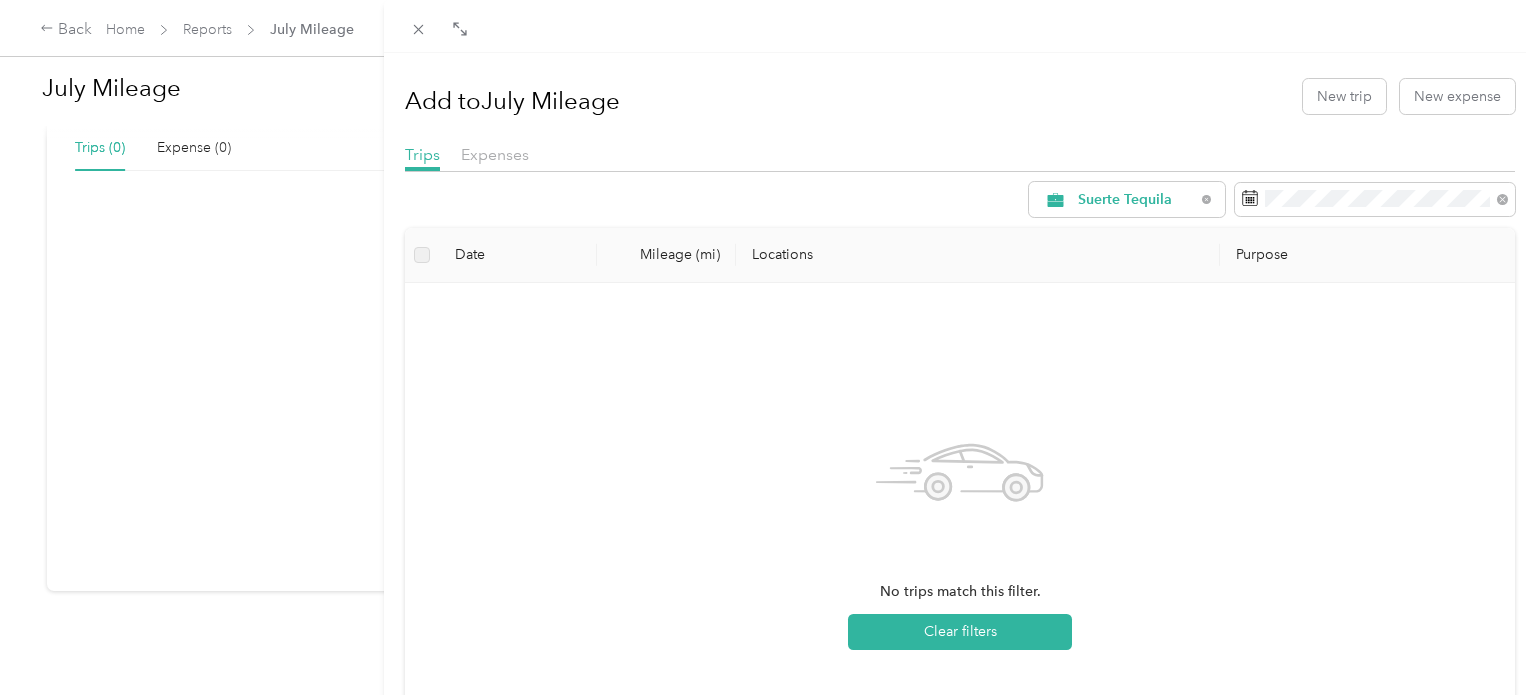 click on "Suerte Tequila" at bounding box center (1133, 411) 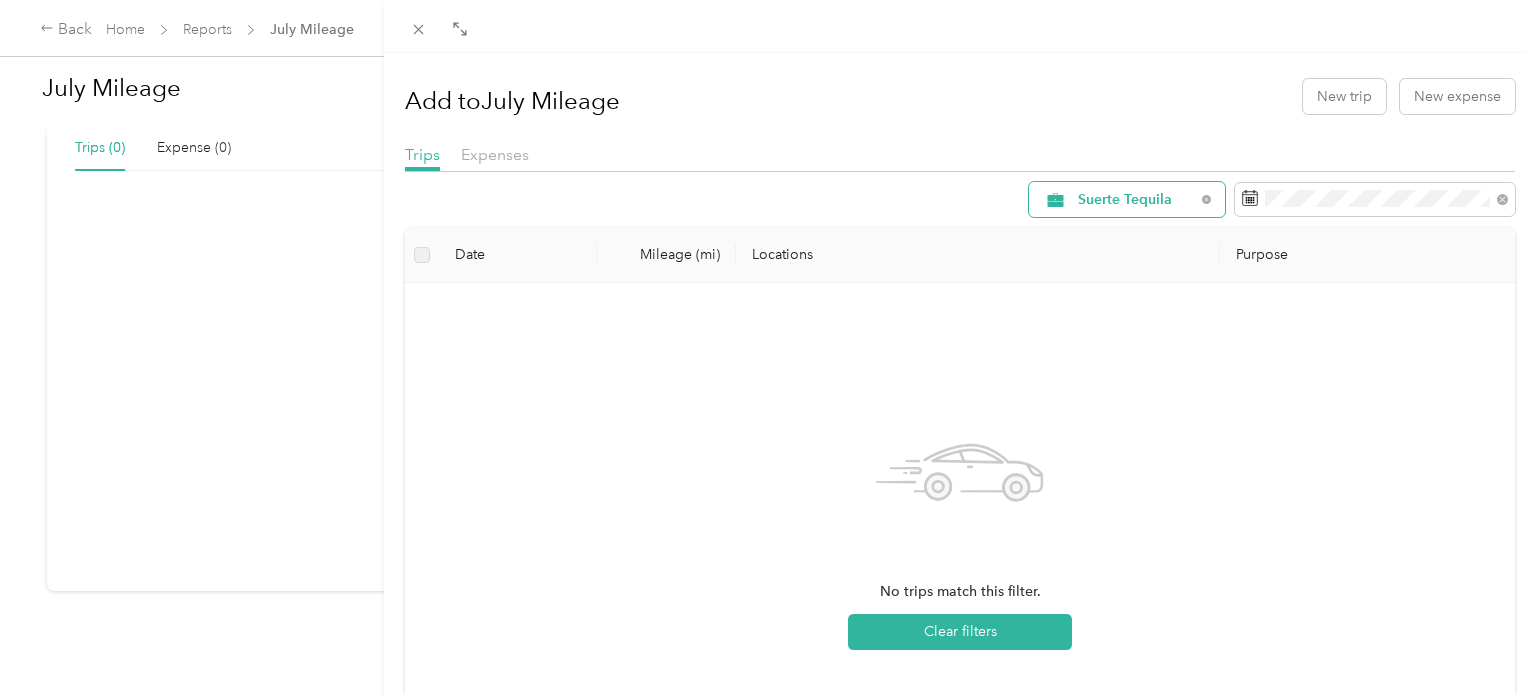 click on "Suerte Tequila" at bounding box center [1136, 200] 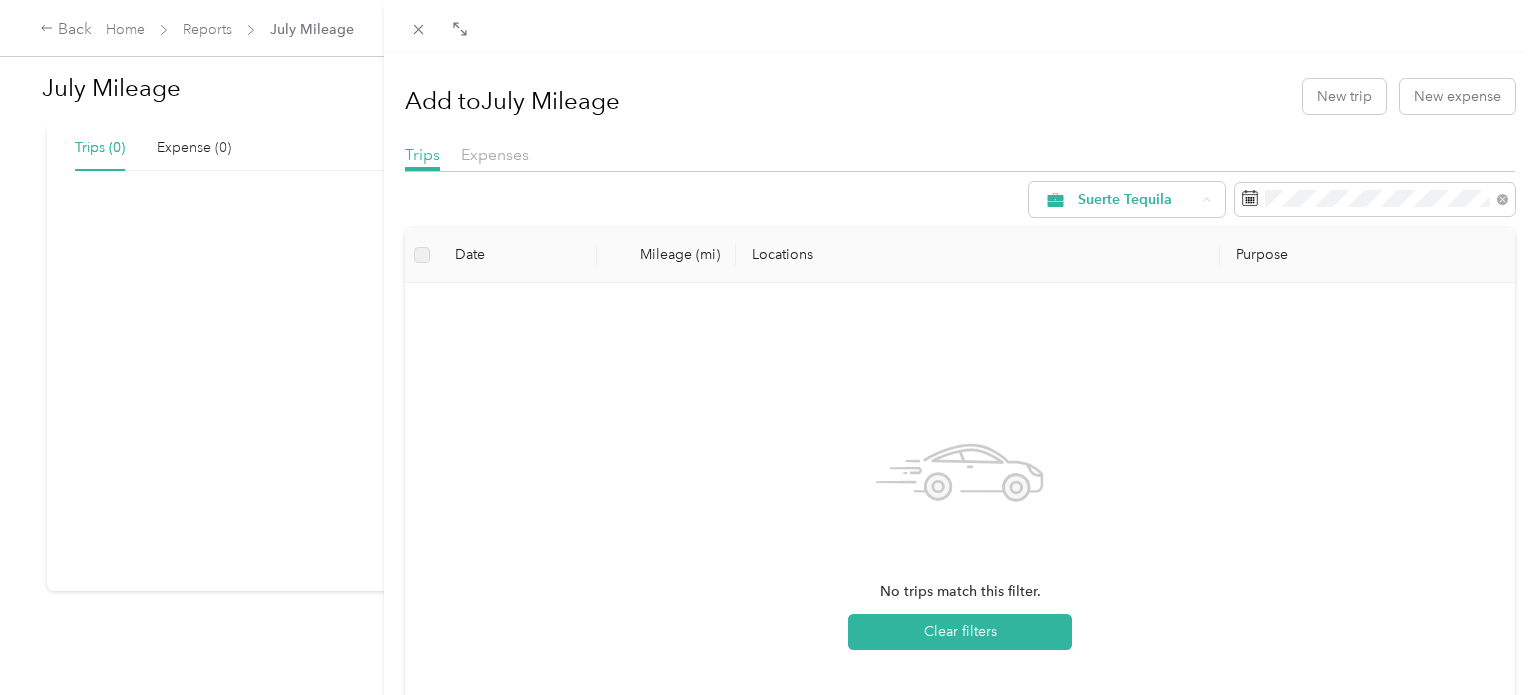 click on "Suerte Tequila" at bounding box center (1133, 376) 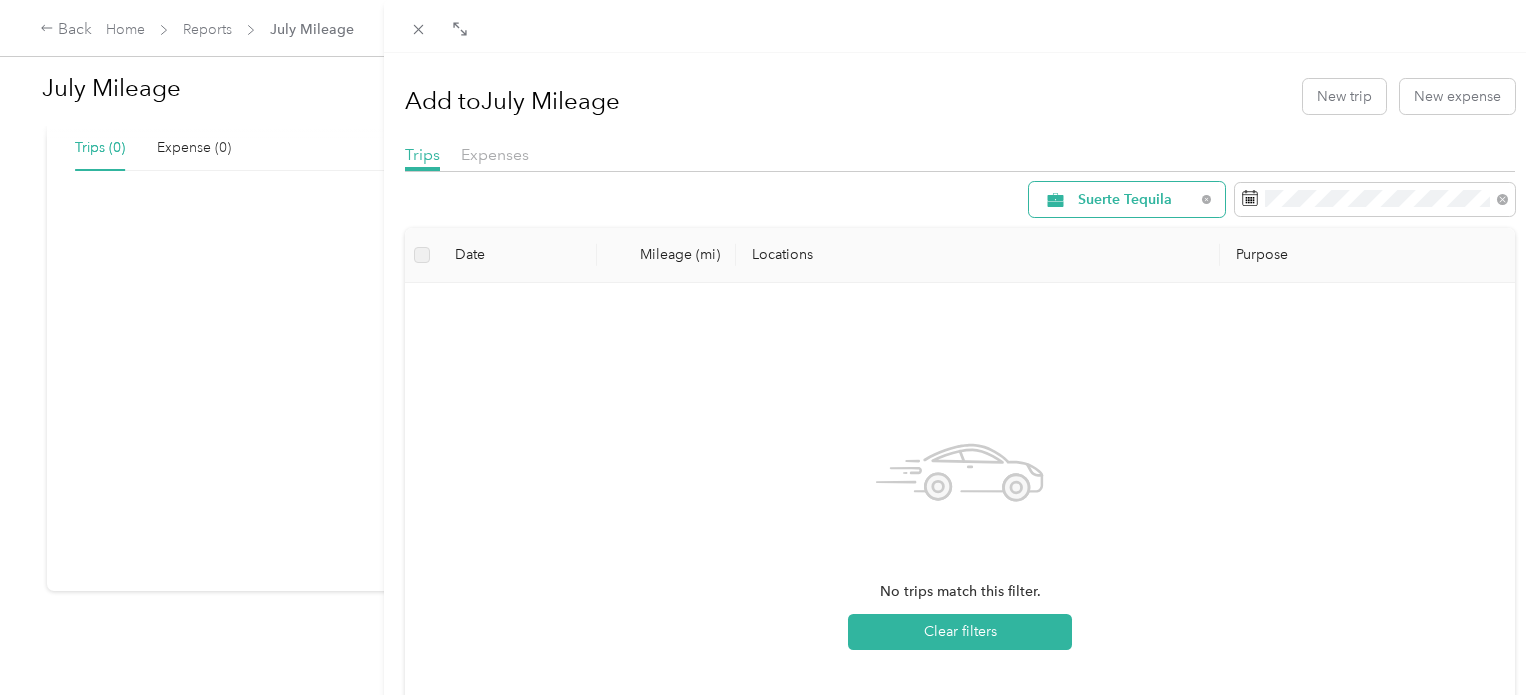 click on "Suerte Tequila" at bounding box center [1136, 200] 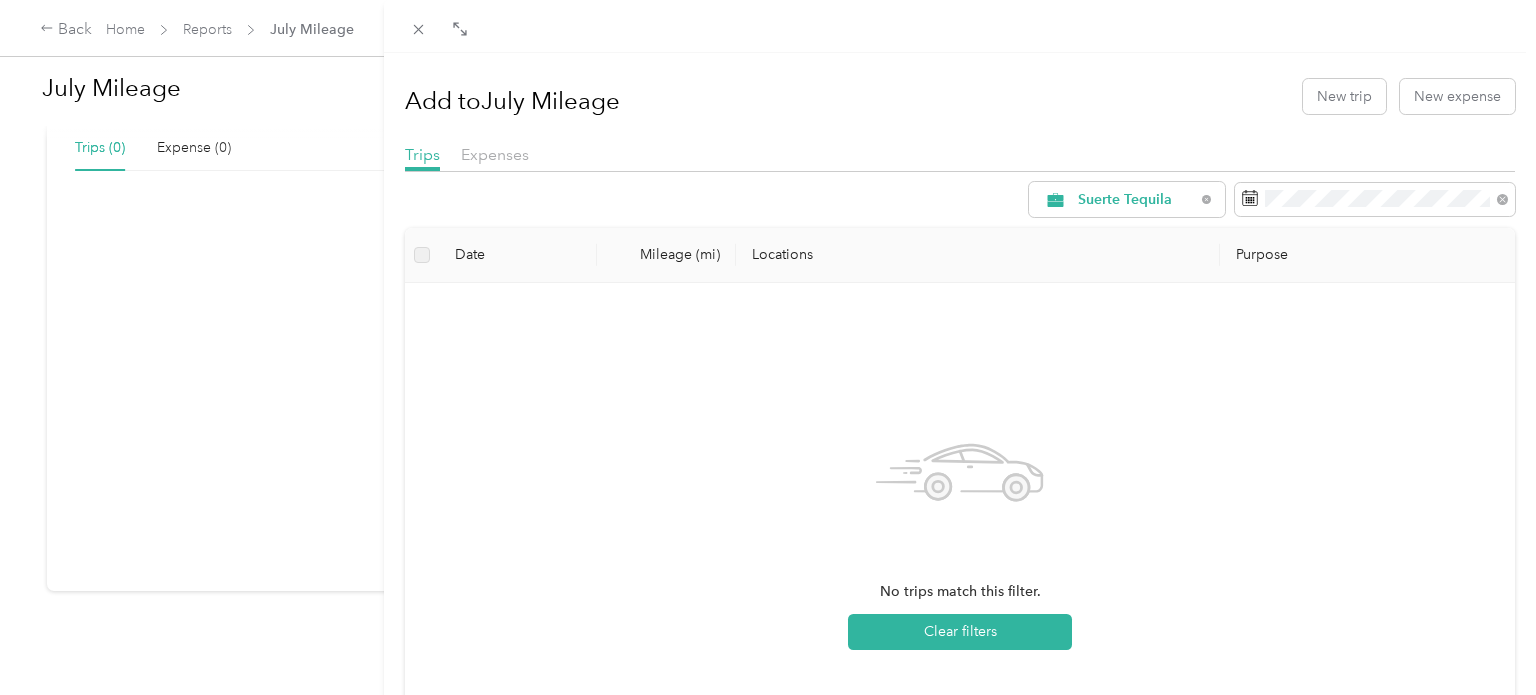 click on "Work" at bounding box center [1144, 305] 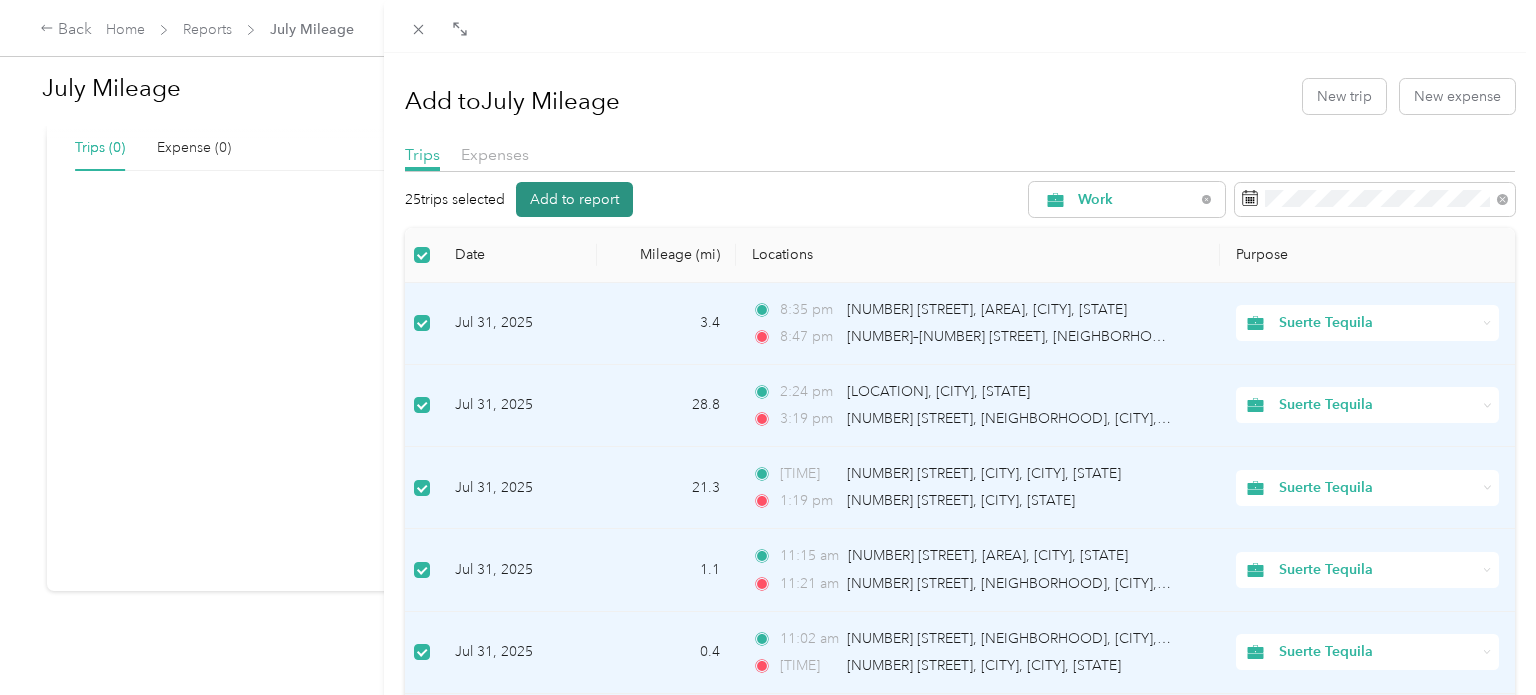 click on "Add to report" at bounding box center (574, 199) 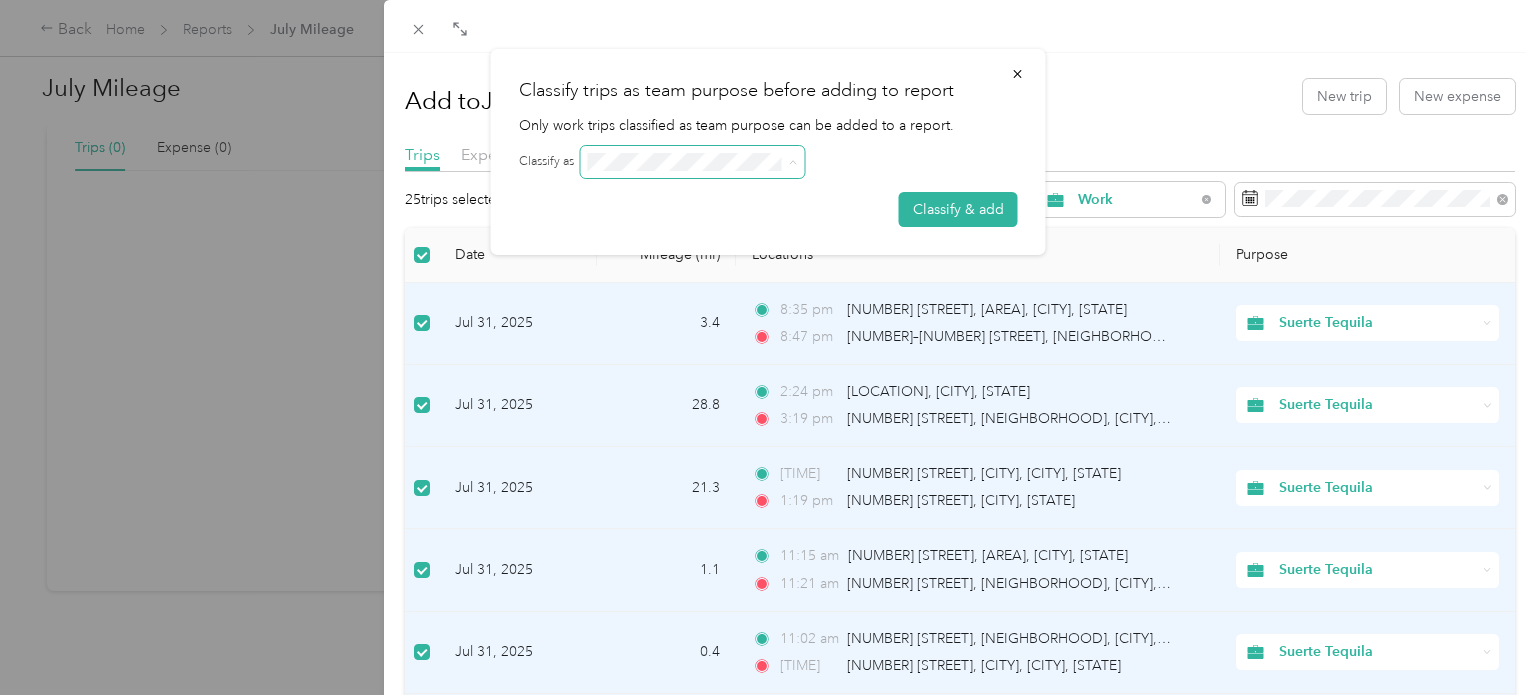 click 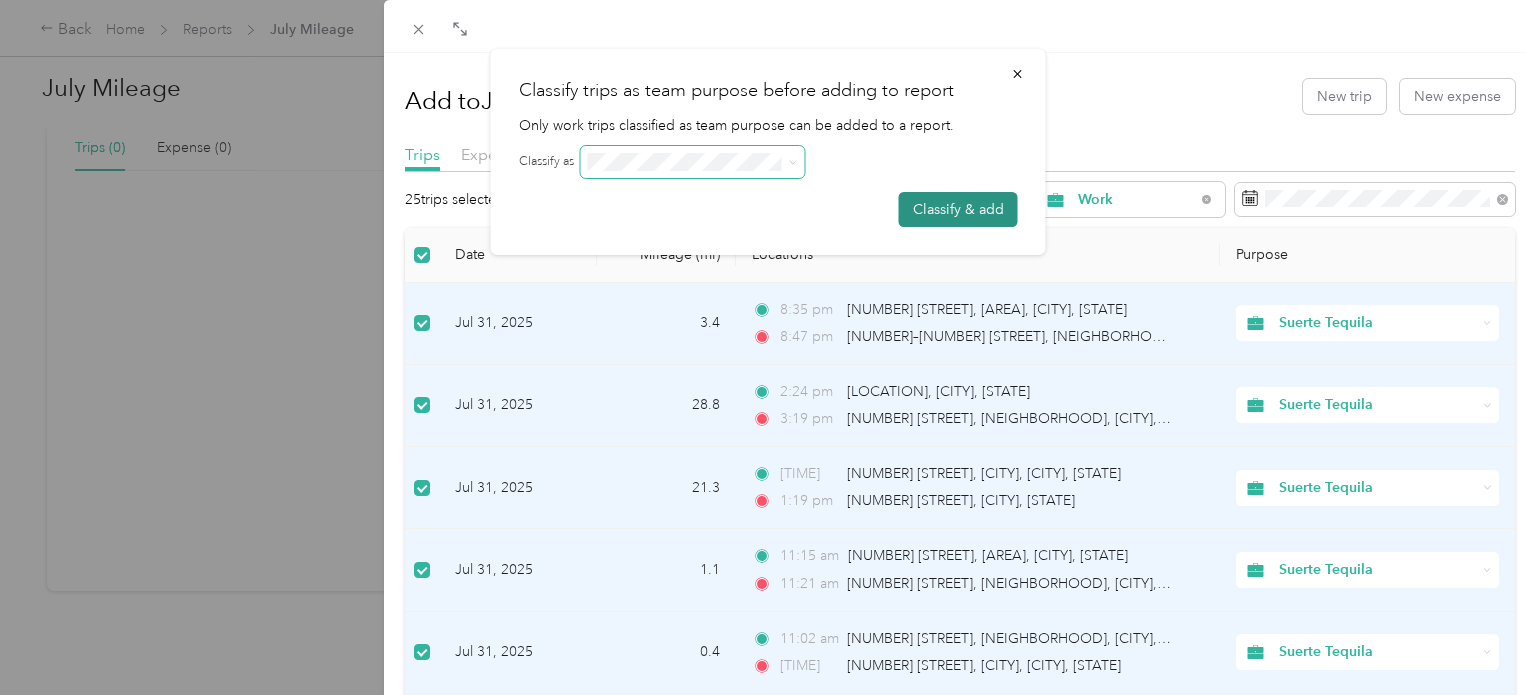 click on "Classify & add" at bounding box center (958, 209) 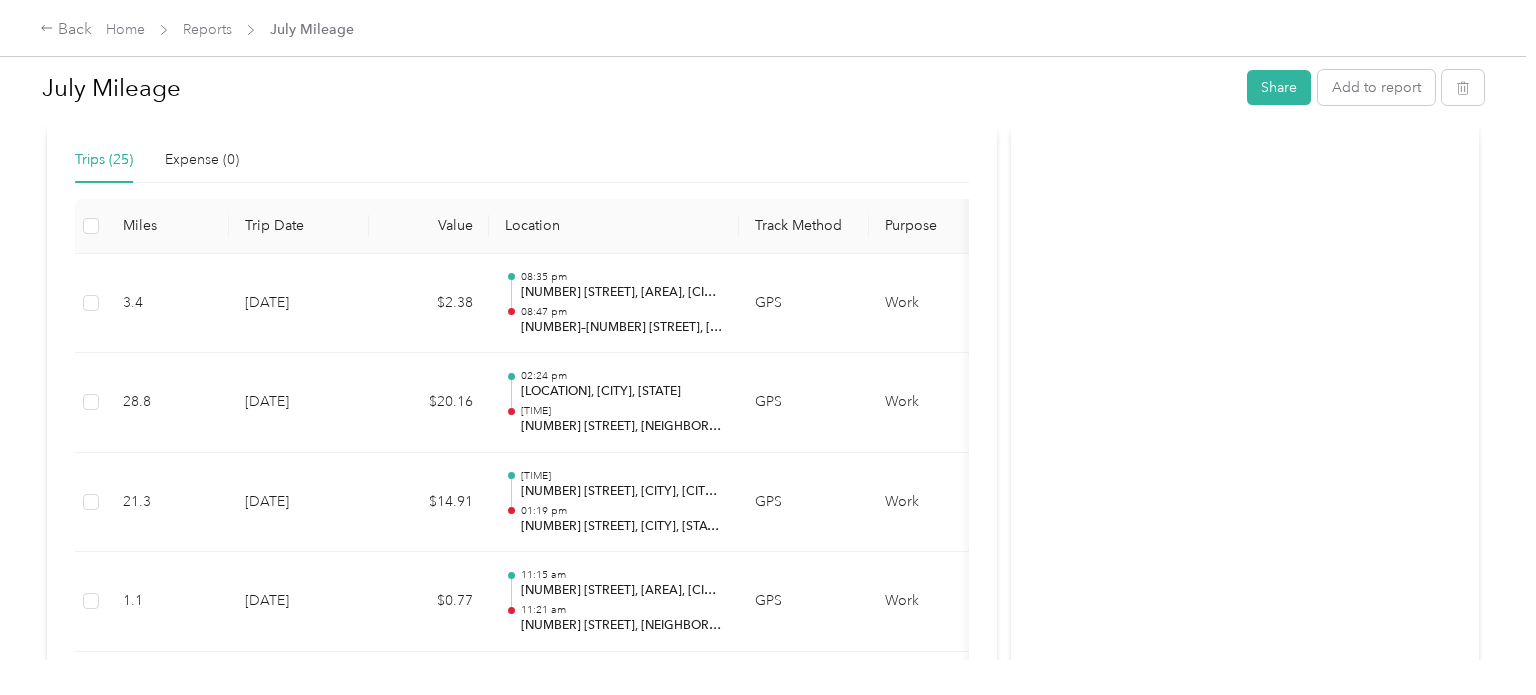 scroll, scrollTop: 0, scrollLeft: 0, axis: both 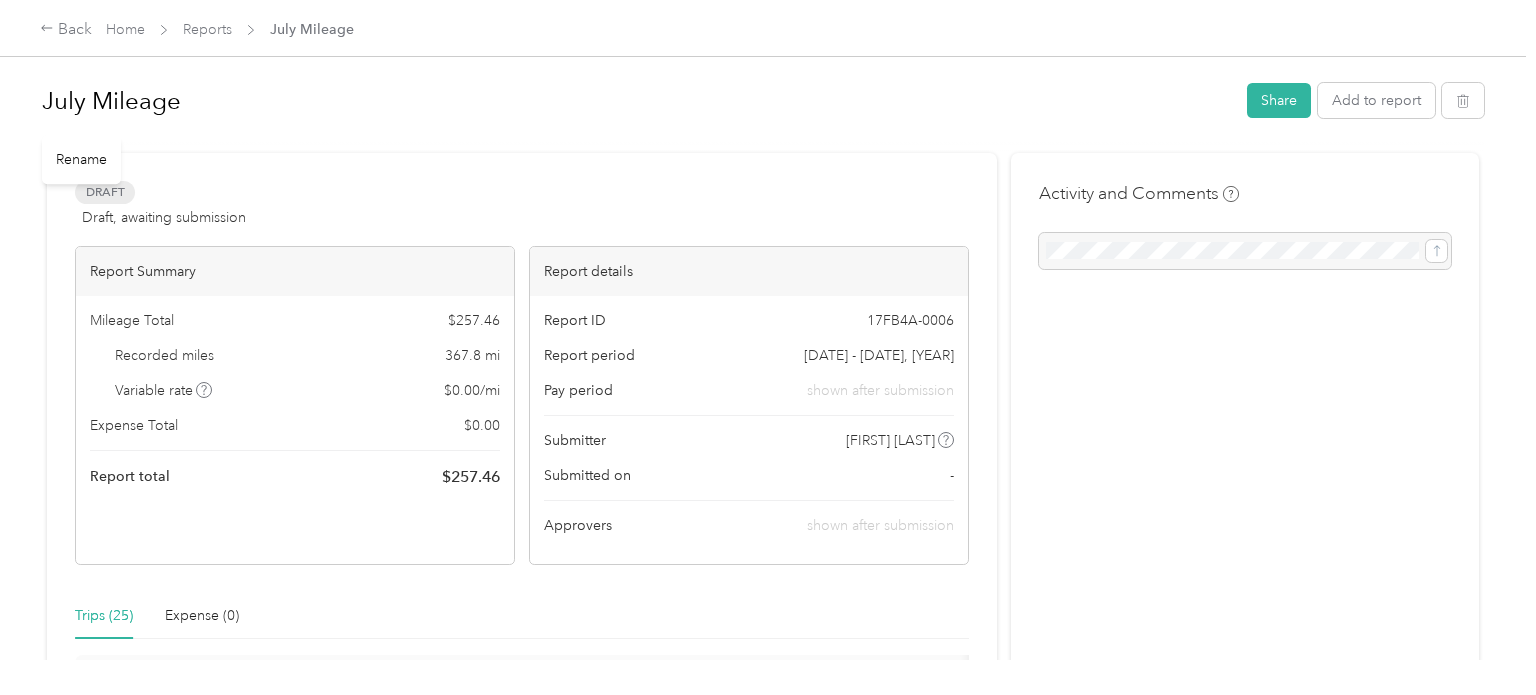 click on "Rename" at bounding box center (81, 159) 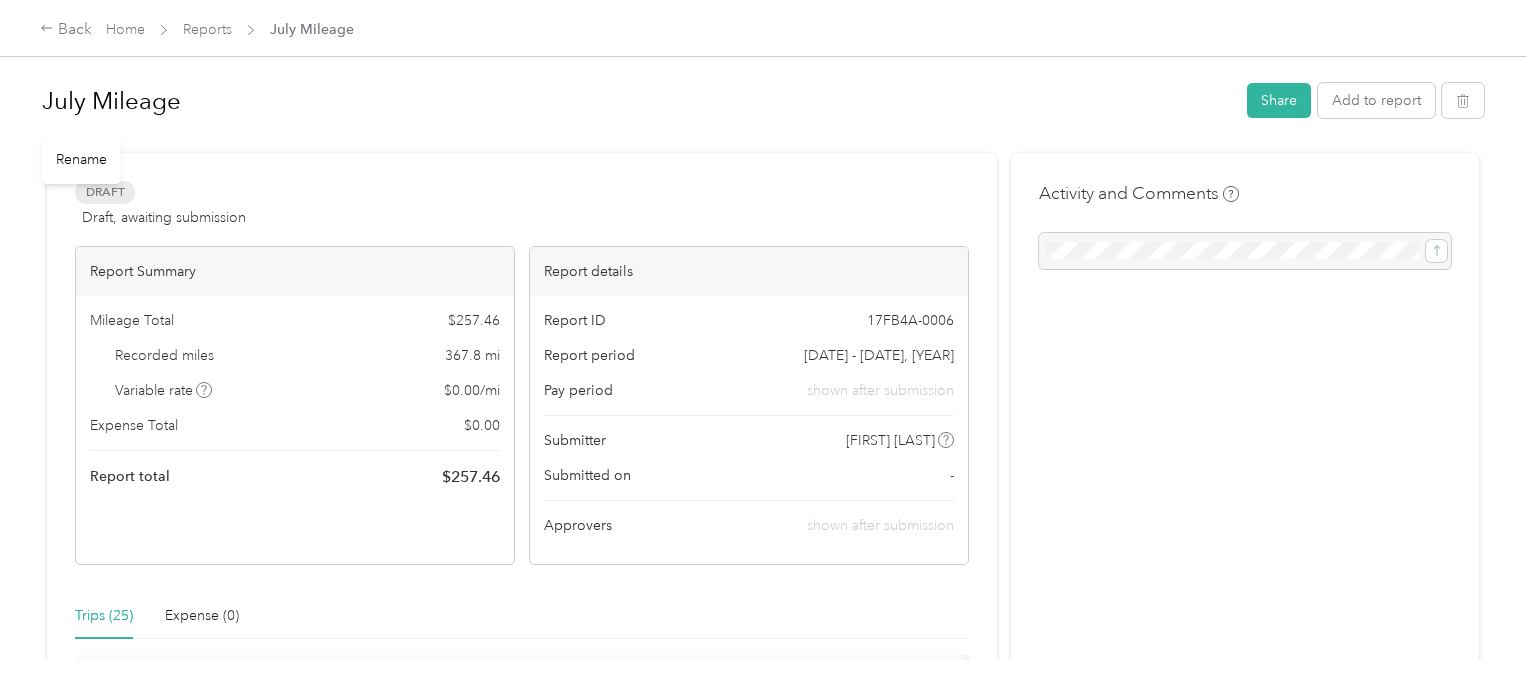 click on "Rename" at bounding box center [81, 159] 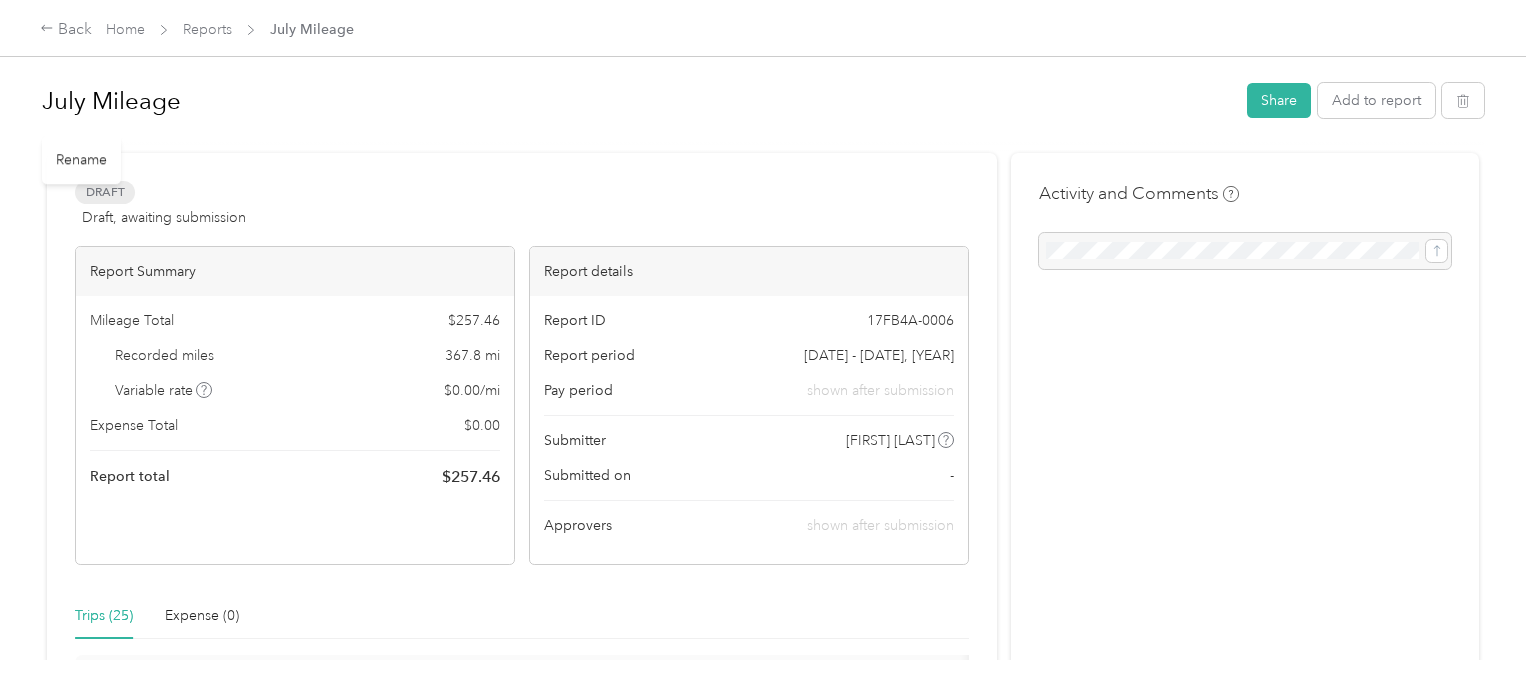 click on "July Mileage" at bounding box center [637, 101] 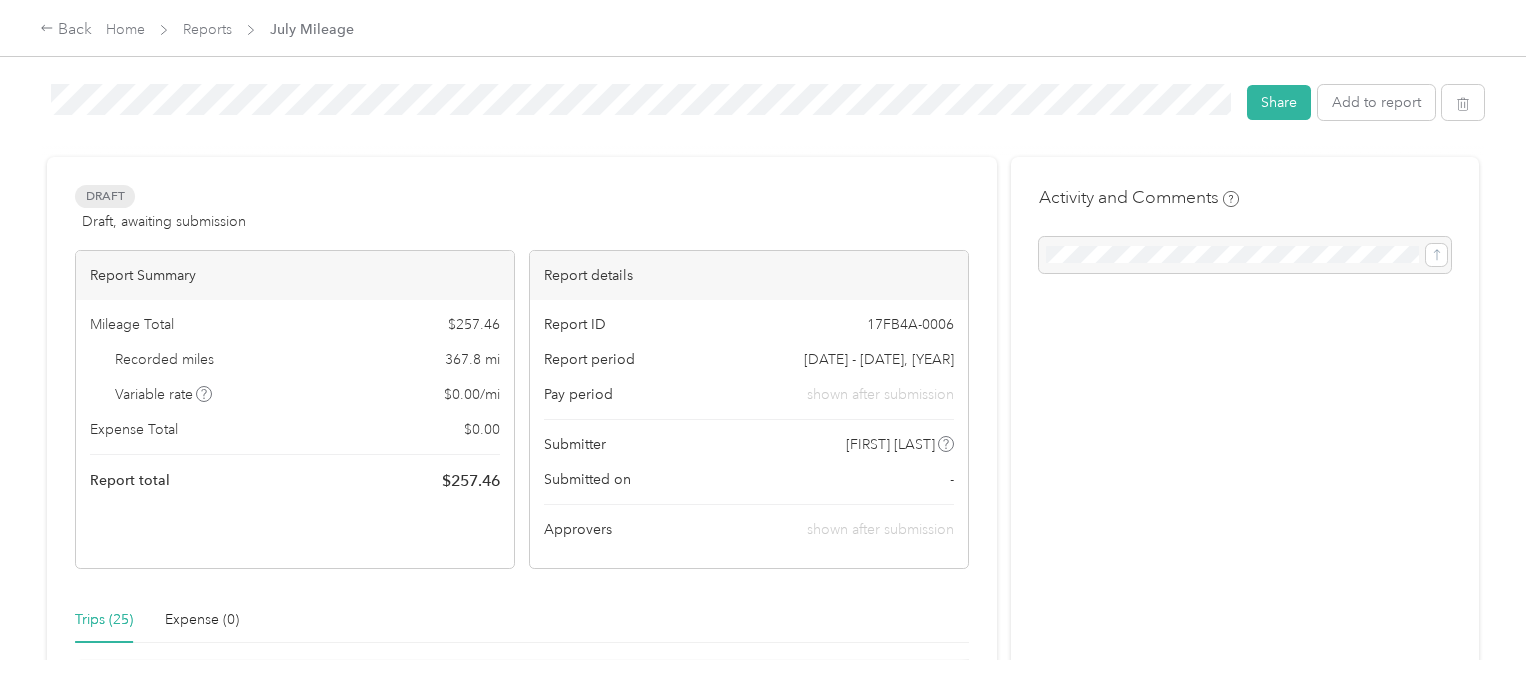 click on "Draft Draft, awaiting submission View  activity & comments Report Summary Mileage Total $ [AMOUNT] Recorded miles [MILES]   mi Variable rate   $ [RATE] / mi Expense Total $ [AMOUNT] Report total $ [AMOUNT] Report details Report ID [REPORT_ID] Report period [DATE] - [DATE] Pay period shown after submission Submitter [NAME] Submitted on - Approvers shown after submission Trips ([NUMBER]) Expense ([NUMBER]) Miles Trip Date Value Location Track Method Purpose Notes Tags                     [MILES] [DATE] $[AMOUNT] [TIME] [NUMBER] [STREET], [NEIGHBORHOOD], [CITY], [STATE] [TIME] [NUMBER] [STREET], [NEIGHBORHOOD], [CITY], [STATE] GPS Work - [MILES] [DATE] $[AMOUNT] [TIME] [NUMBER] [STREET], [NEIGHBORHOOD], [CITY], [STATE] [TIME] [NUMBER] [STREET], [CITY], [STATE] GPS Work - [MILES] [DATE] $[AMOUNT] [TIME] [NUMBER] [STREET], [NEIGHBORHOOD], [CITY], [STATE] [TIME] GPS Work - [MILES] [DATE] $[AMOUNT] [TIME] [NUMBER] [STREET], [NEIGHBORHOOD], [CITY], [STATE] [TIME] GPS Work -" at bounding box center (522, 1711) 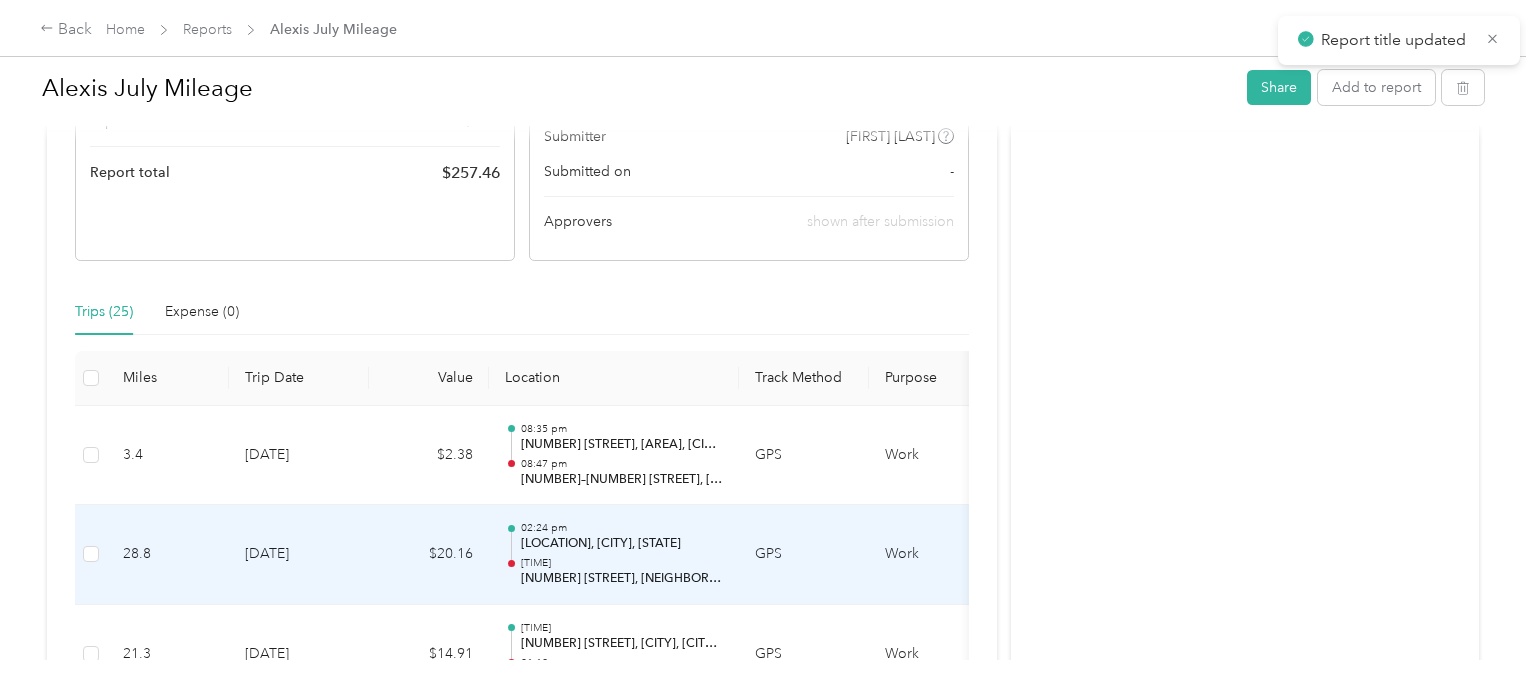 scroll, scrollTop: 308, scrollLeft: 0, axis: vertical 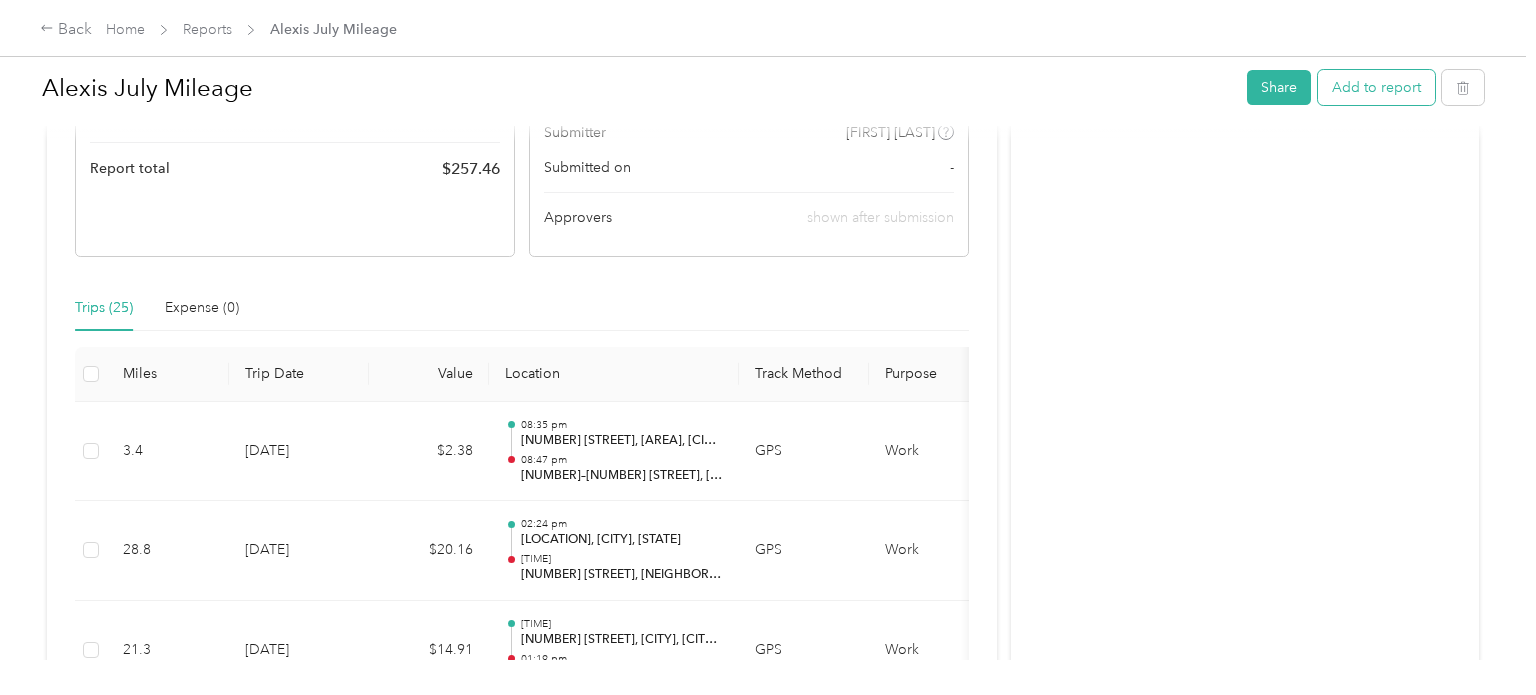 click on "Add to report" at bounding box center [1376, 87] 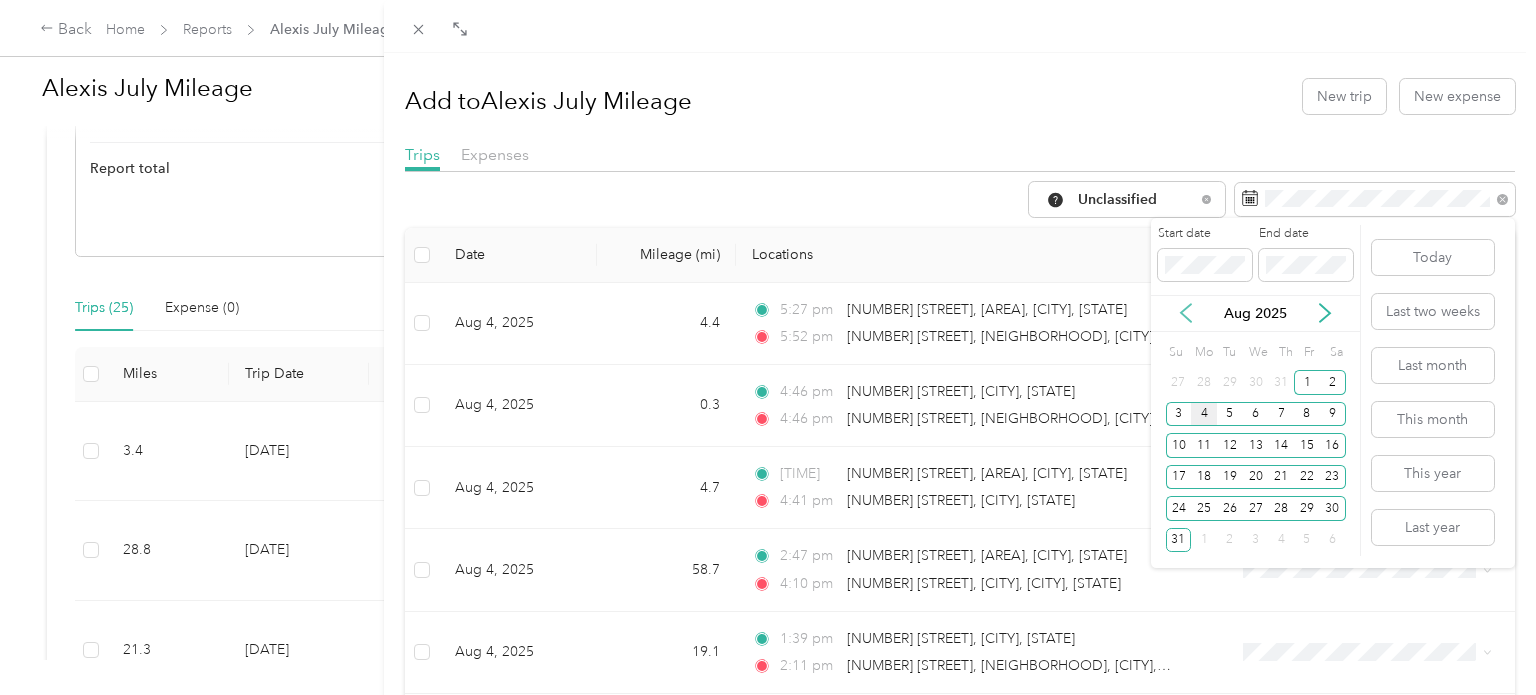 click 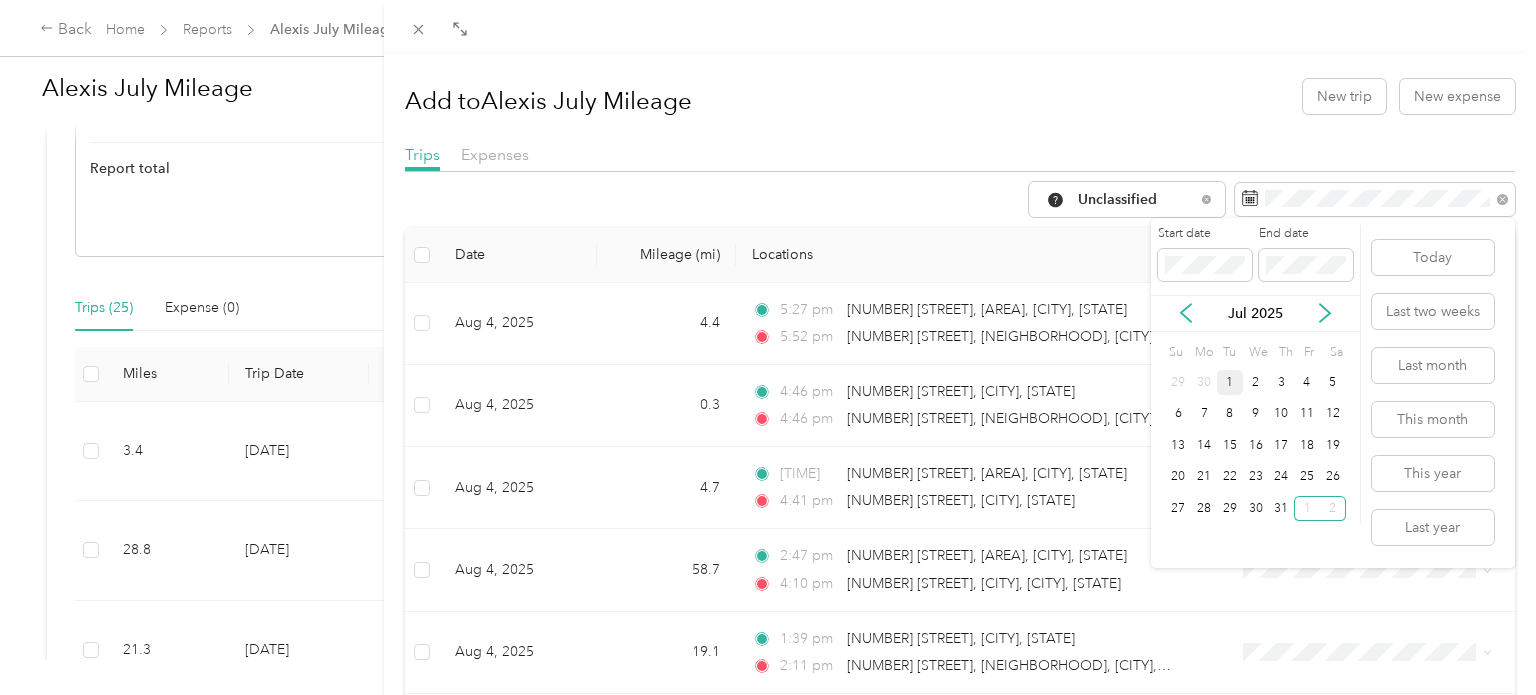 click on "1" at bounding box center (1230, 382) 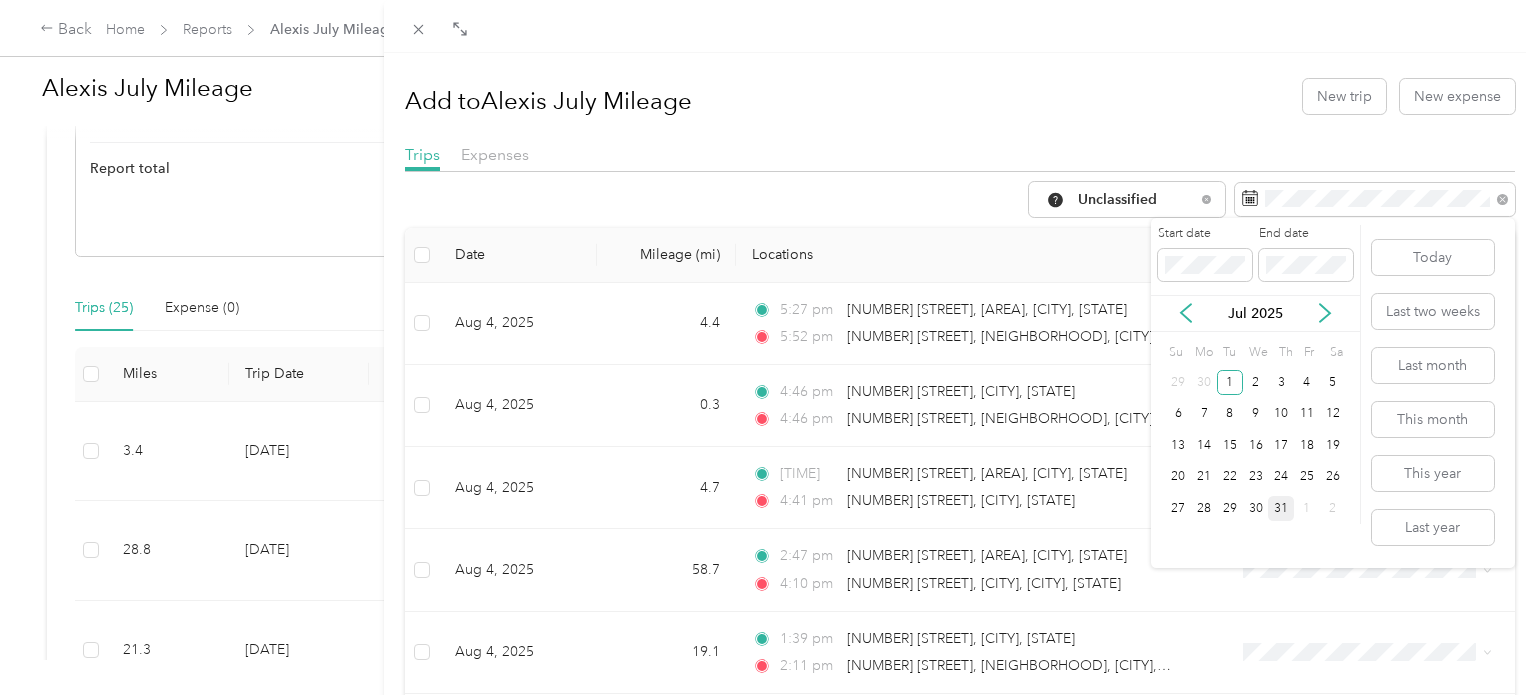 click on "31" at bounding box center [1281, 508] 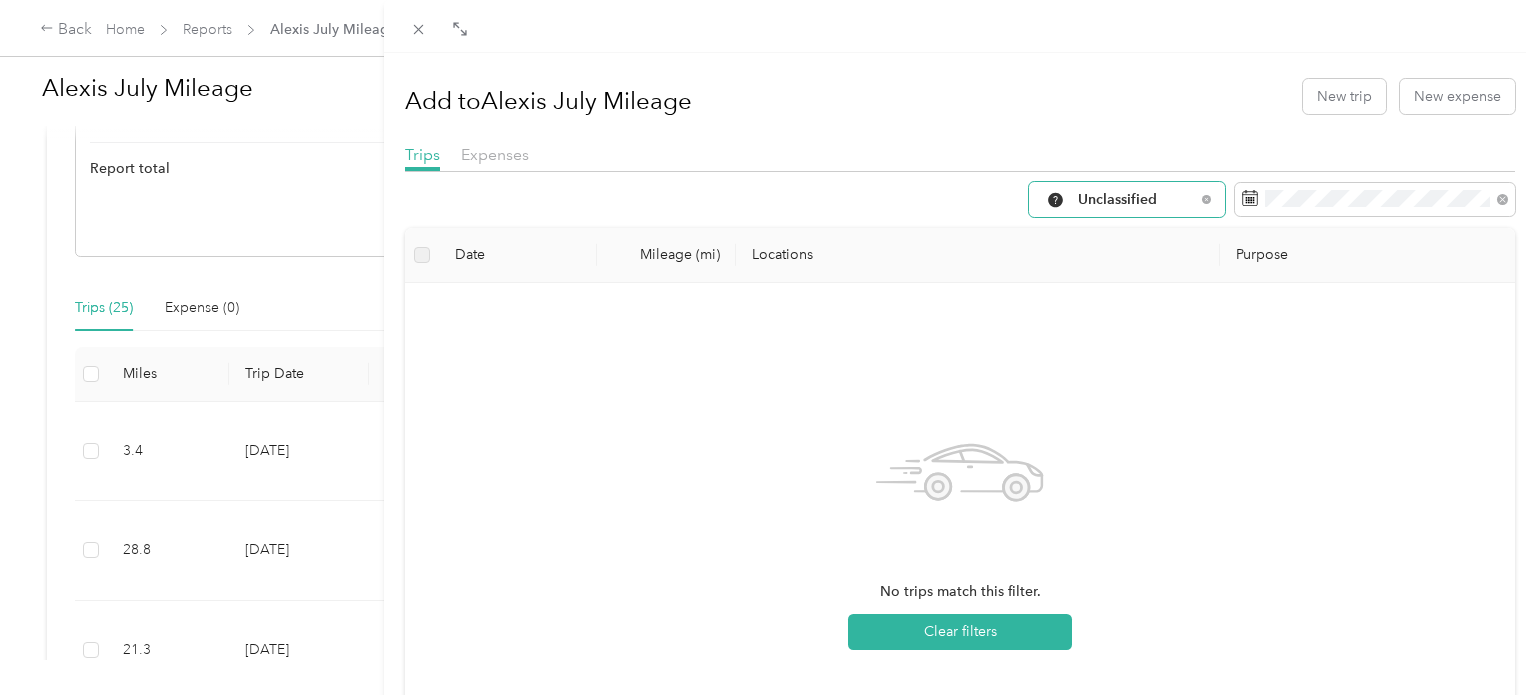 click on "Unclassified" at bounding box center (1136, 200) 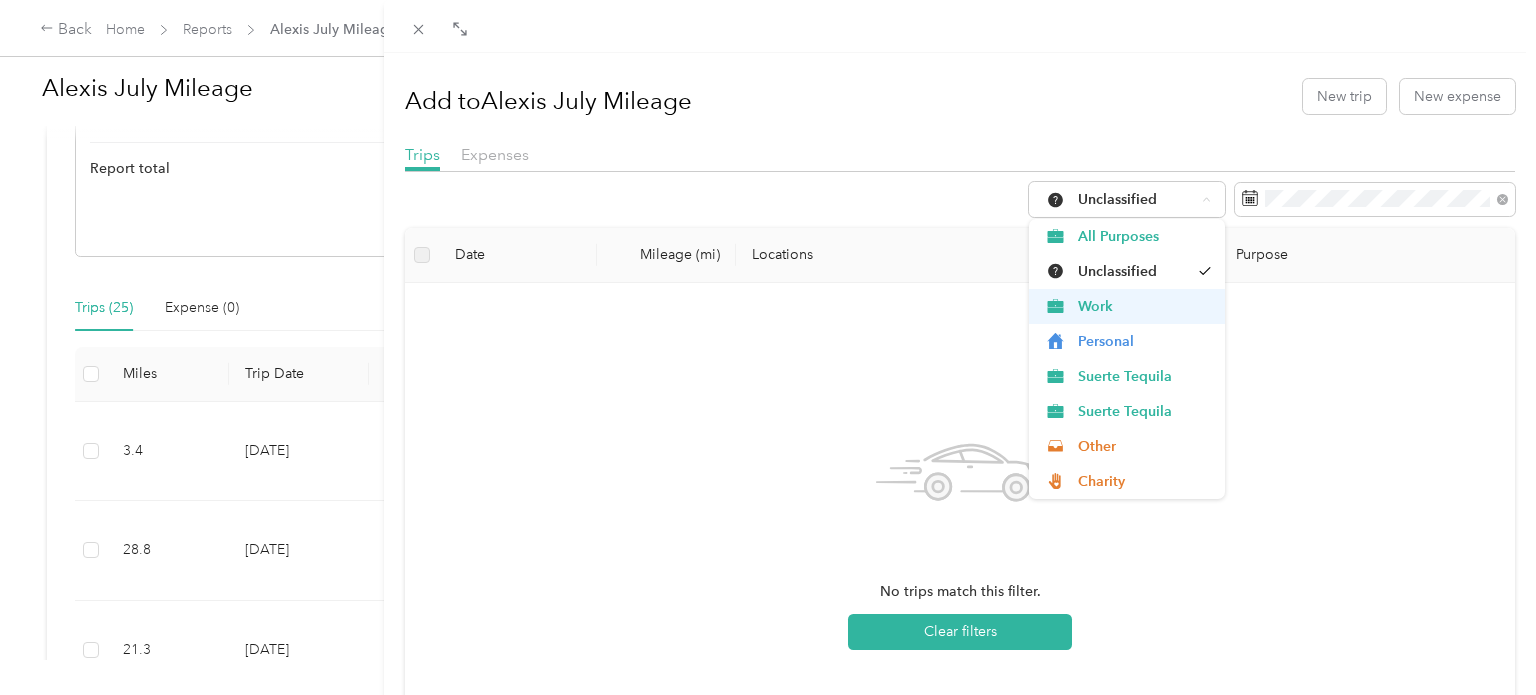 click on "Work" at bounding box center (1144, 306) 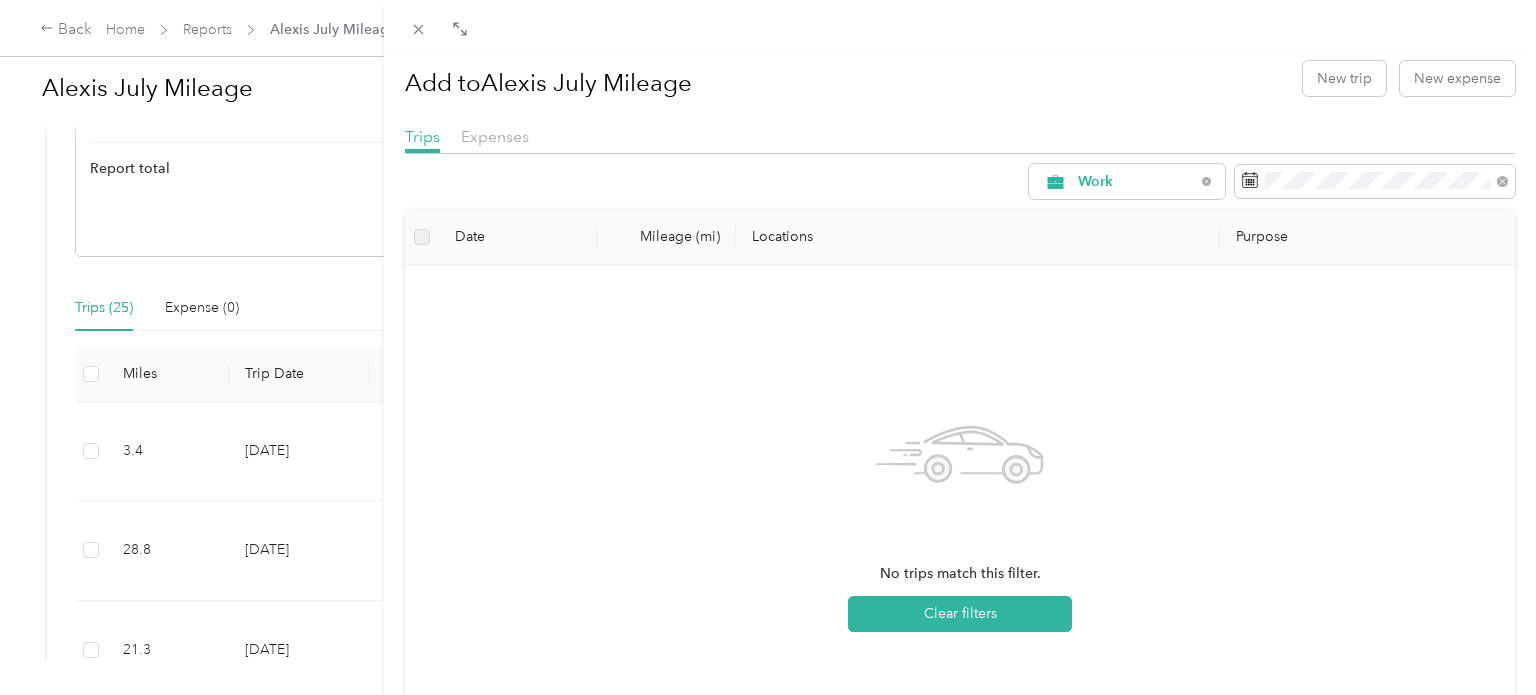 scroll, scrollTop: 12, scrollLeft: 0, axis: vertical 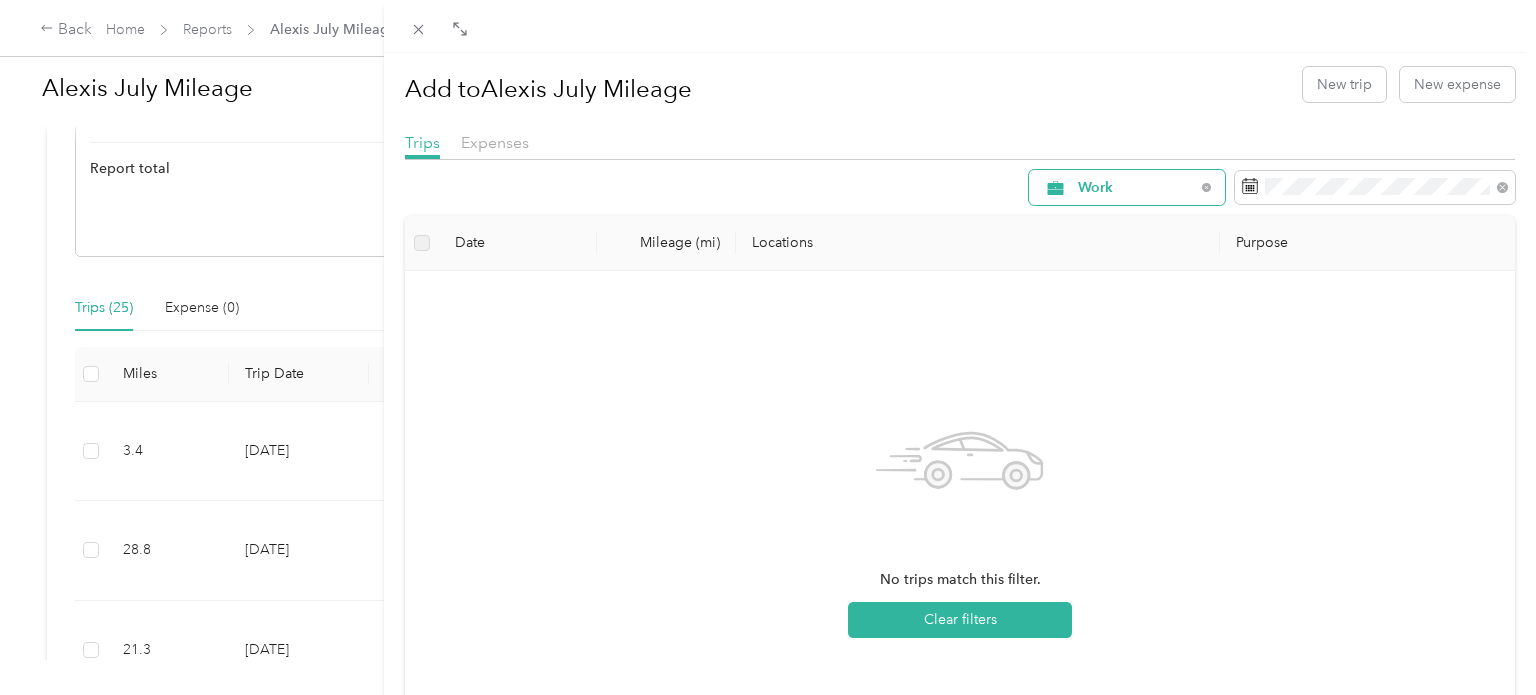 click on "Work" at bounding box center (1136, 188) 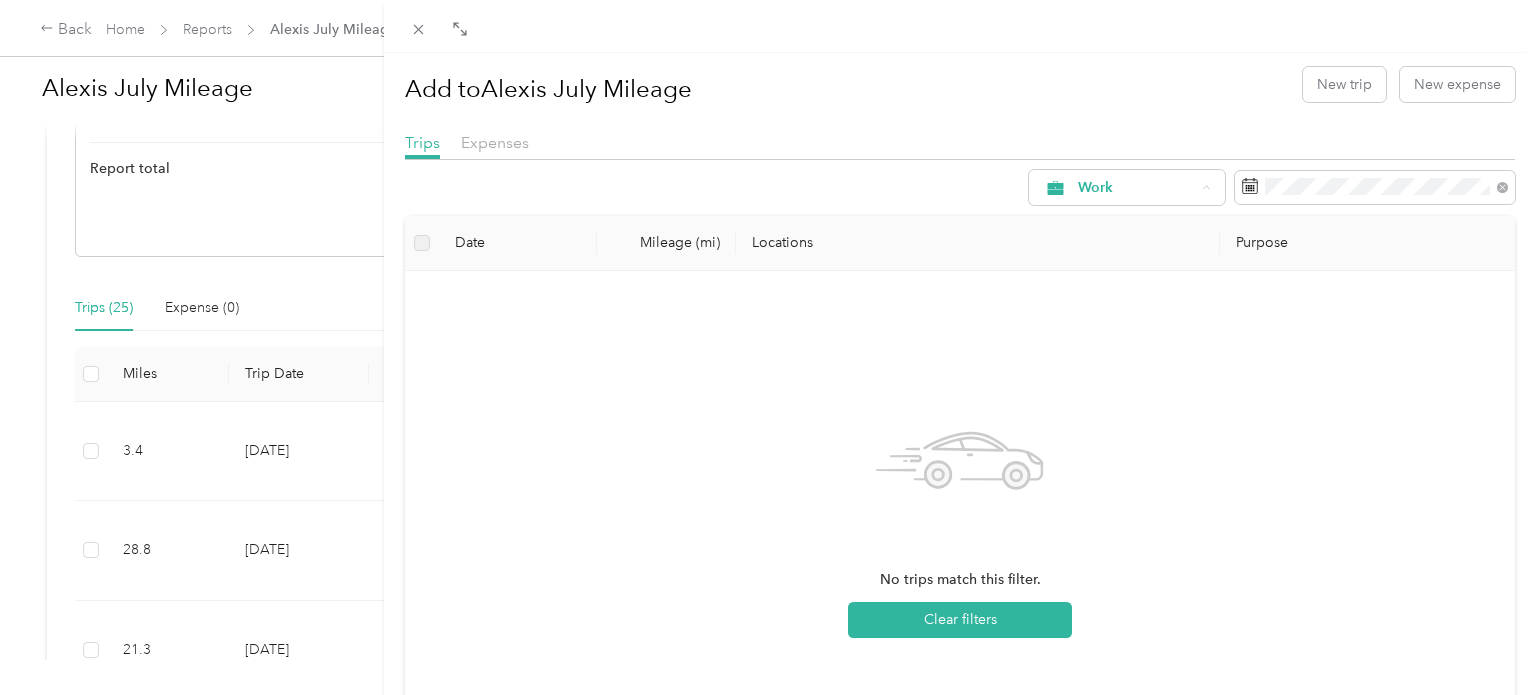 click on "Suerte Tequila" at bounding box center [1127, 363] 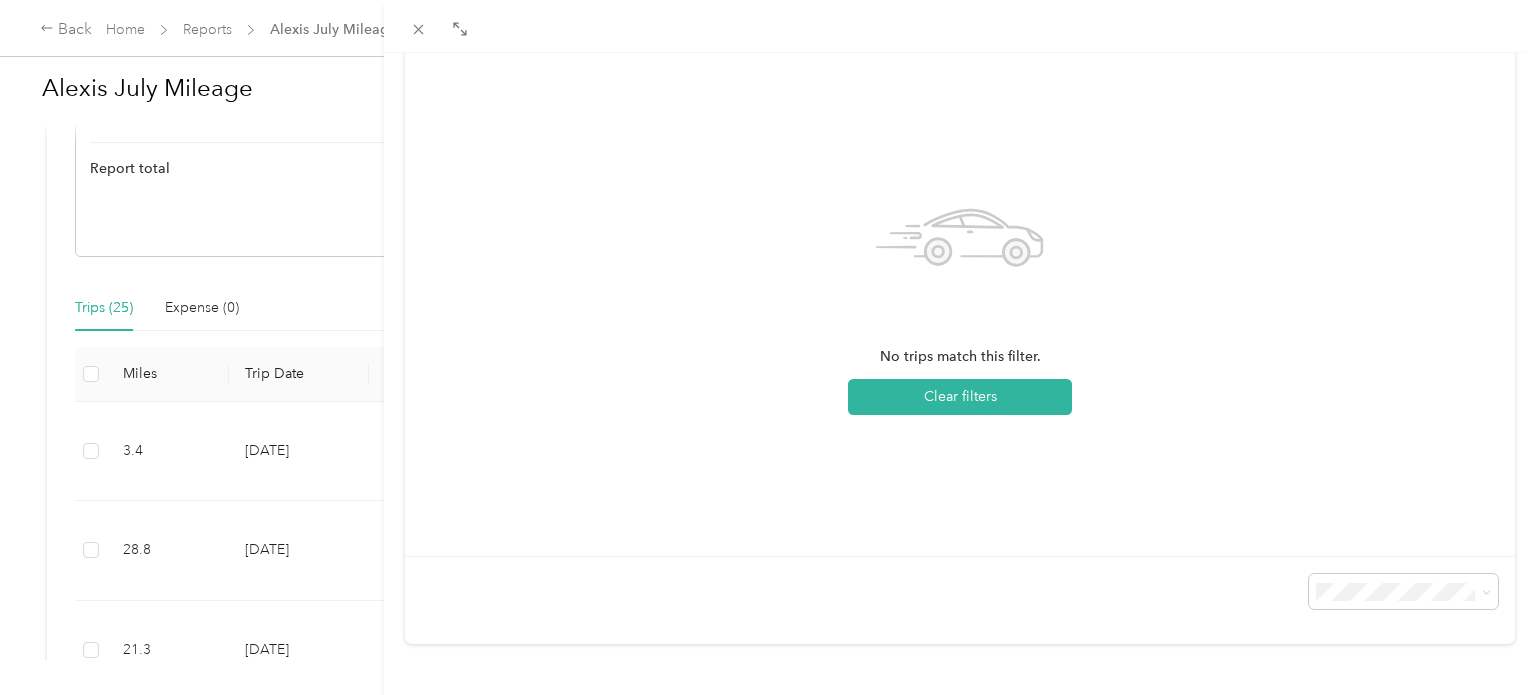 scroll, scrollTop: 232, scrollLeft: 0, axis: vertical 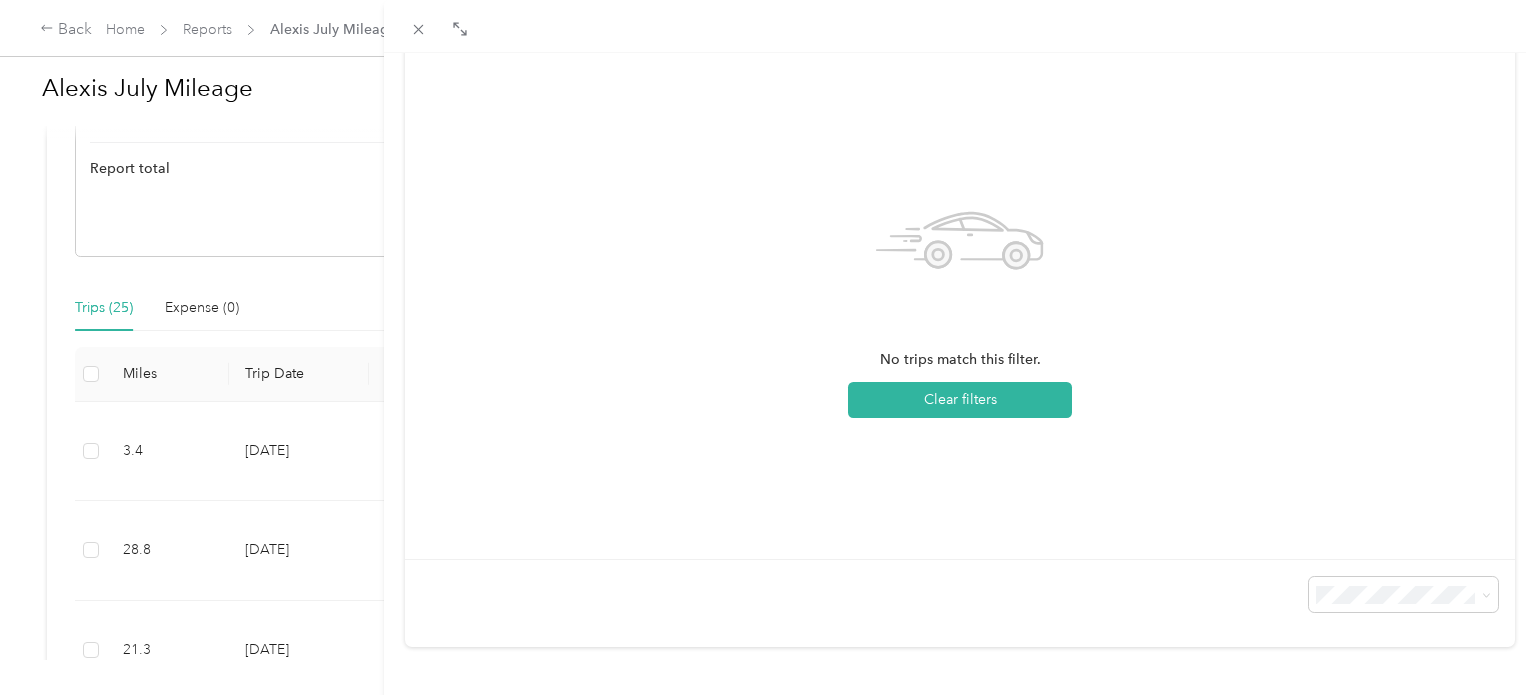 click on "Add to [FIRST] [LAST] Mileage New trip New expense Trips Expenses Suerte Tequila Date Mileage (mi) Locations Purpose           No trips match this filter. Clear filters" at bounding box center (768, 347) 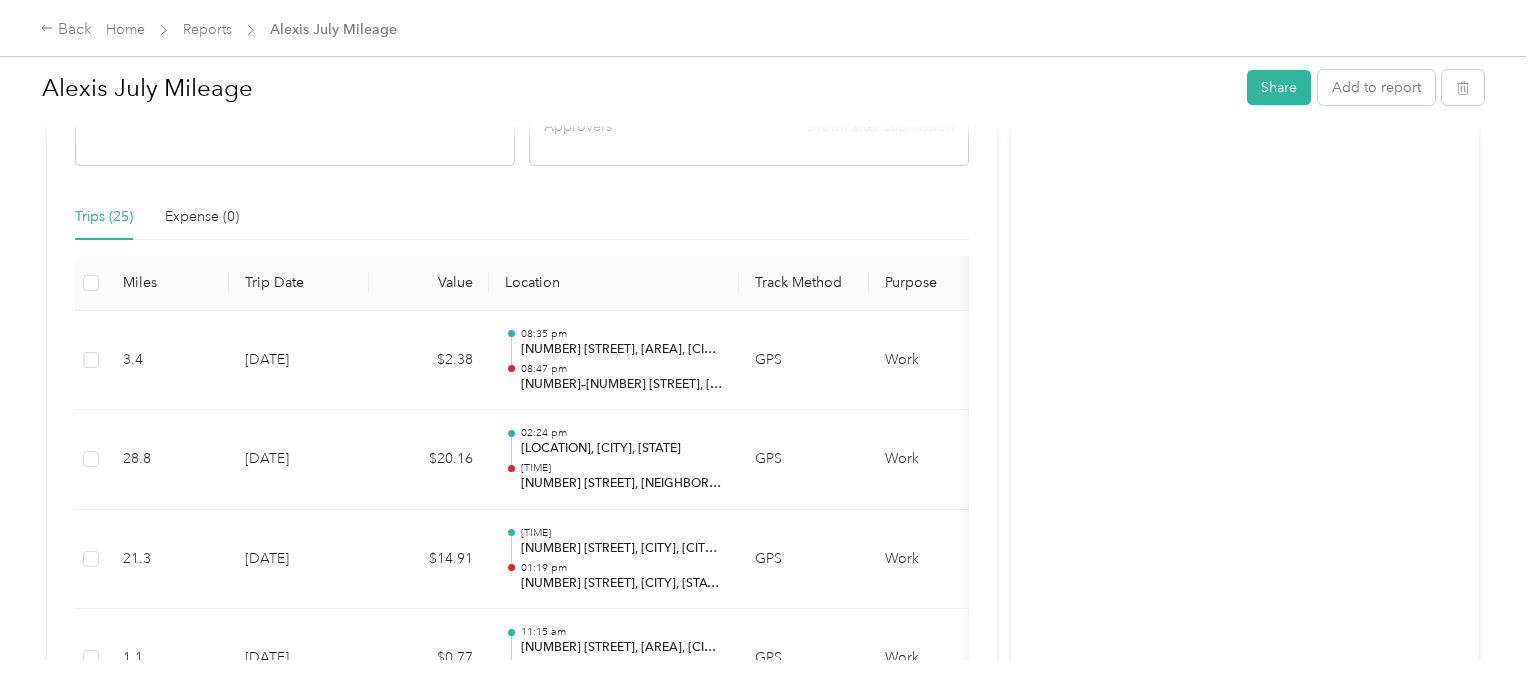 scroll, scrollTop: 403, scrollLeft: 0, axis: vertical 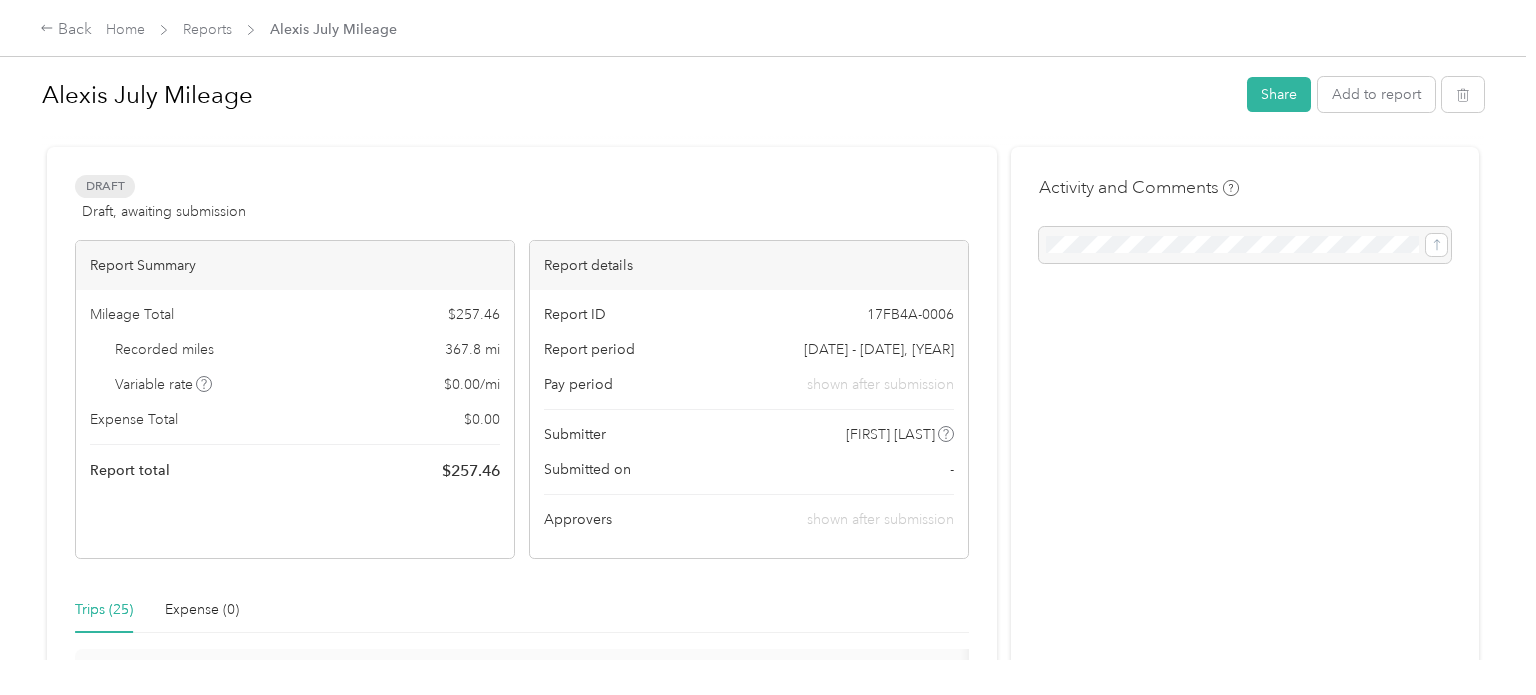 click on "[DATE] - [DATE], [YEAR]" at bounding box center [879, 349] 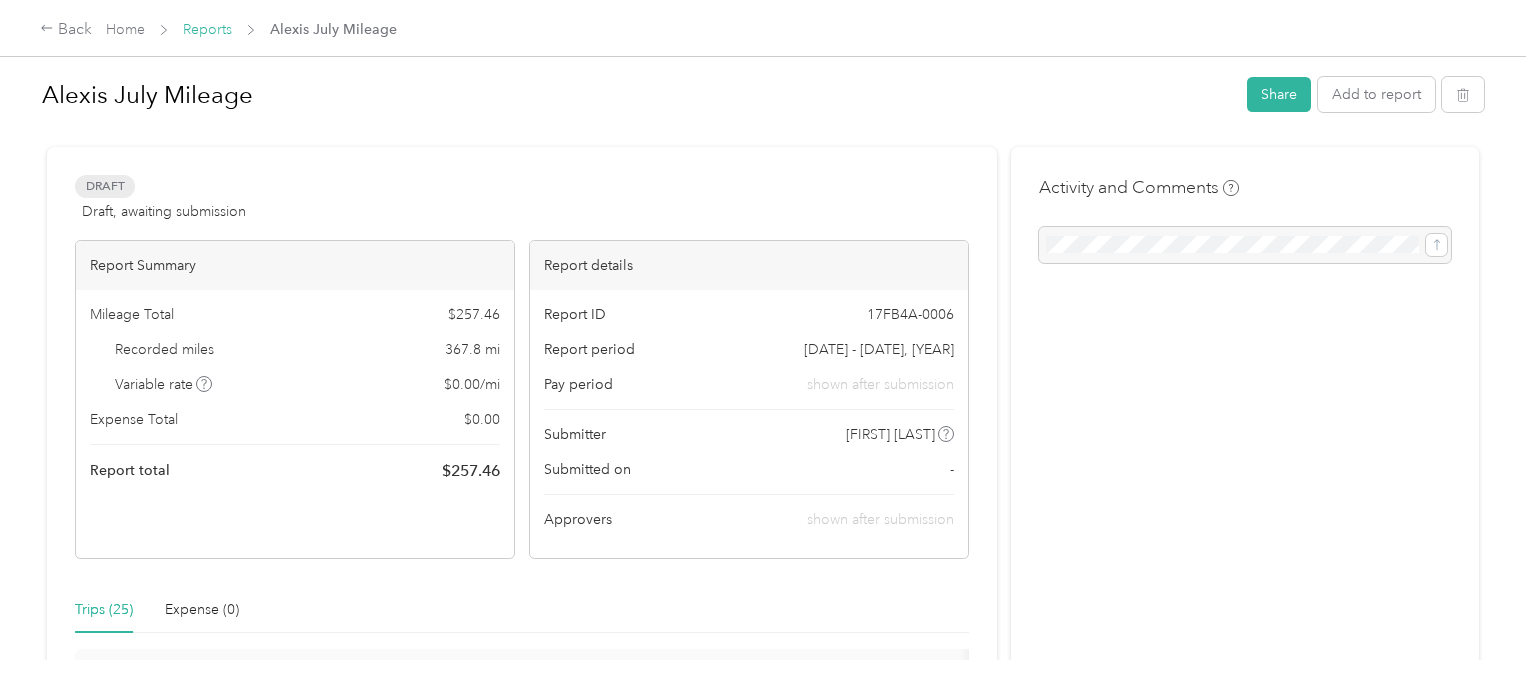 click on "Reports" at bounding box center [207, 29] 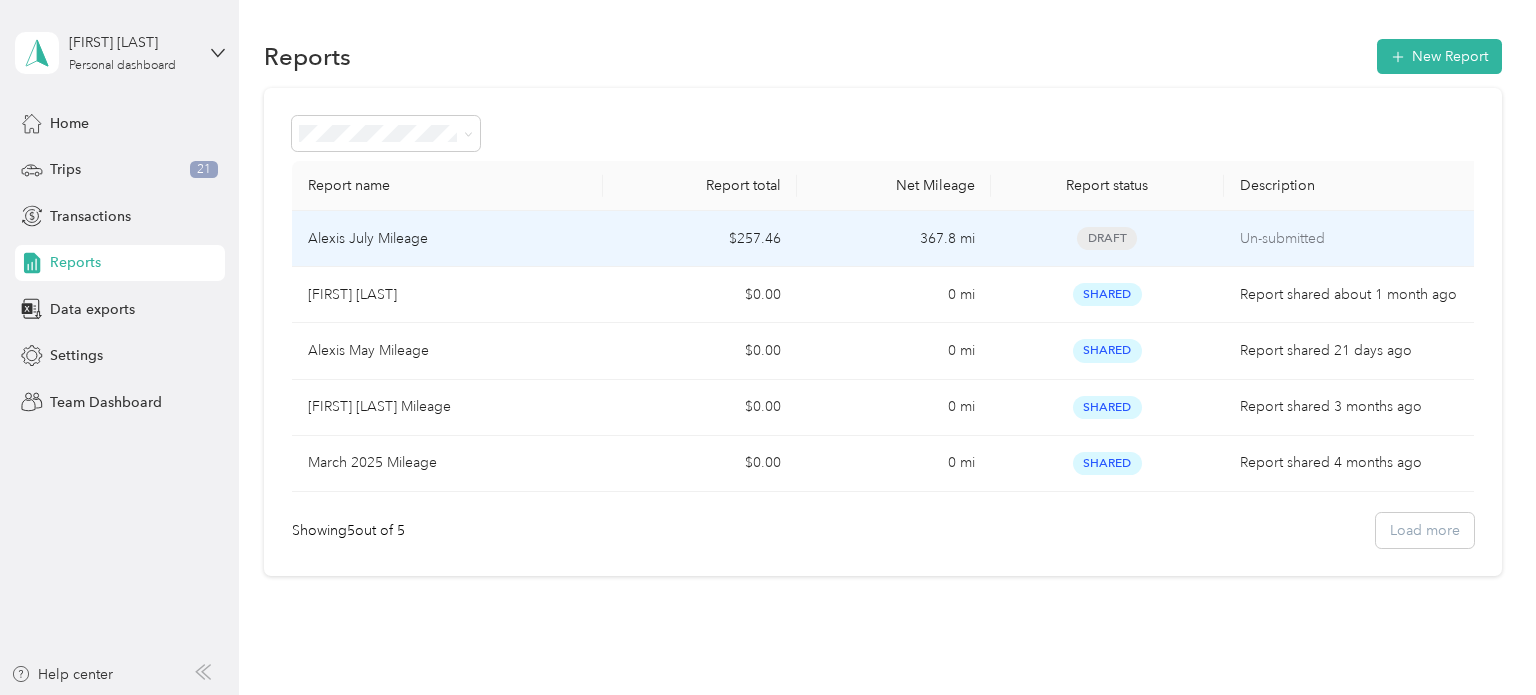 click on "Alexis July Mileage" at bounding box center [447, 239] 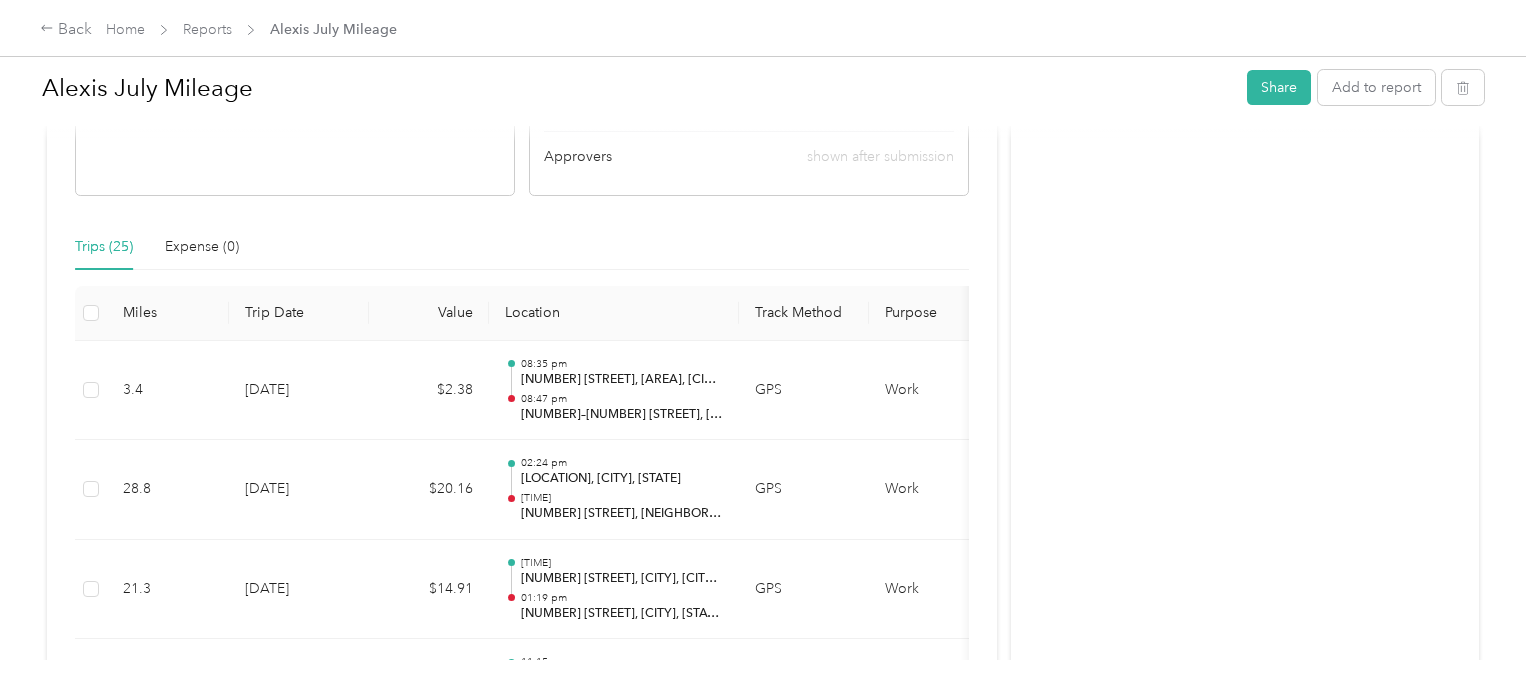 scroll, scrollTop: 0, scrollLeft: 0, axis: both 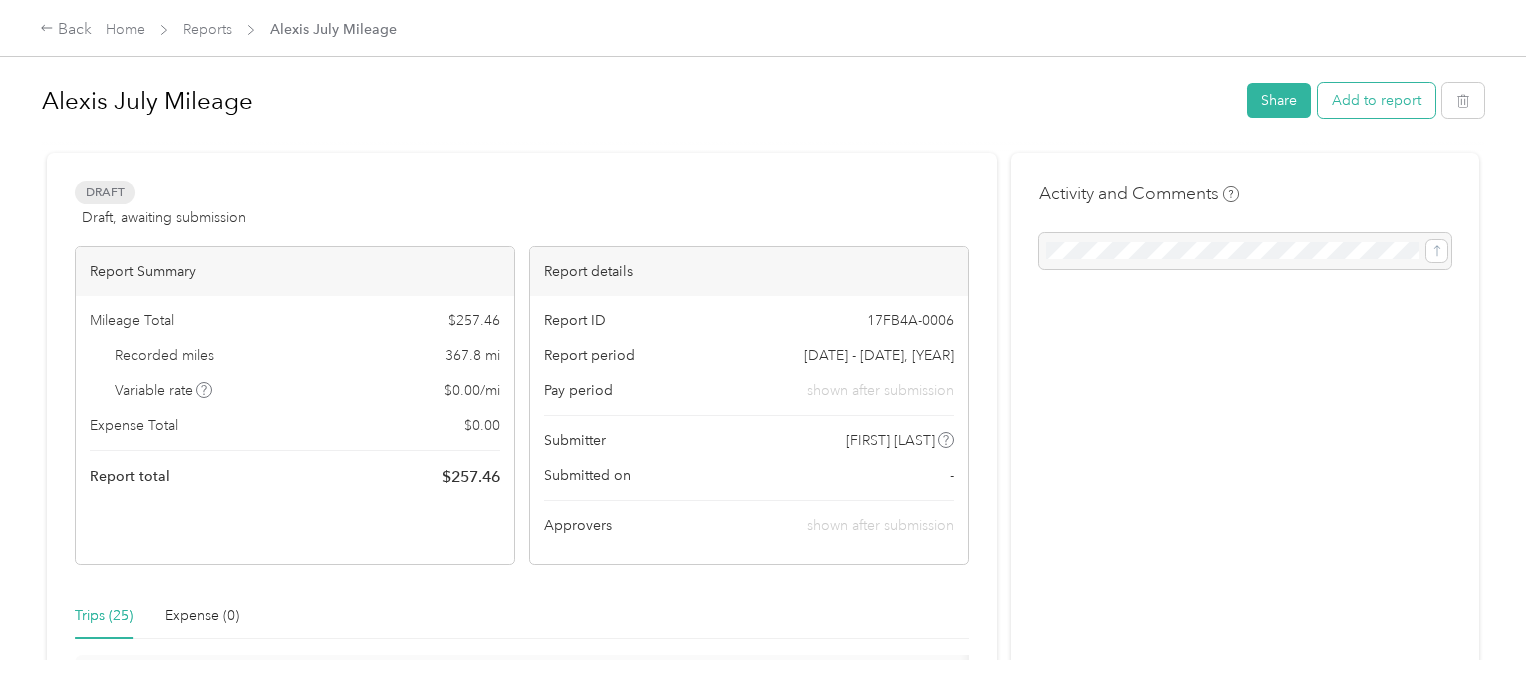 click on "Add to report" at bounding box center [1376, 100] 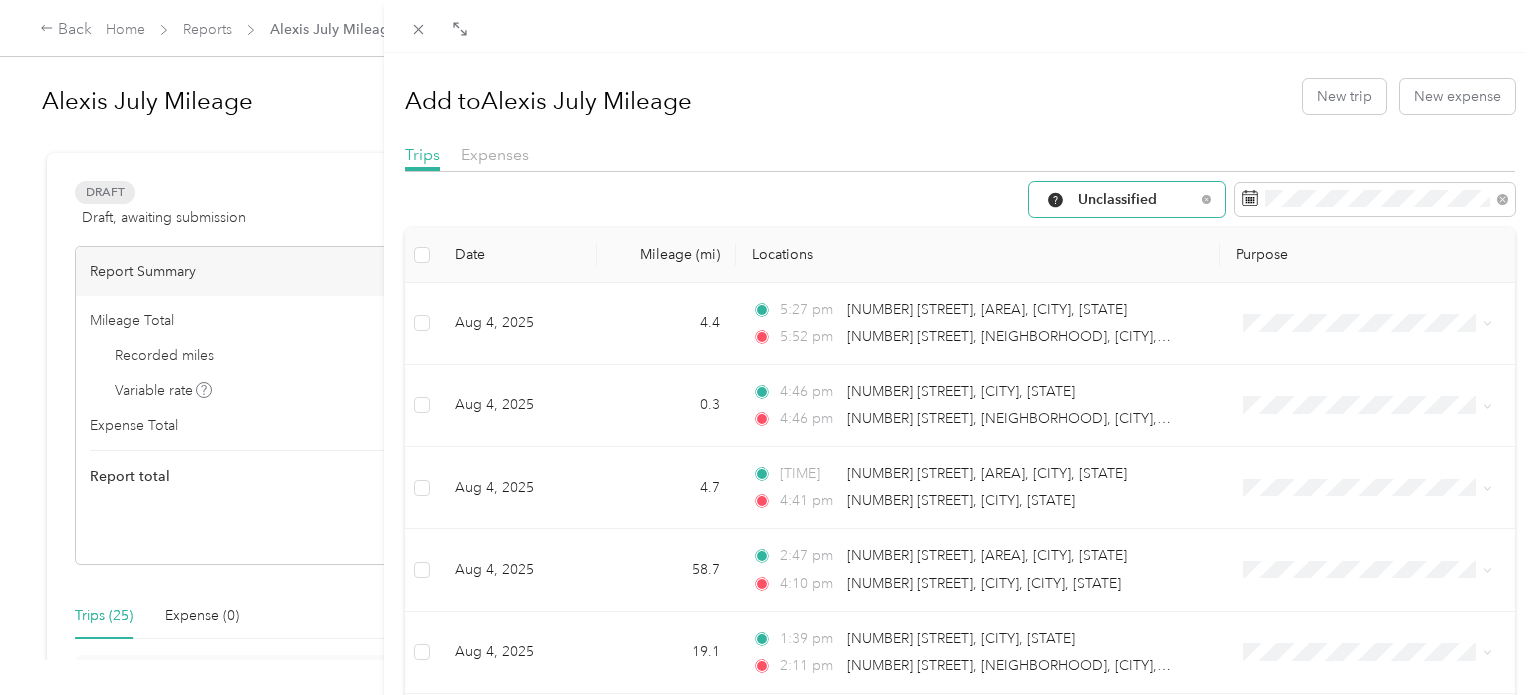 click on "Unclassified" at bounding box center [1136, 200] 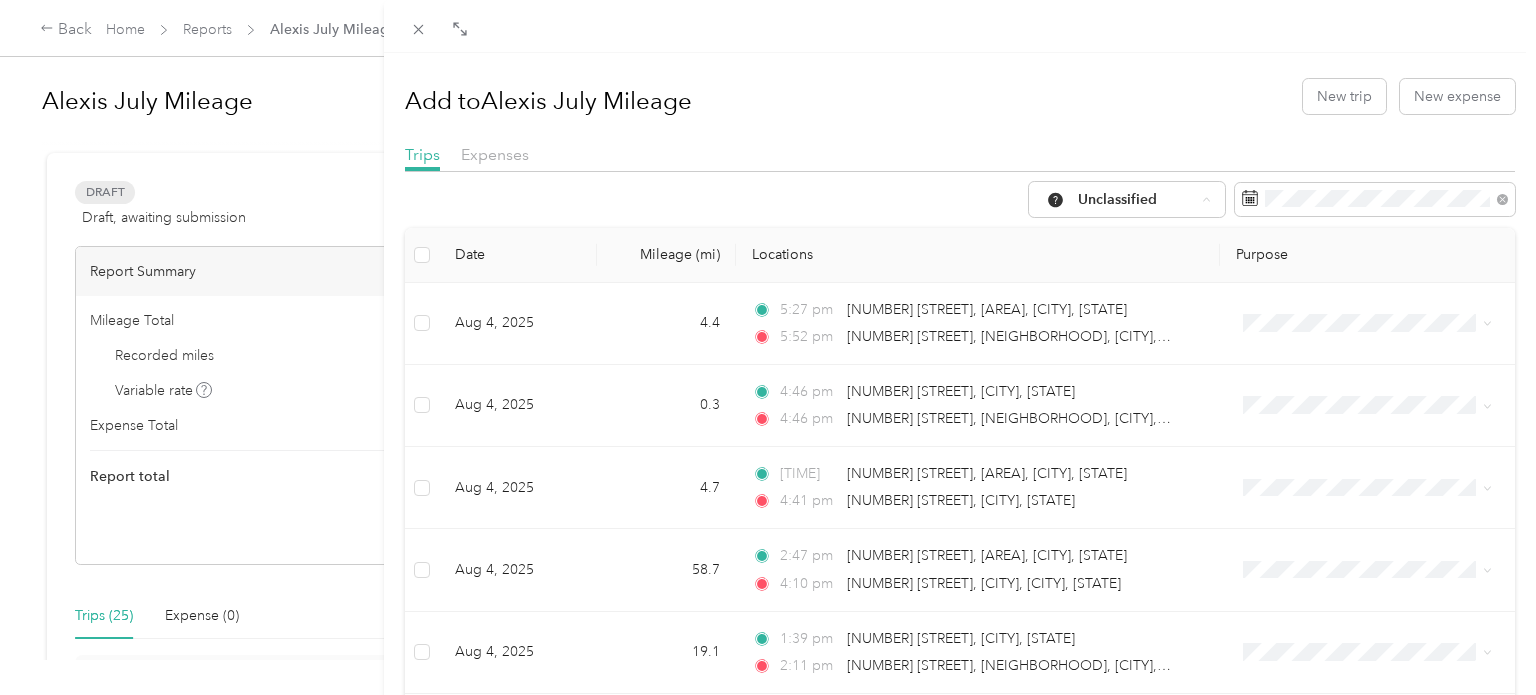 click on "Work" at bounding box center (1144, 306) 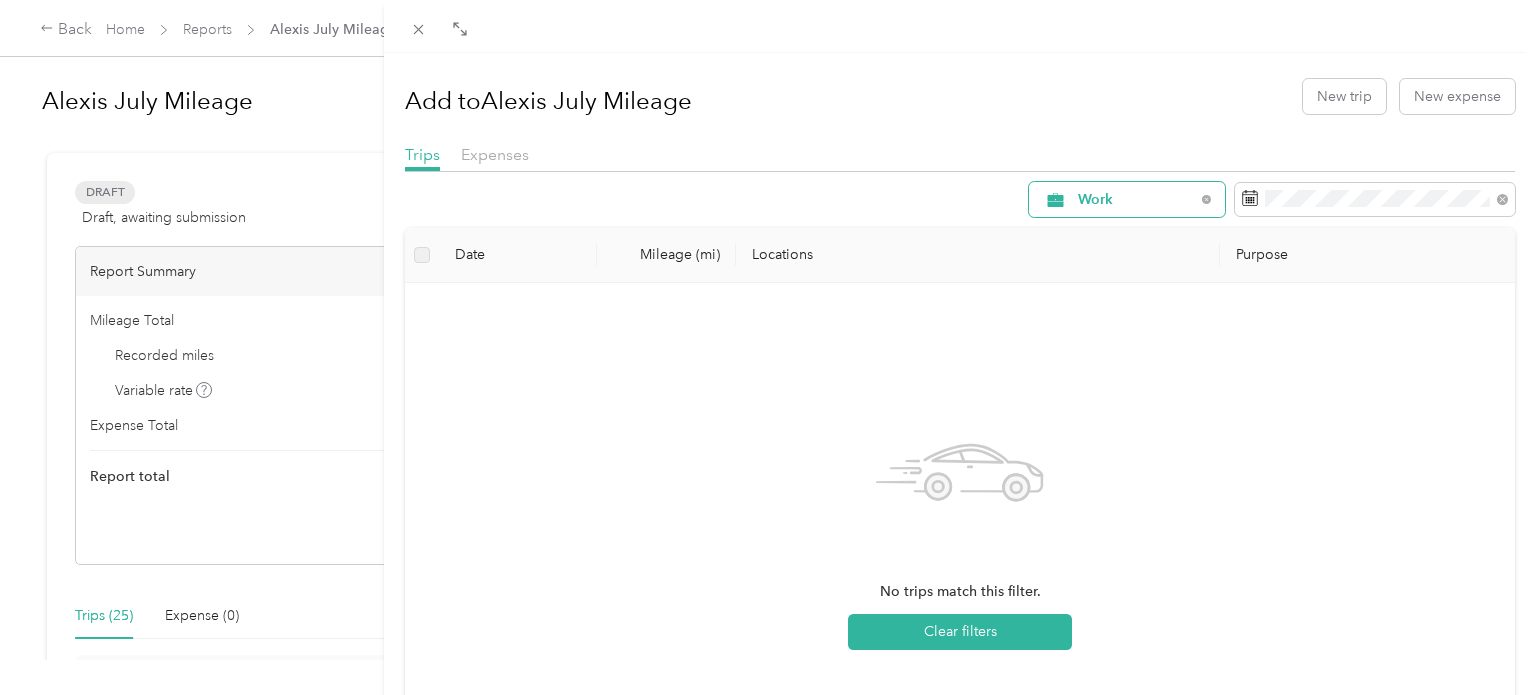 click on "Work" at bounding box center (1136, 200) 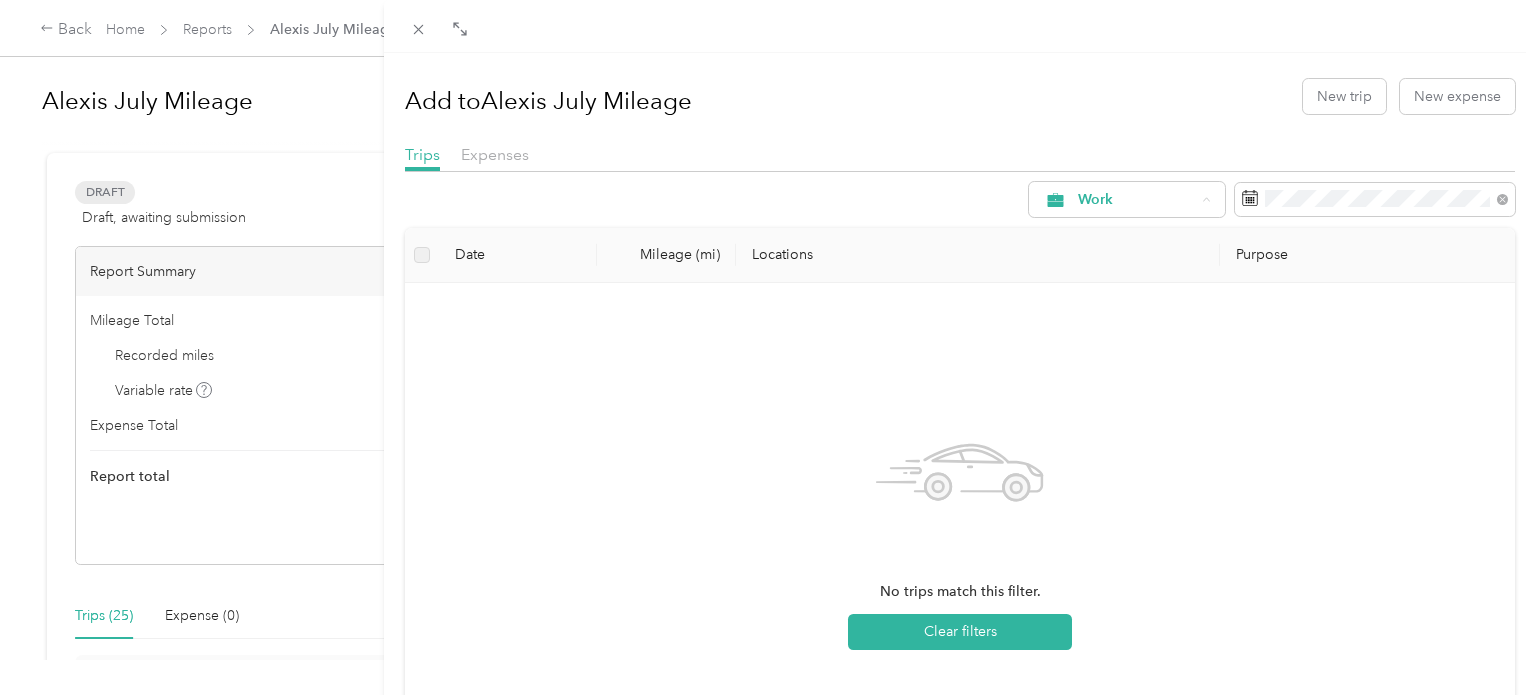 click on "Suerte Tequila" at bounding box center [1144, 376] 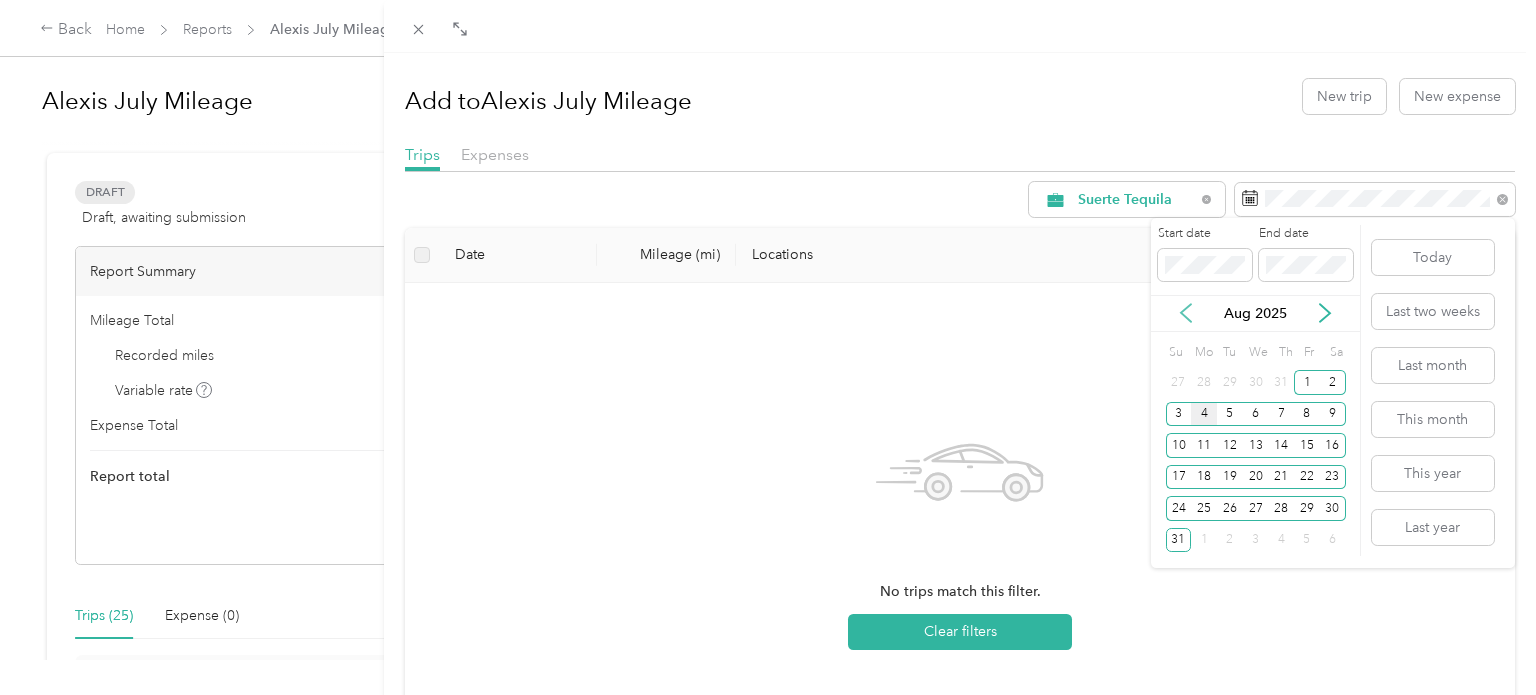 click 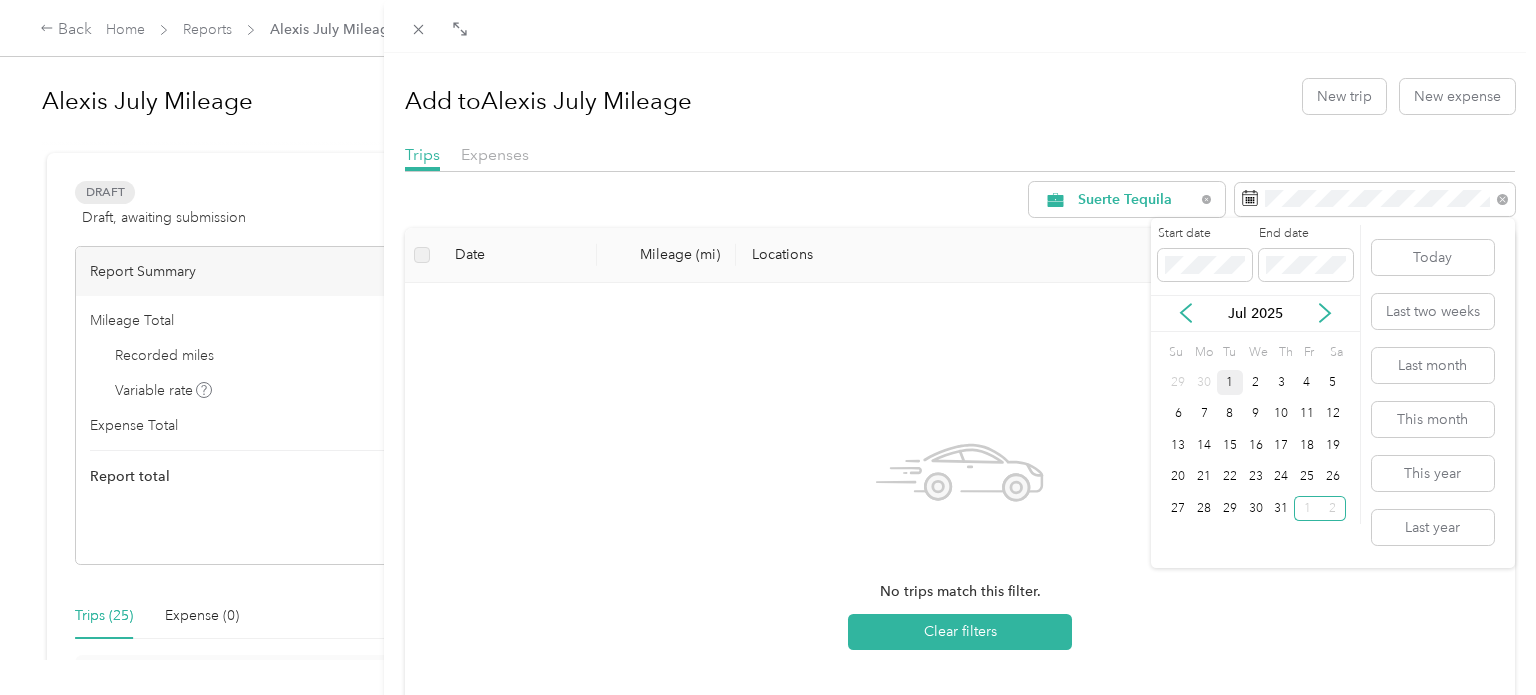 click on "1" at bounding box center [1230, 382] 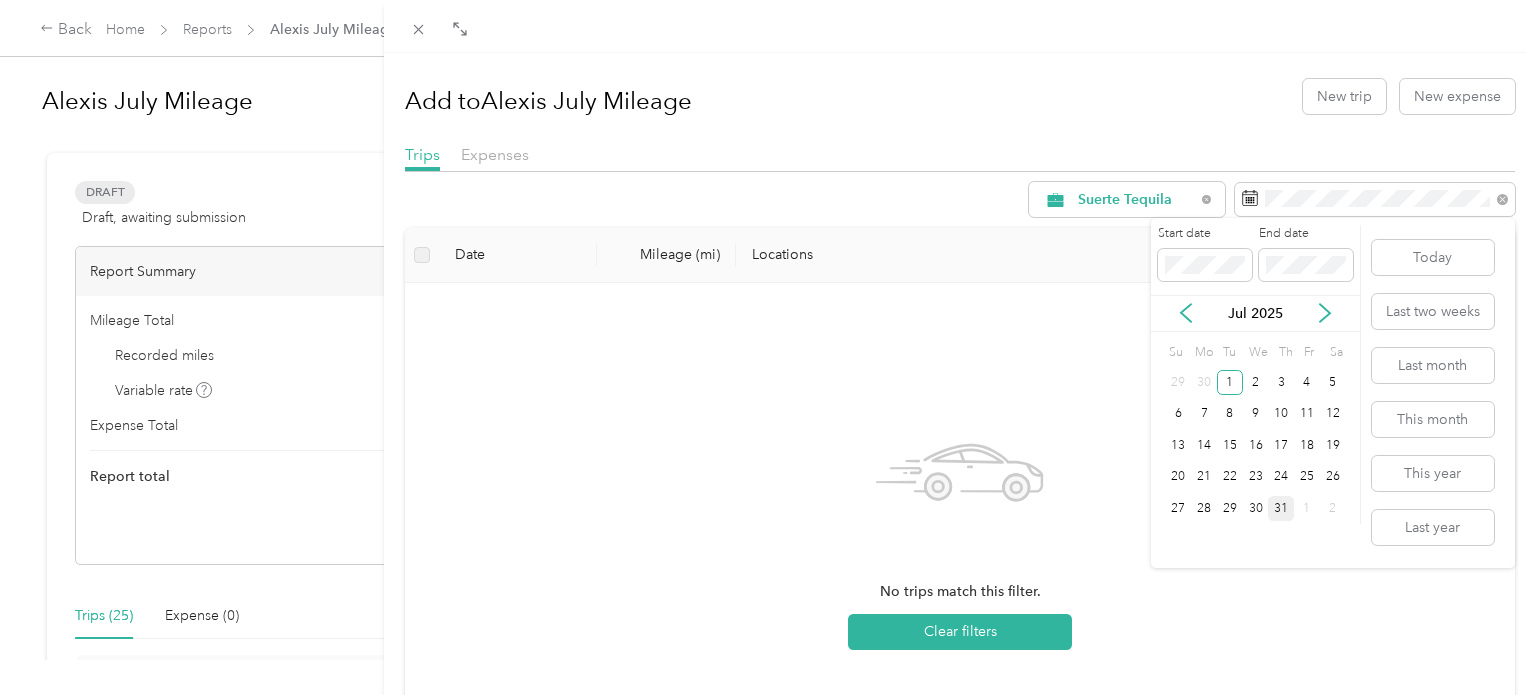 click on "31" at bounding box center [1281, 508] 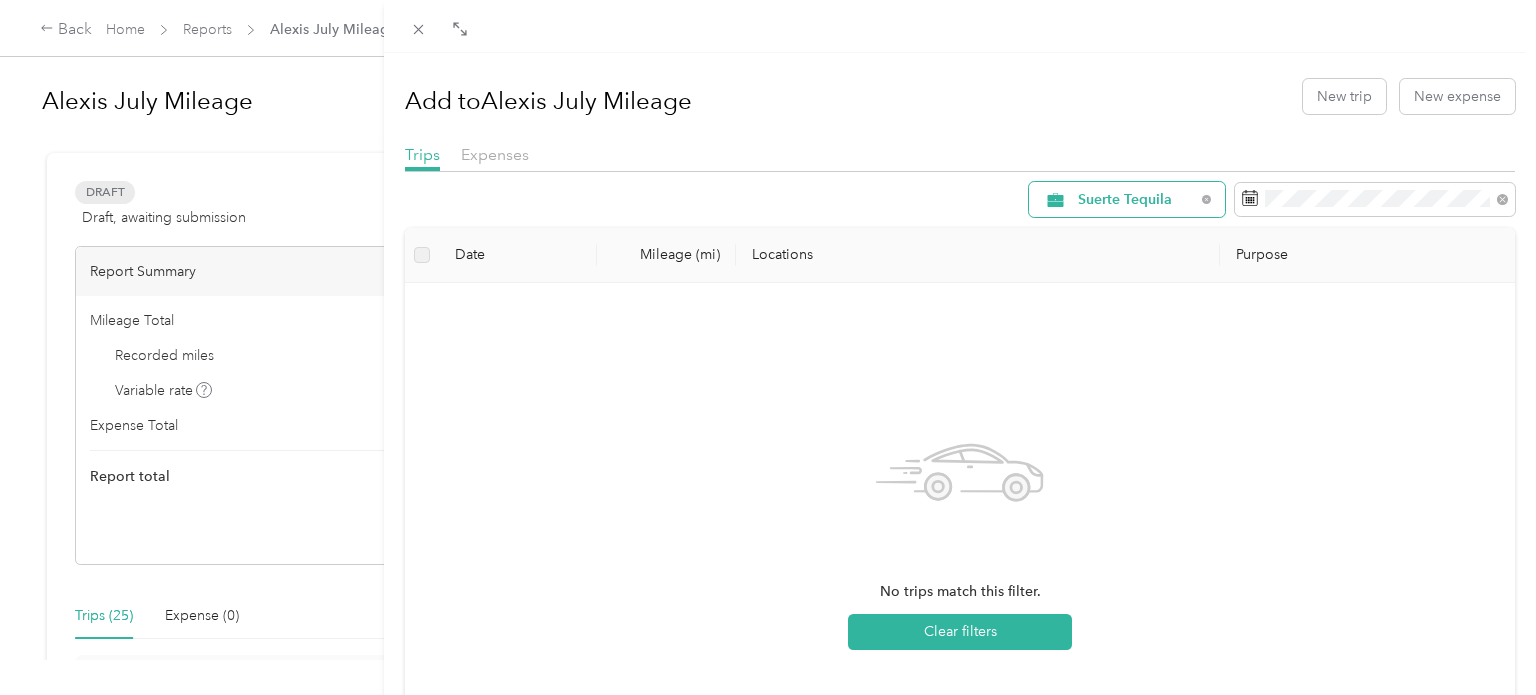 click on "Suerte Tequila" at bounding box center (1136, 200) 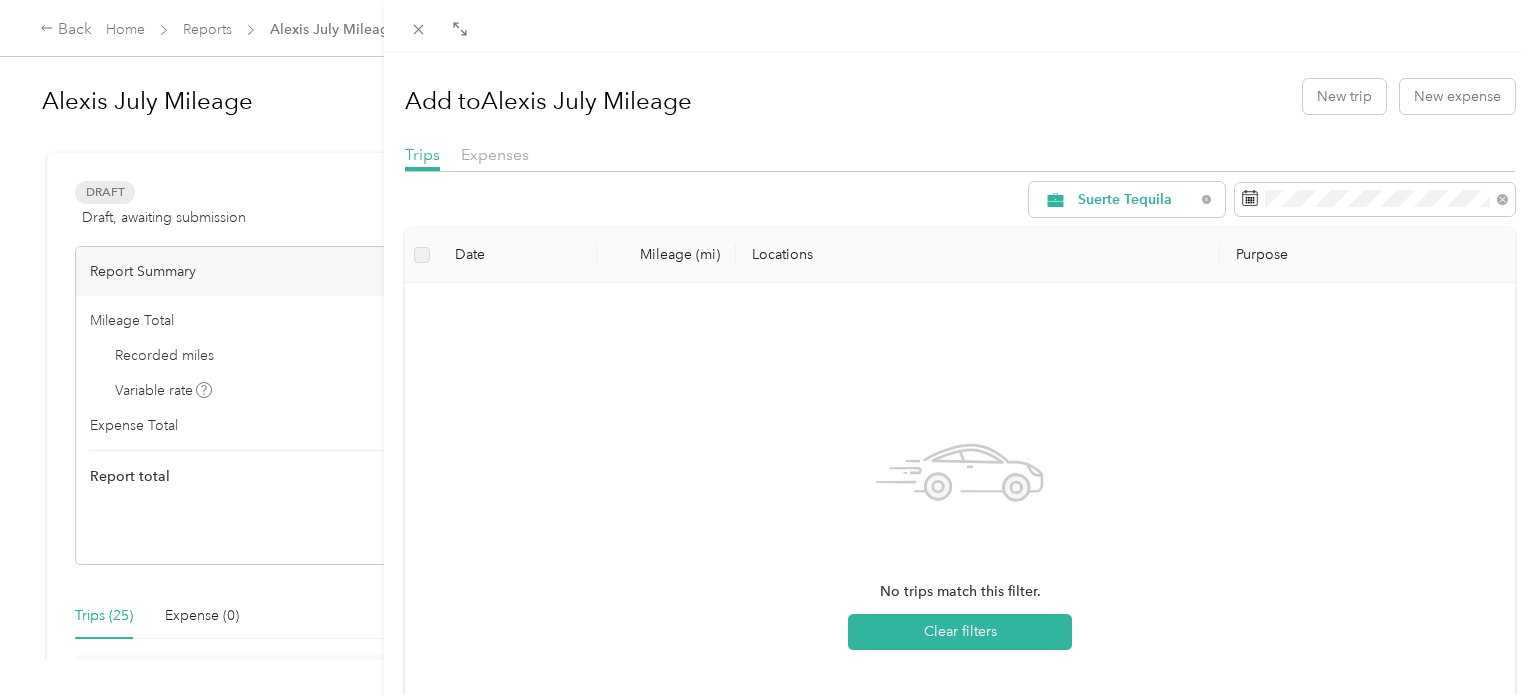 click on "Work" at bounding box center (1144, 306) 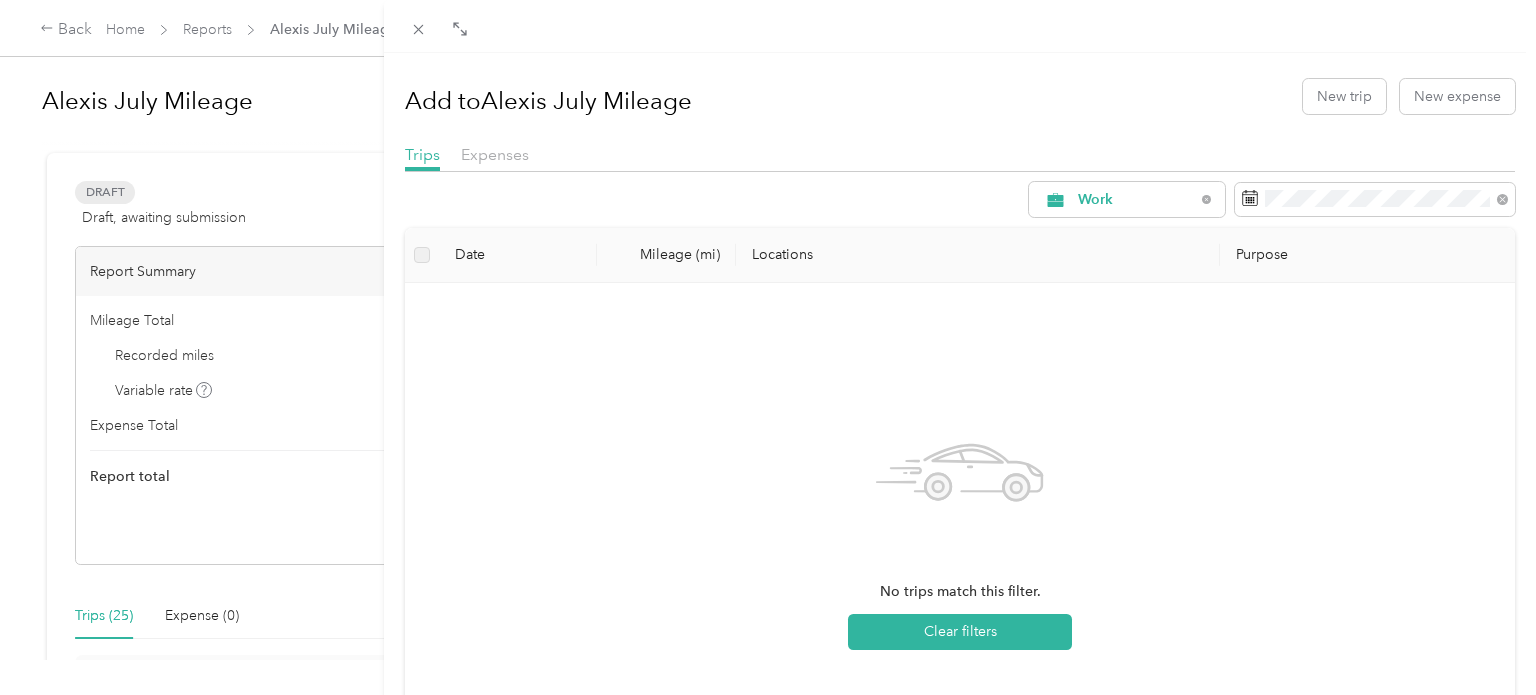 scroll, scrollTop: 2, scrollLeft: 0, axis: vertical 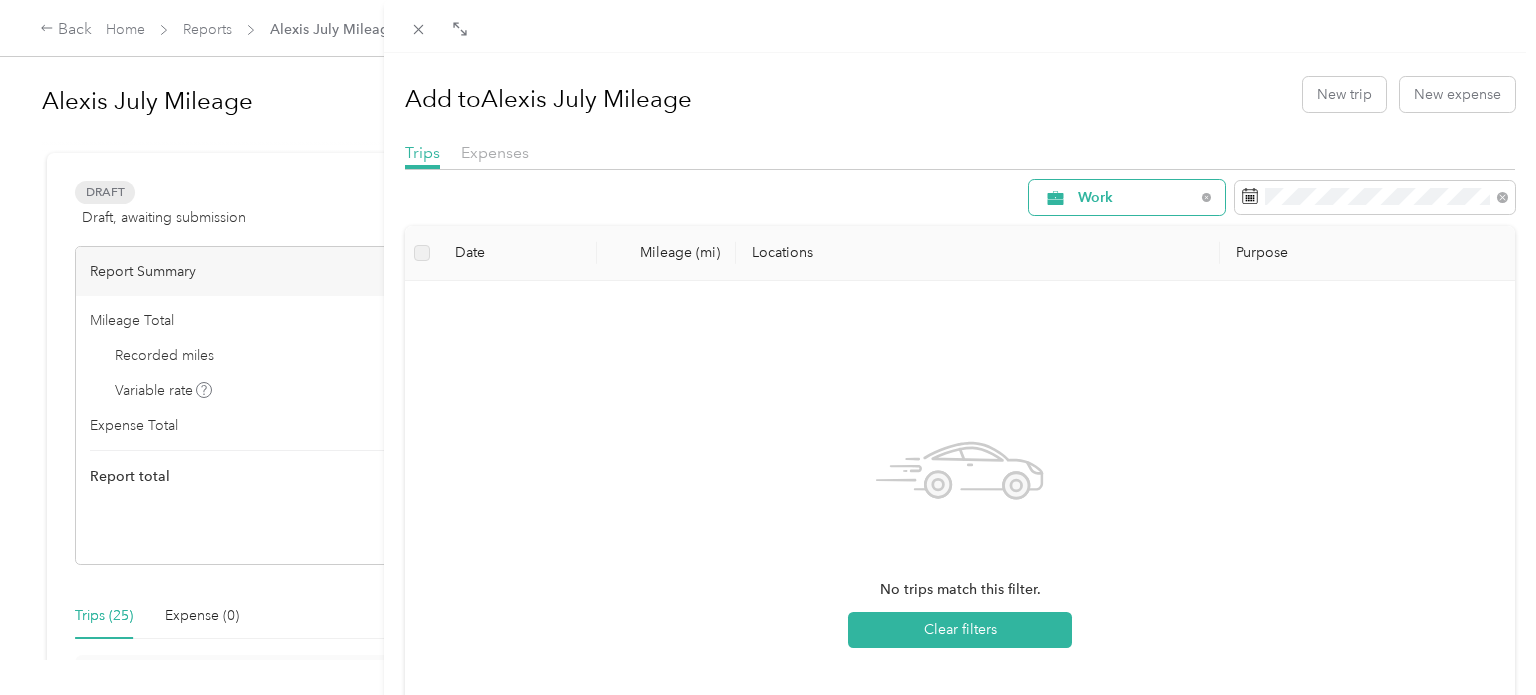 click on "Work" at bounding box center [1136, 198] 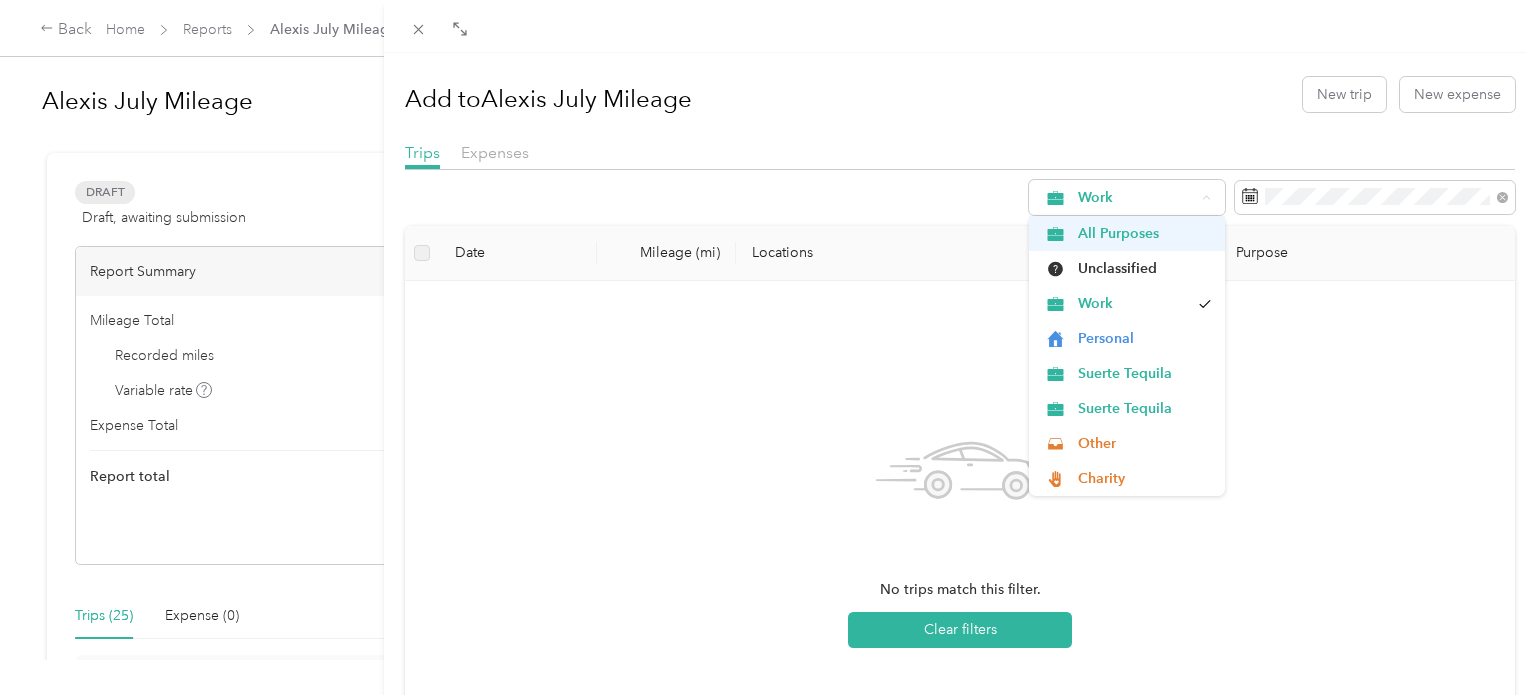click on "All Purposes" at bounding box center [1144, 233] 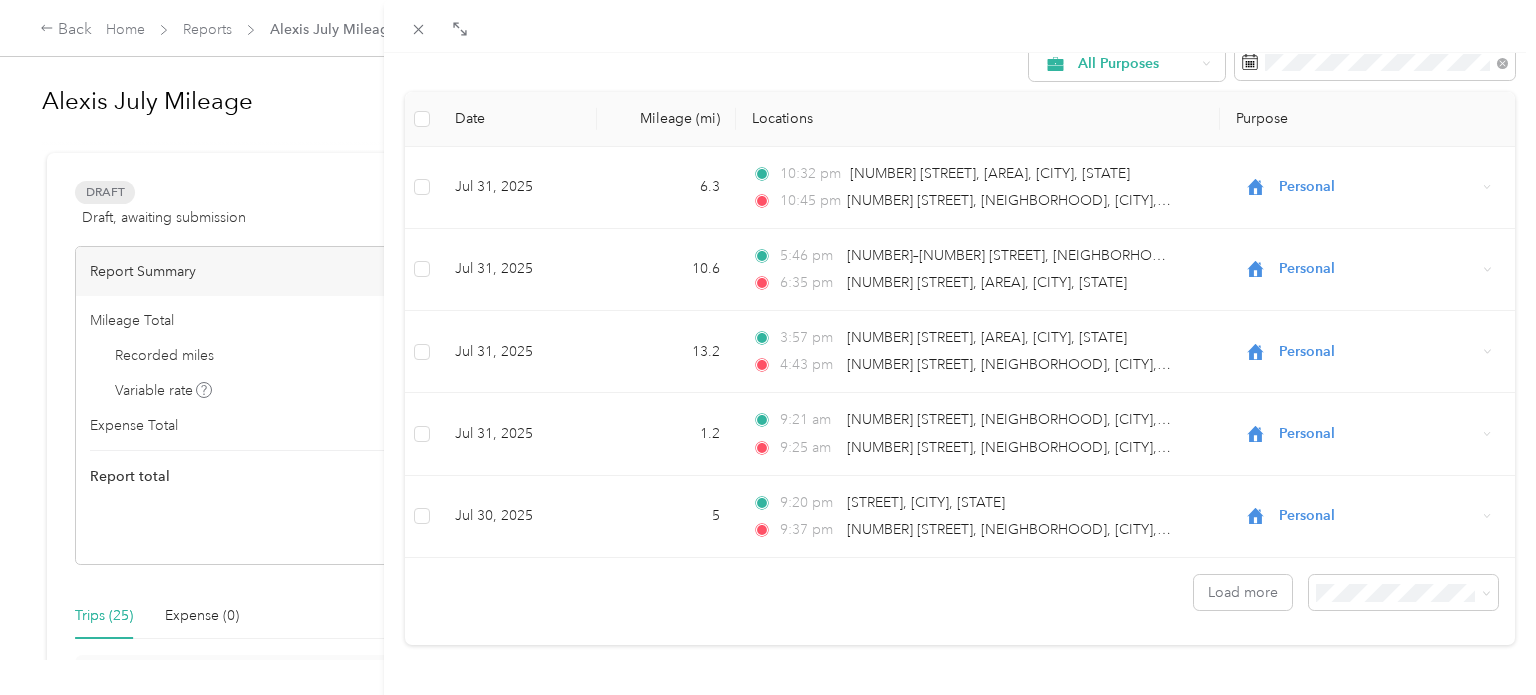 scroll, scrollTop: 134, scrollLeft: 0, axis: vertical 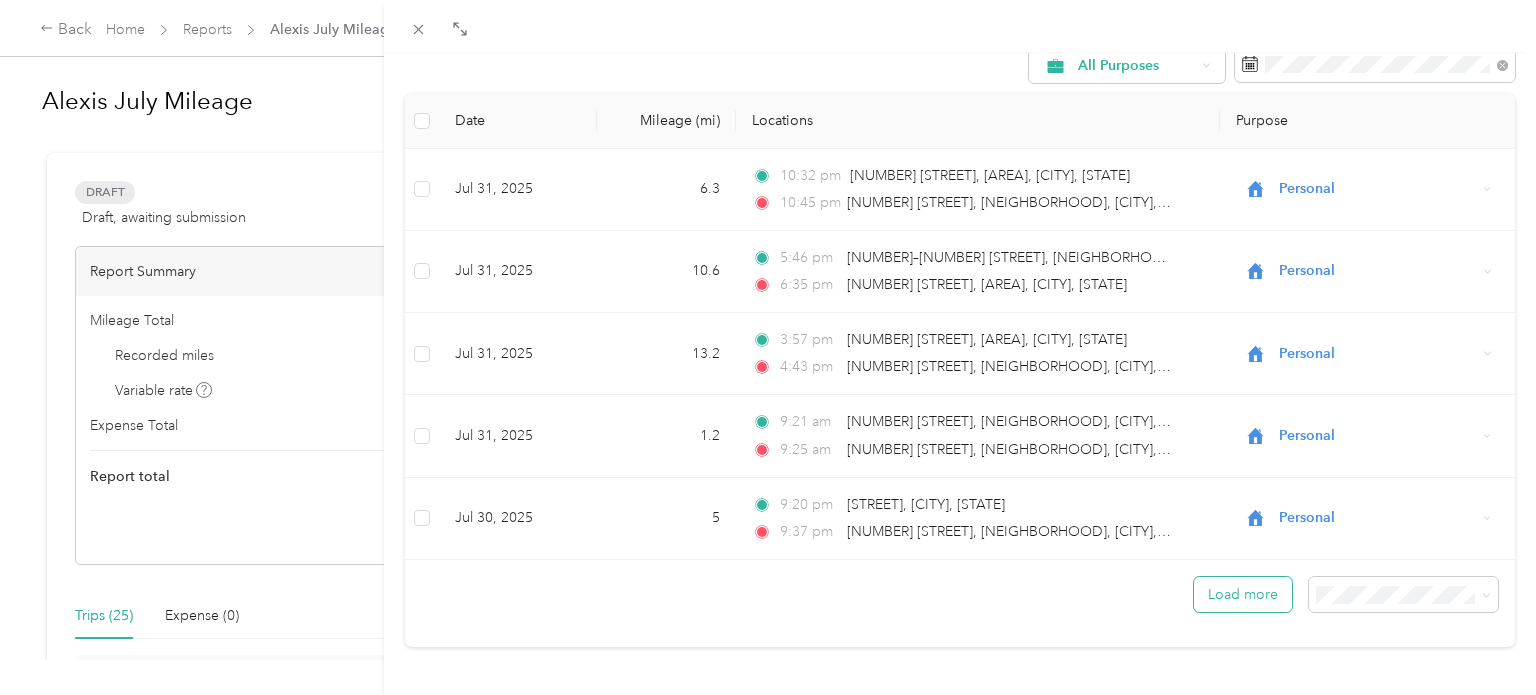 click on "Load more" at bounding box center [1243, 594] 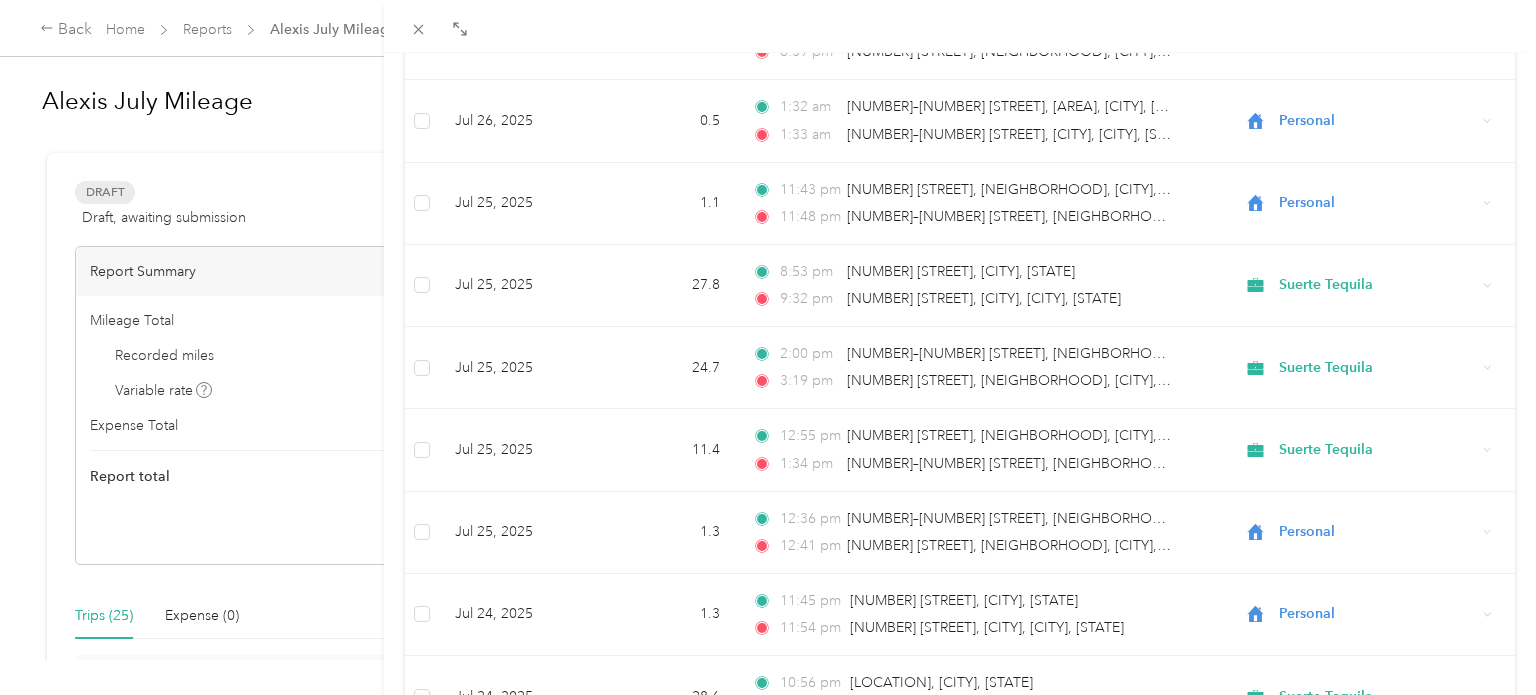 scroll, scrollTop: 1108, scrollLeft: 0, axis: vertical 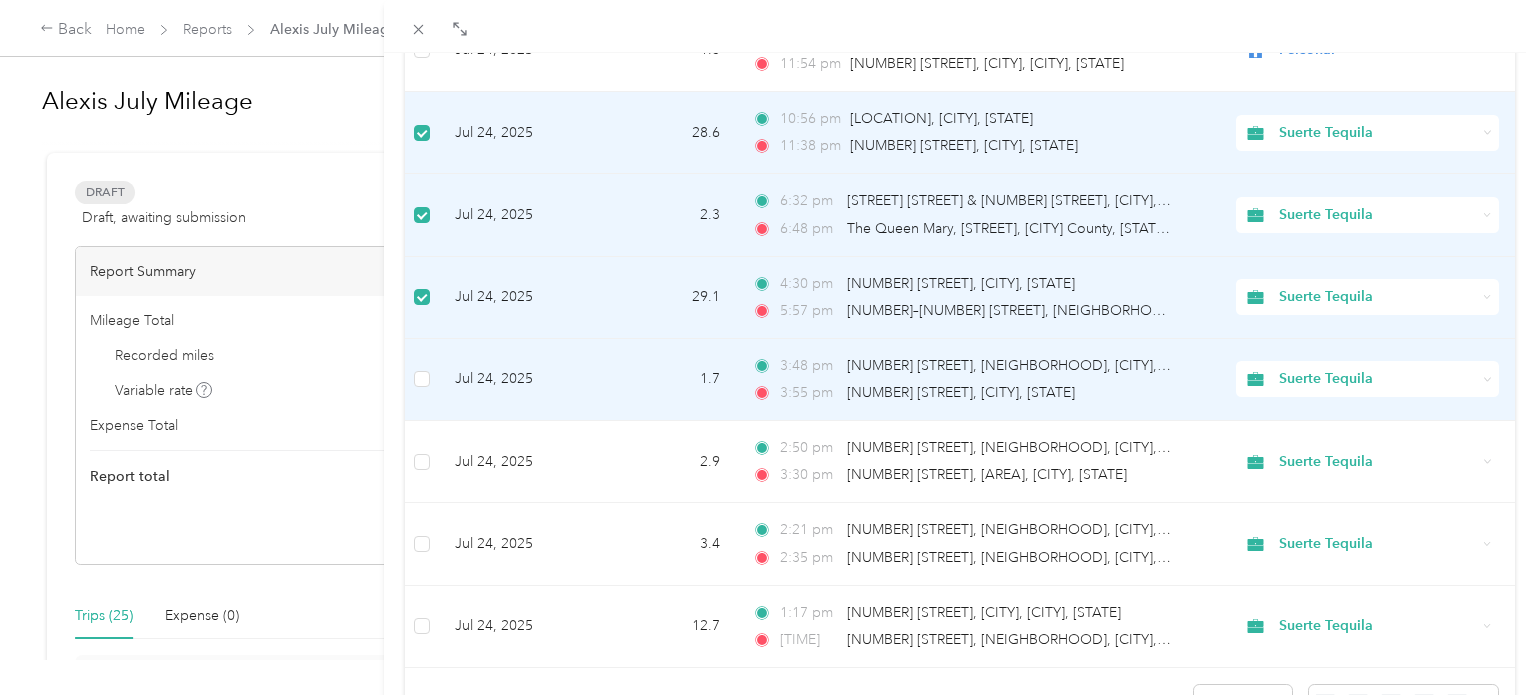 click at bounding box center [422, 380] 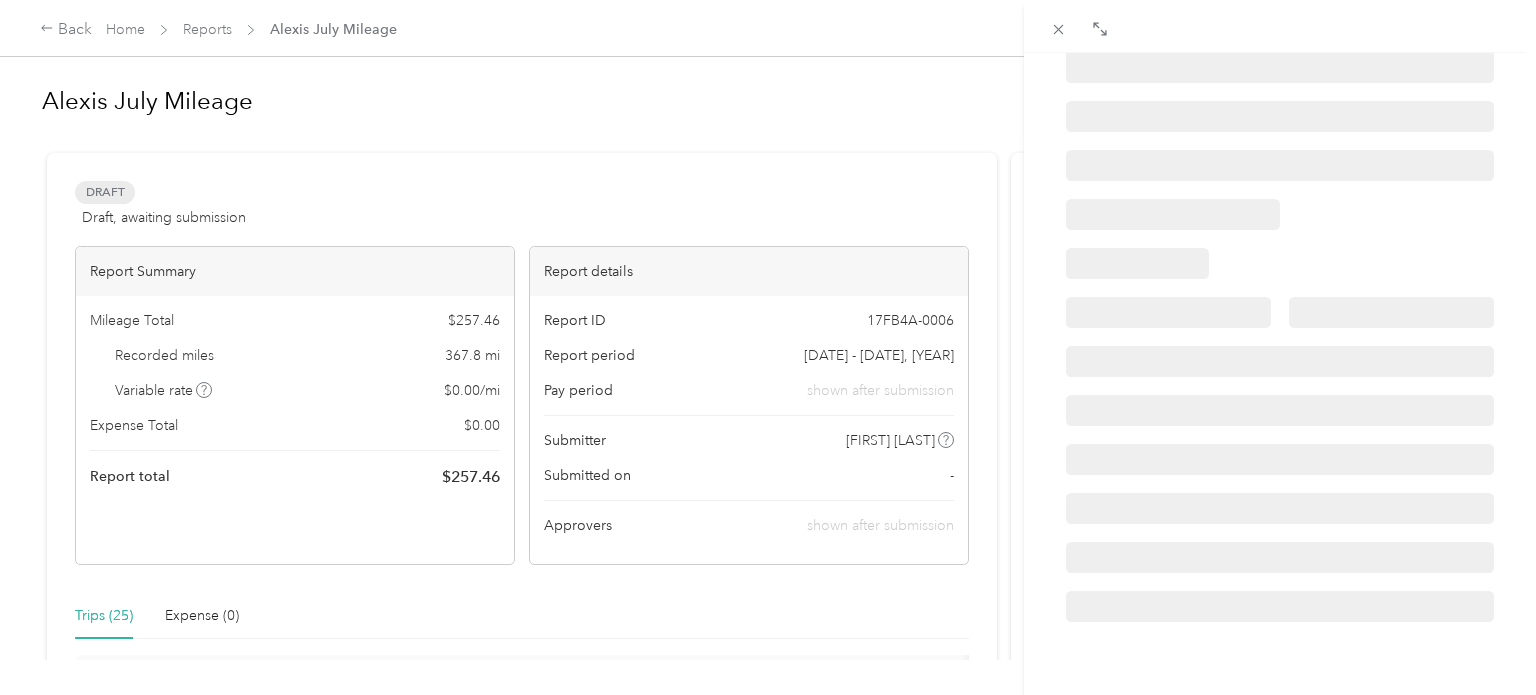 scroll, scrollTop: 397, scrollLeft: 0, axis: vertical 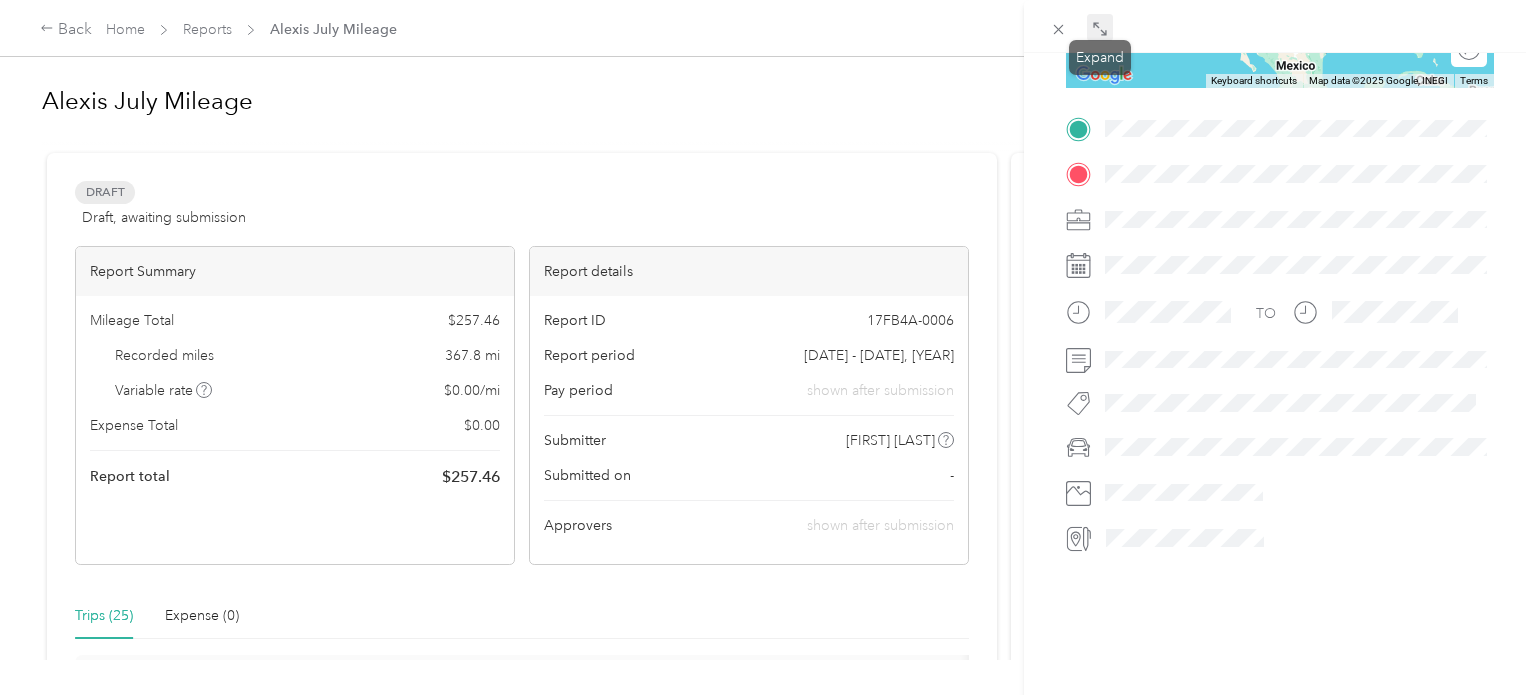 click at bounding box center [1100, 28] 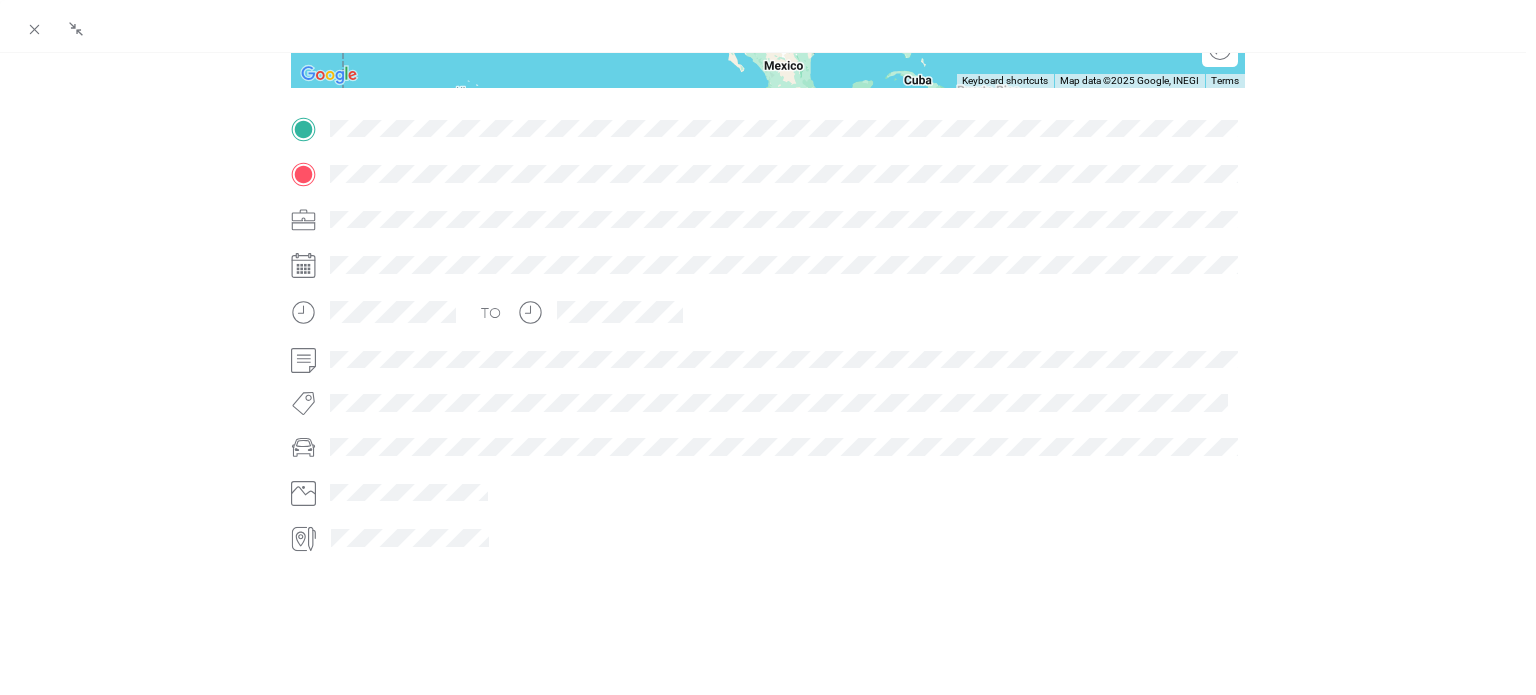 scroll, scrollTop: 0, scrollLeft: 0, axis: both 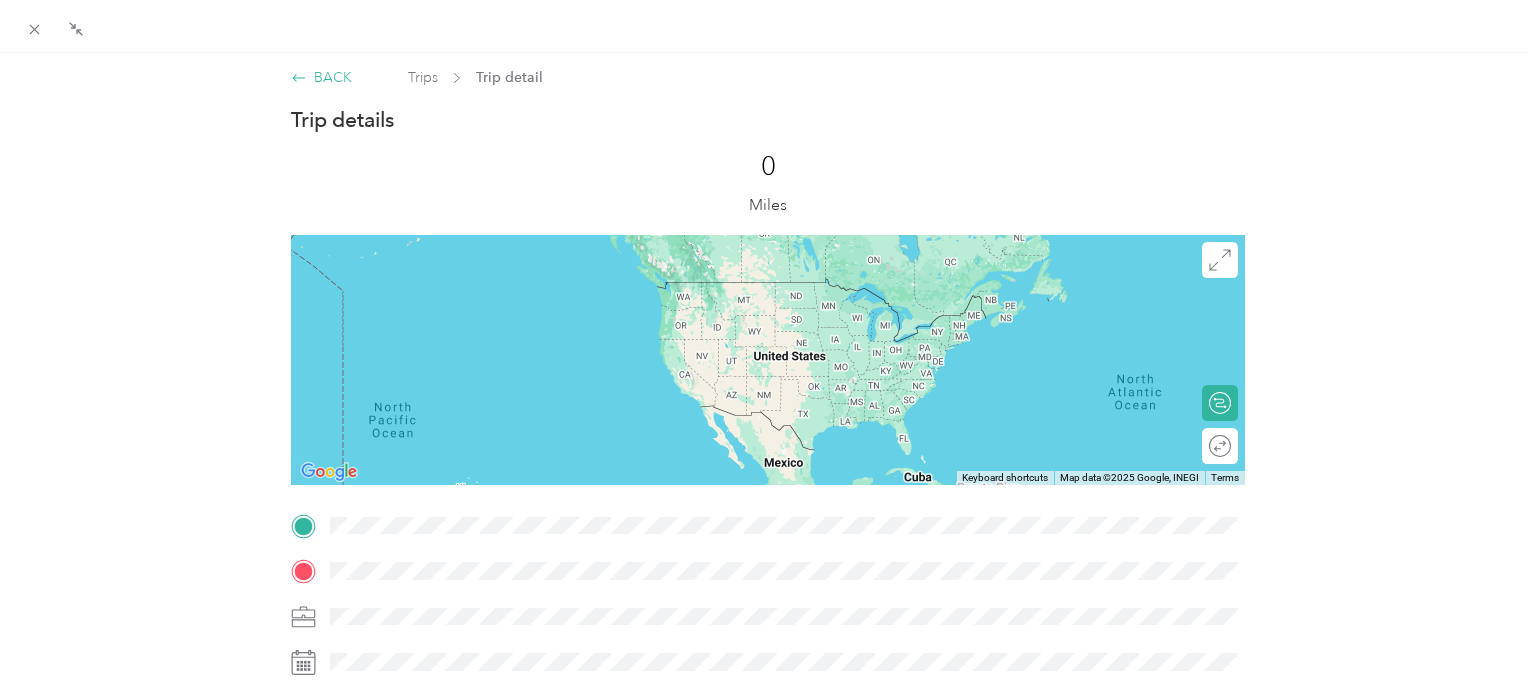 click on "BACK" at bounding box center (321, 77) 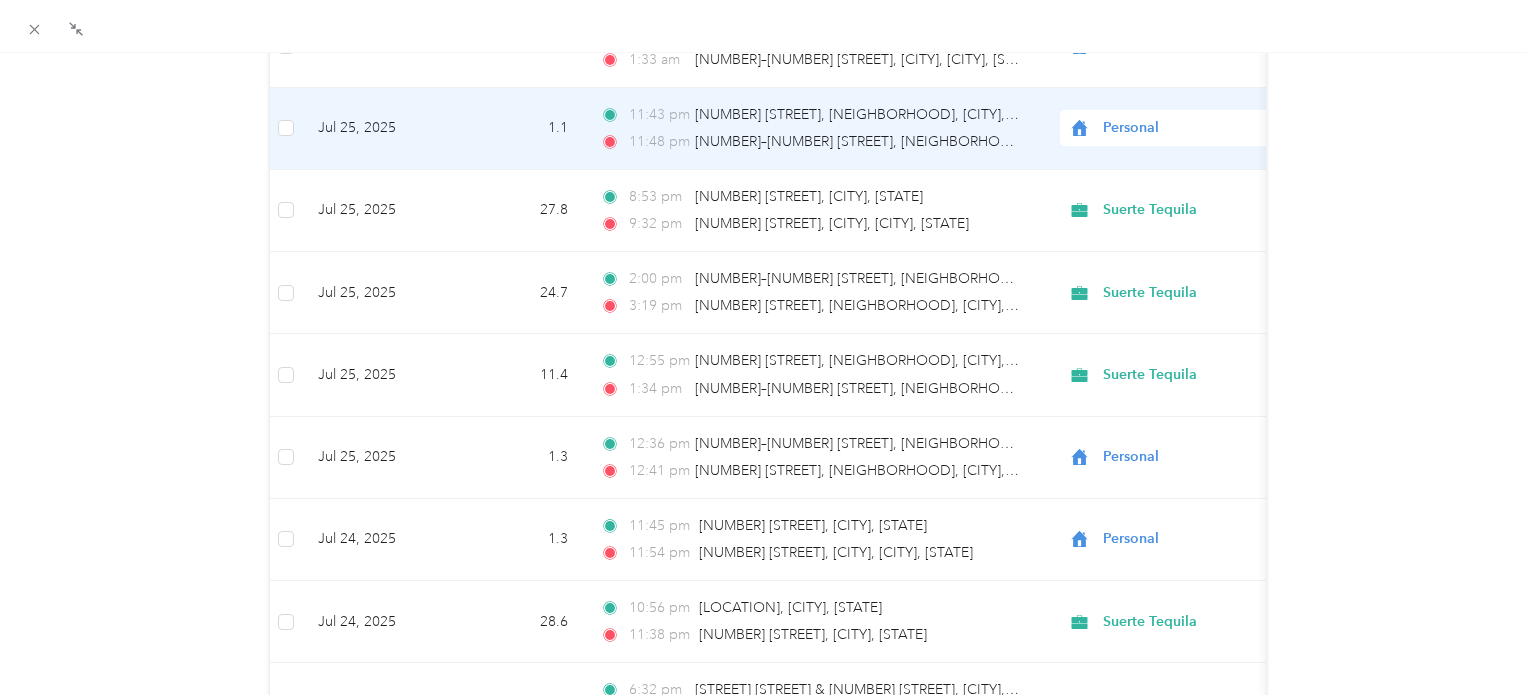 scroll, scrollTop: 1184, scrollLeft: 0, axis: vertical 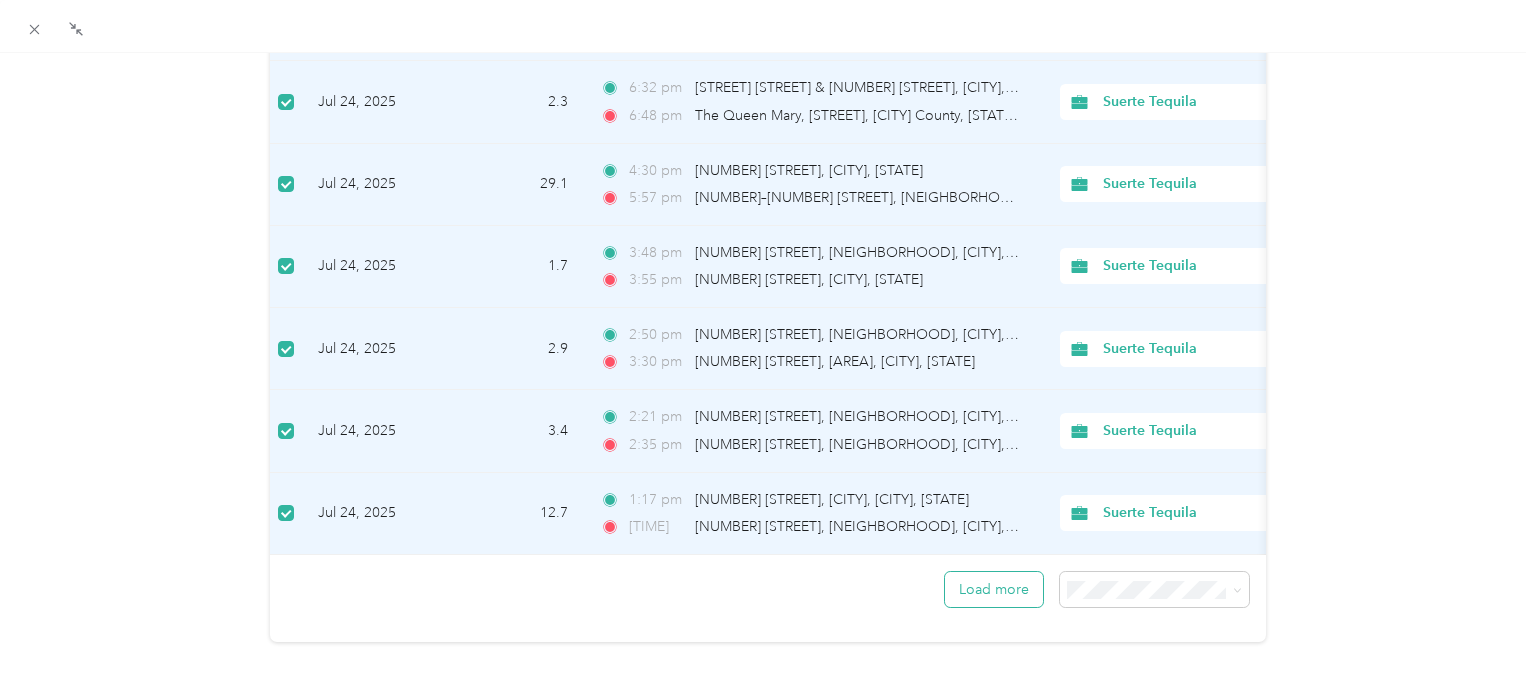 click on "Load more" at bounding box center [994, 589] 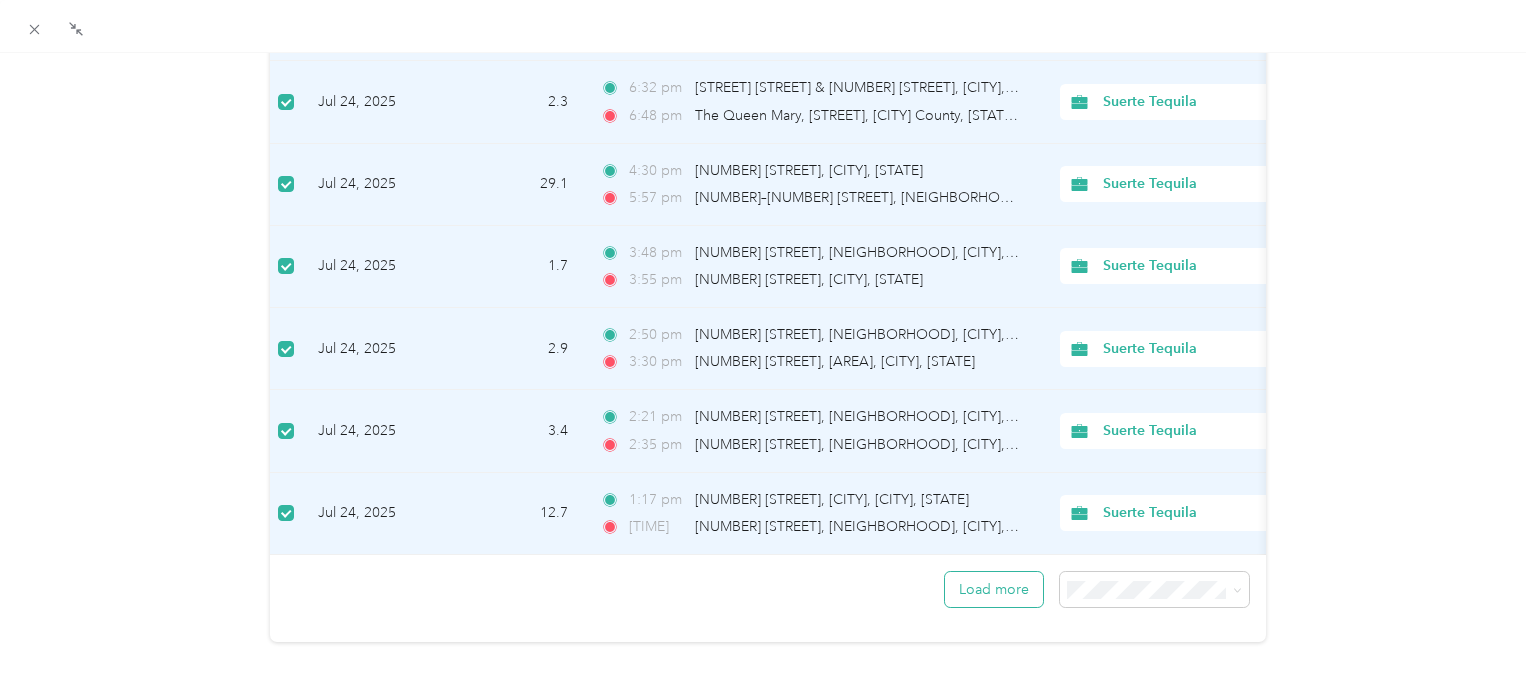 click on "Load more" at bounding box center (994, 589) 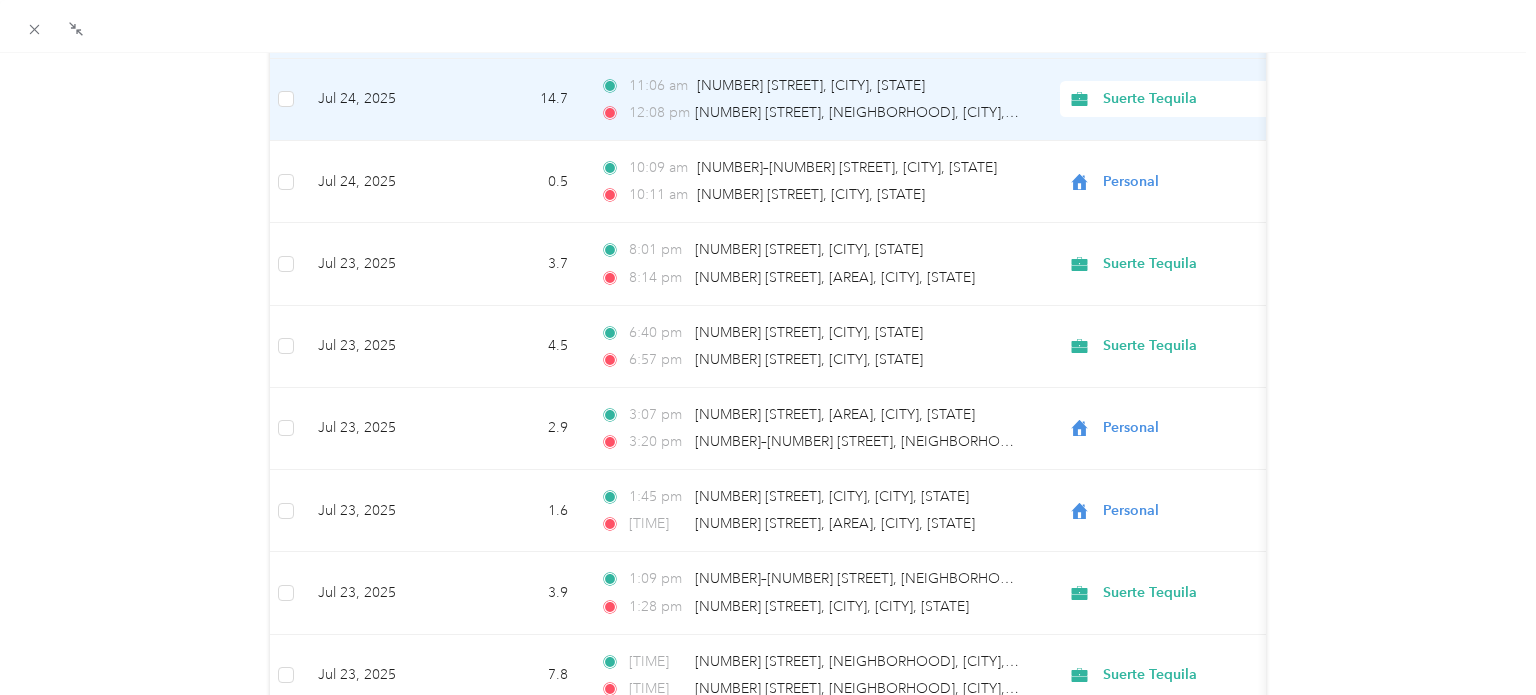 scroll, scrollTop: 2280, scrollLeft: 0, axis: vertical 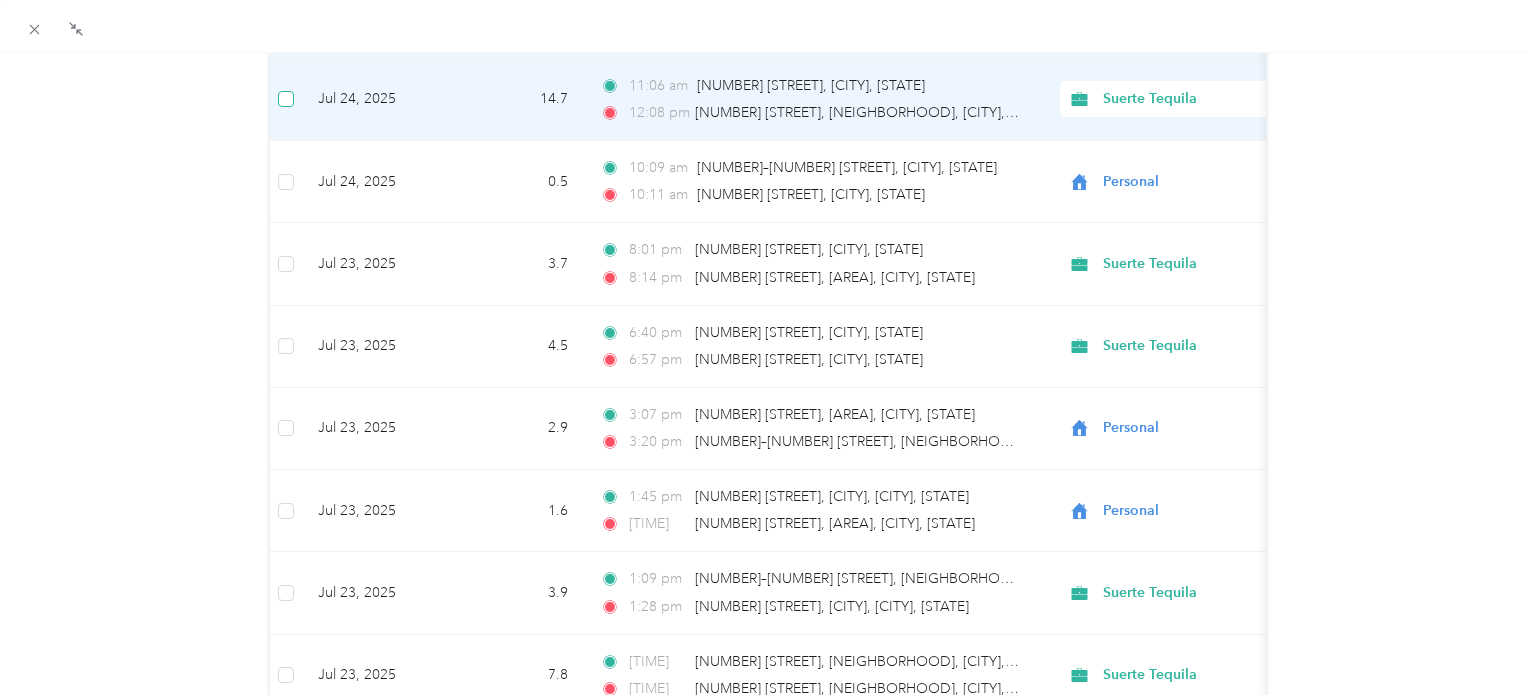 click at bounding box center [286, 99] 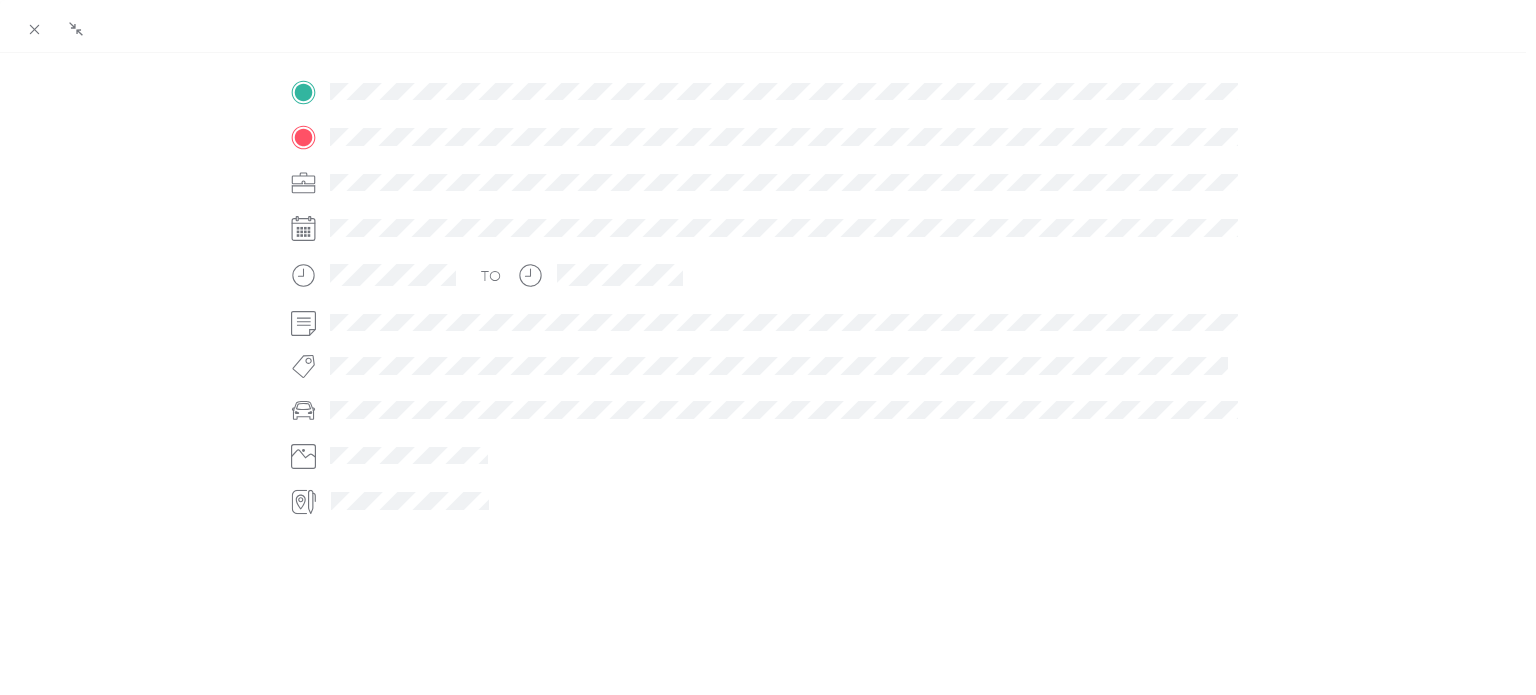 scroll, scrollTop: 432, scrollLeft: 0, axis: vertical 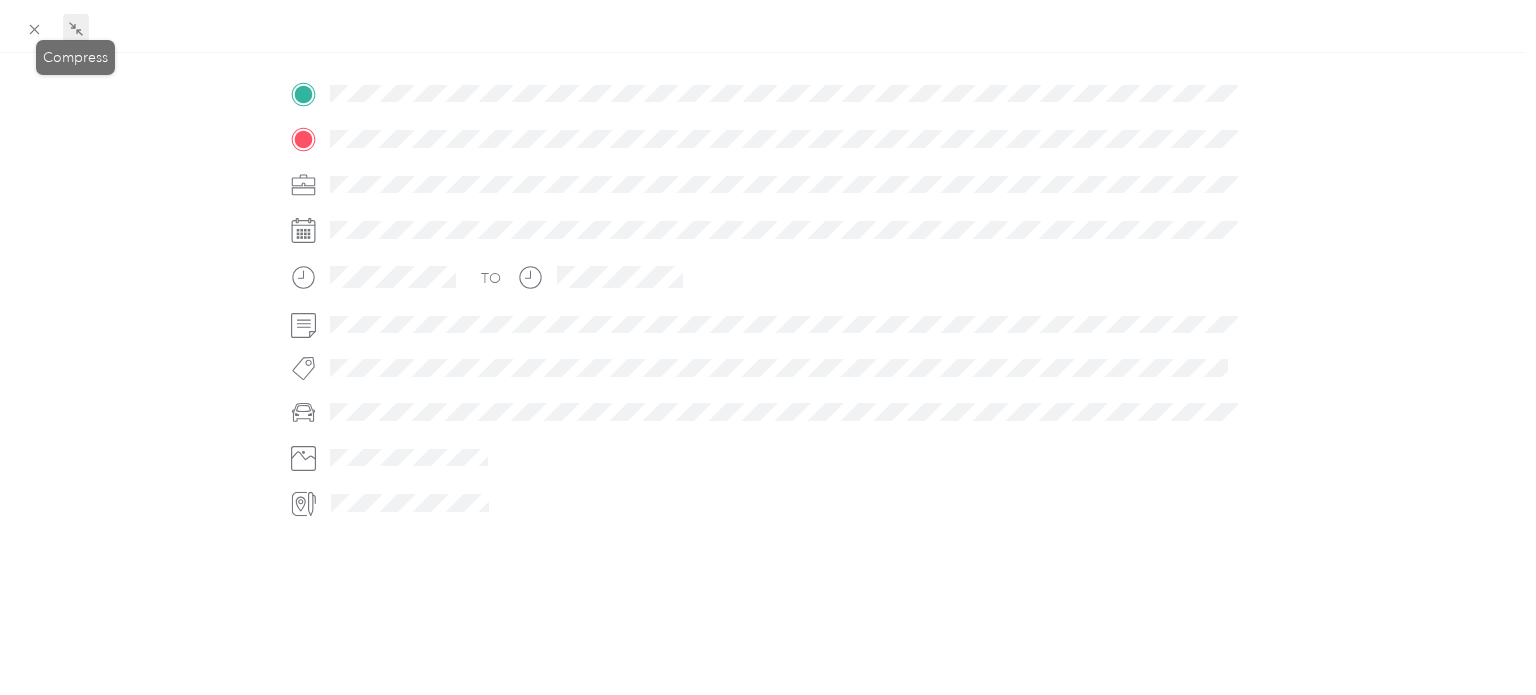 click 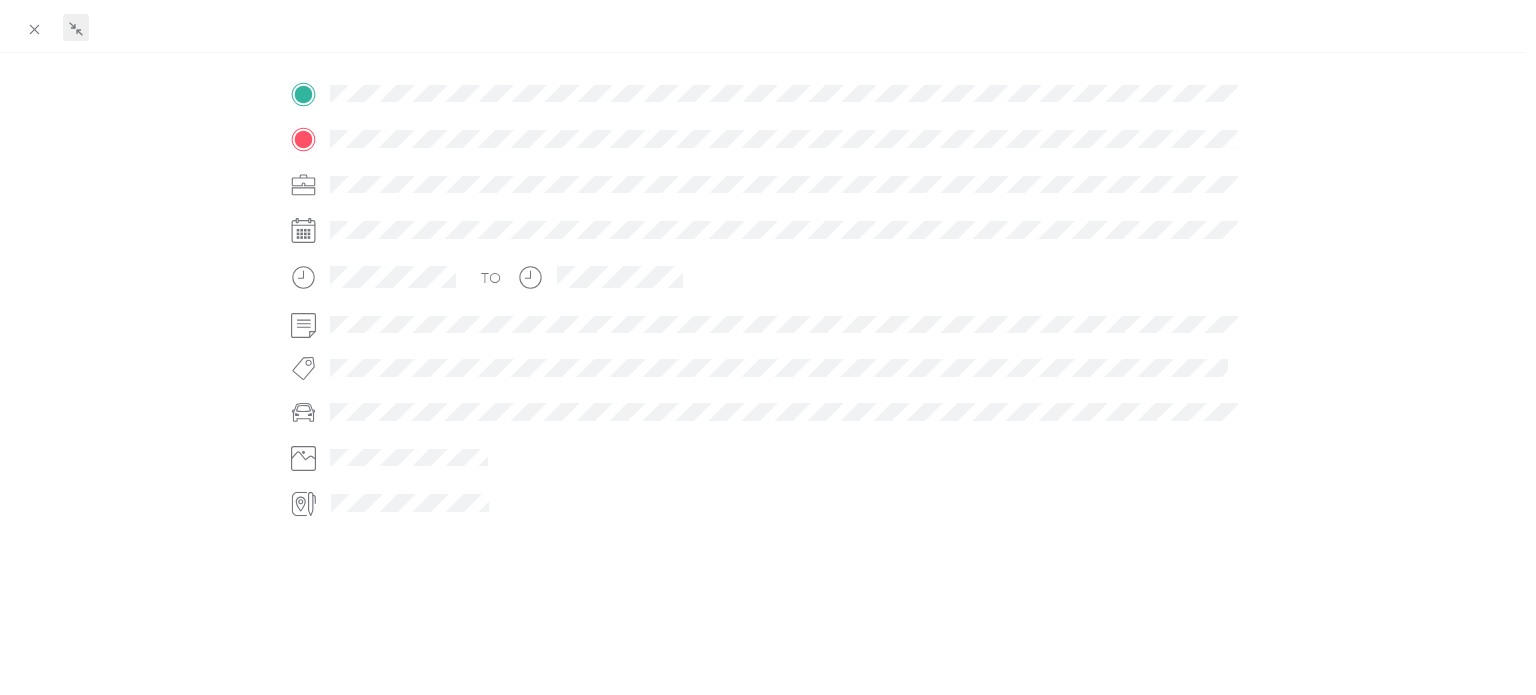scroll, scrollTop: 397, scrollLeft: 0, axis: vertical 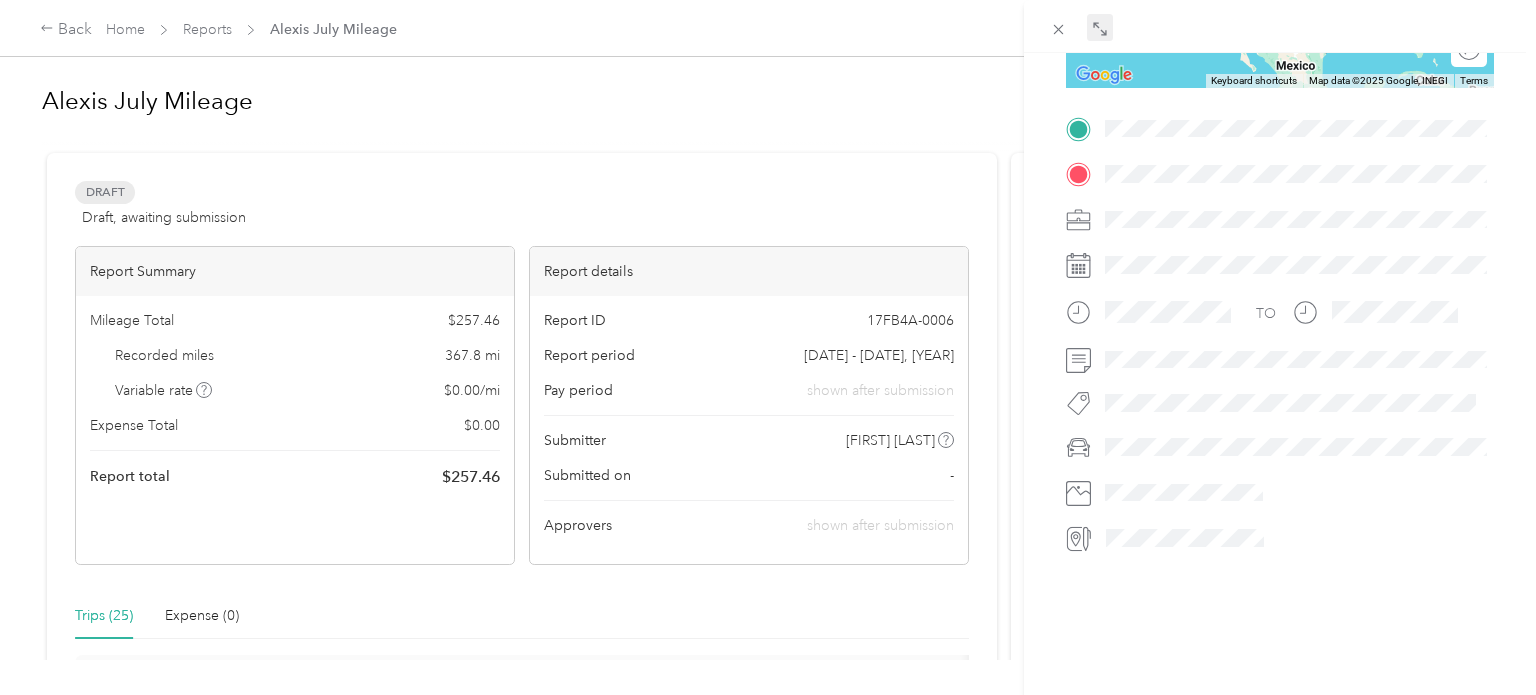 click 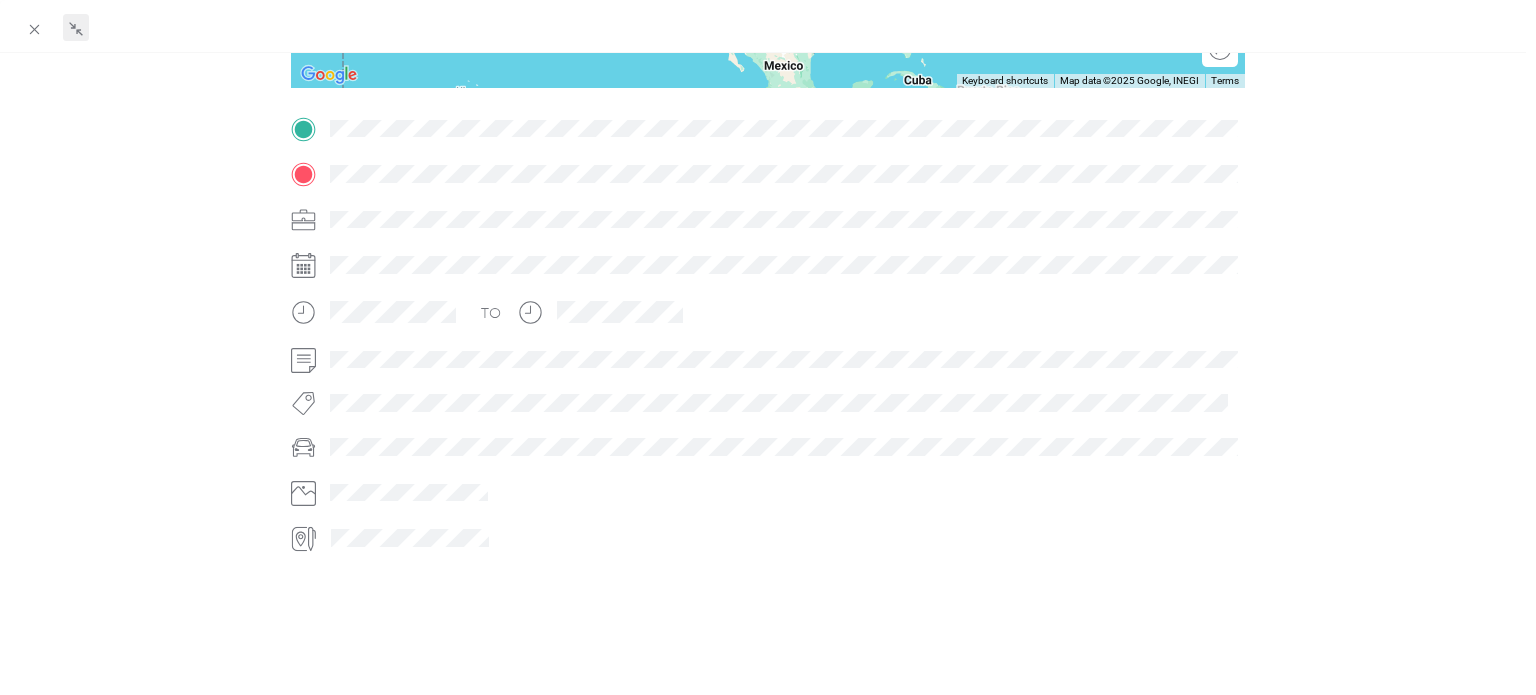 scroll, scrollTop: 0, scrollLeft: 0, axis: both 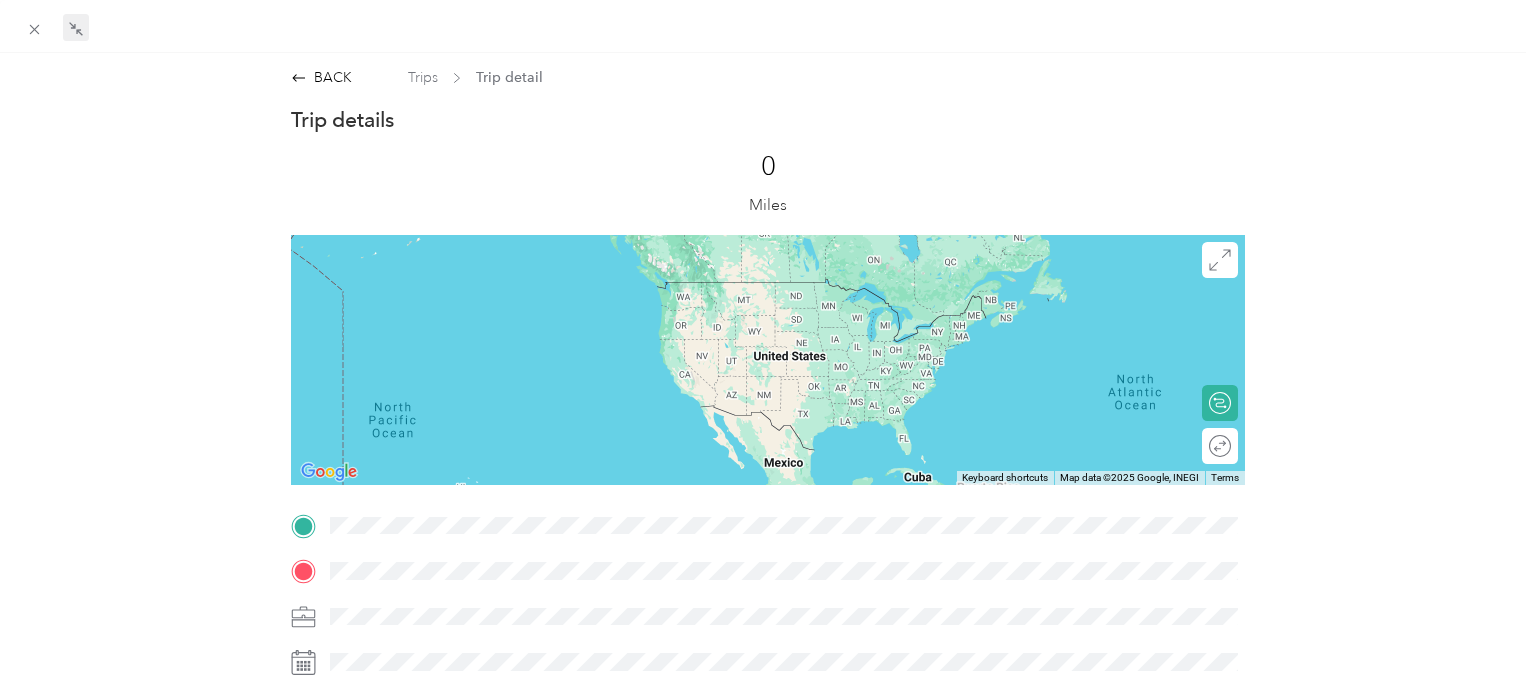 click on "BACK Trips Trip detail" at bounding box center (768, 77) 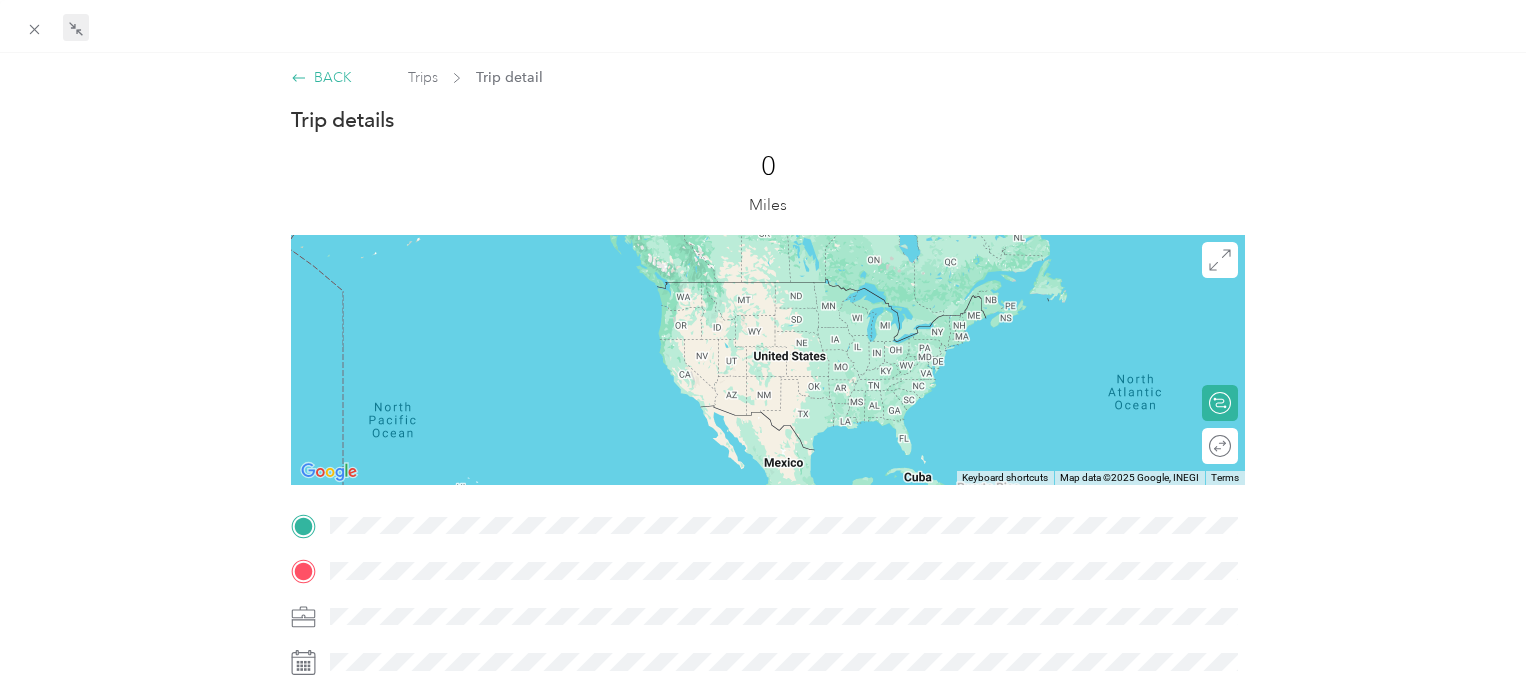 click on "BACK" at bounding box center (321, 77) 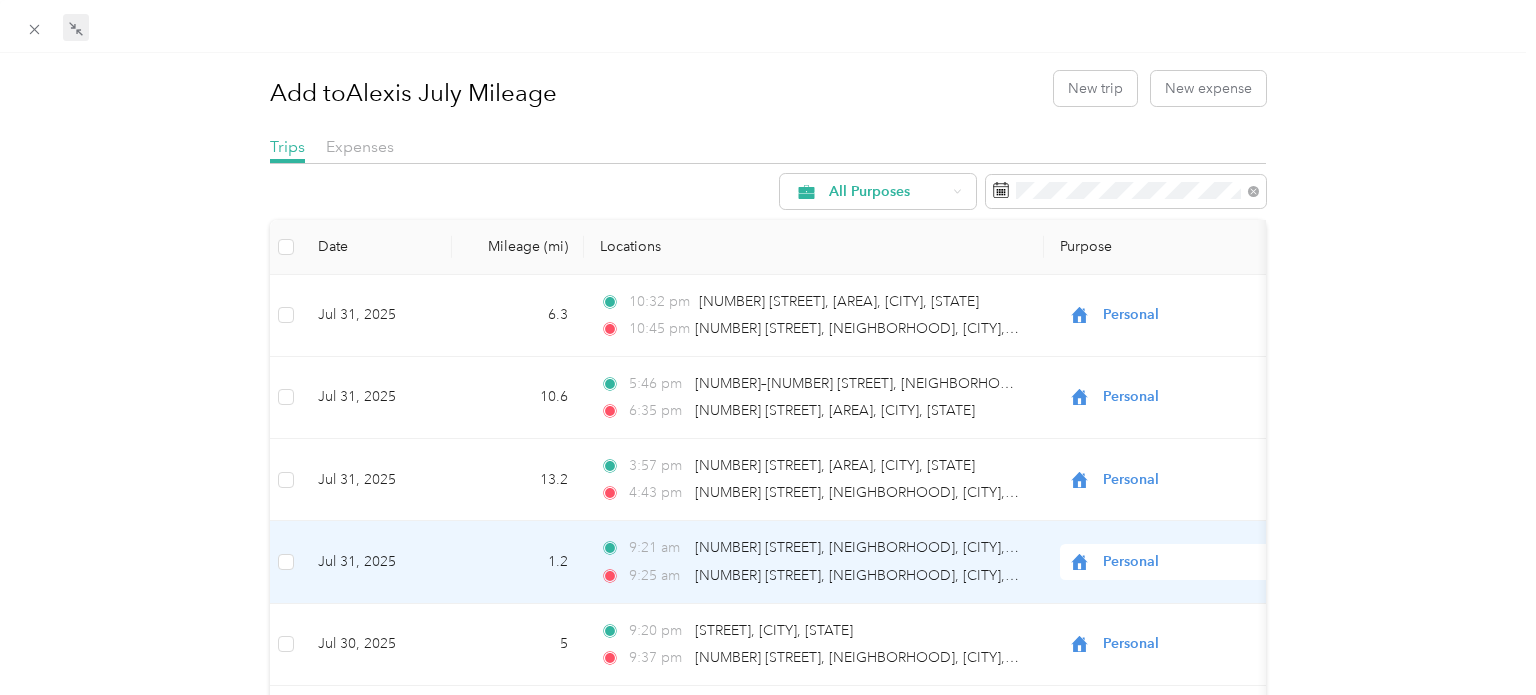 scroll, scrollTop: 0, scrollLeft: 0, axis: both 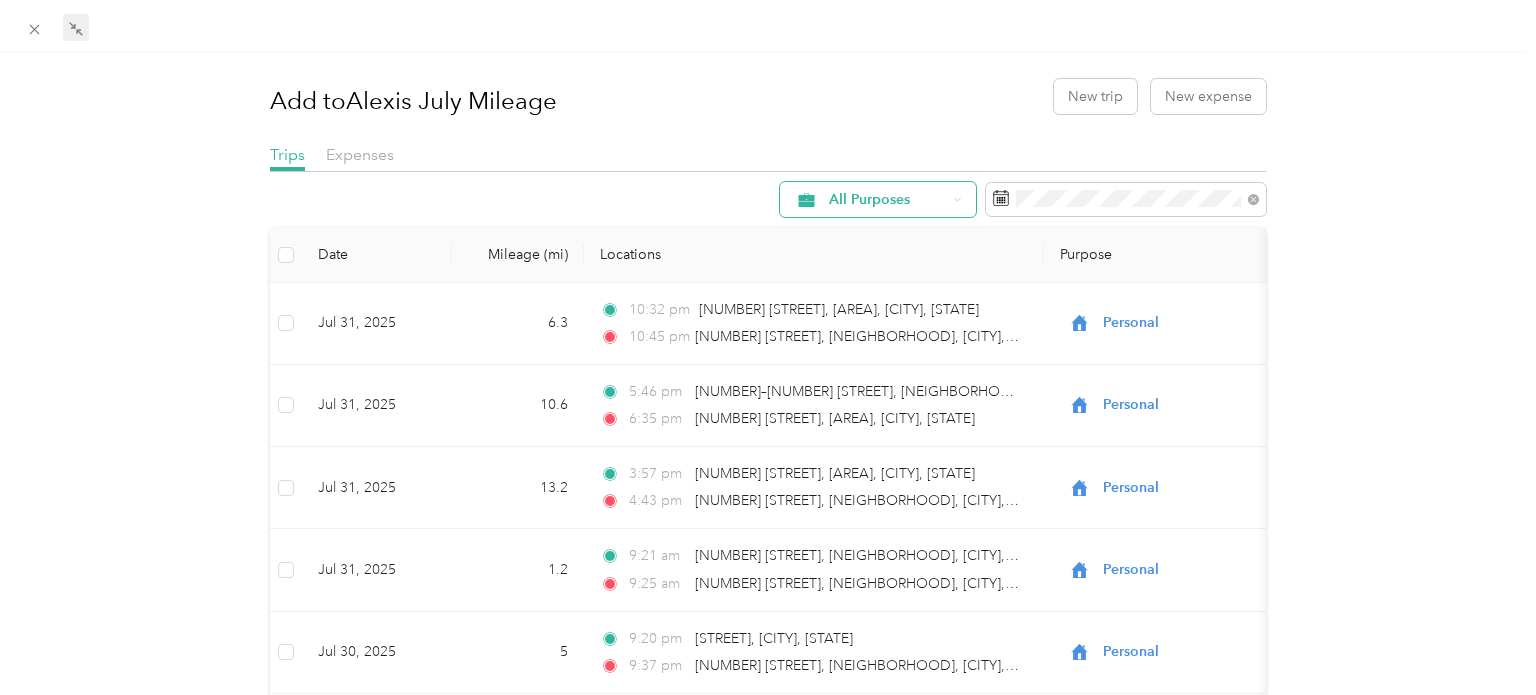 click on "All Purposes" at bounding box center [887, 200] 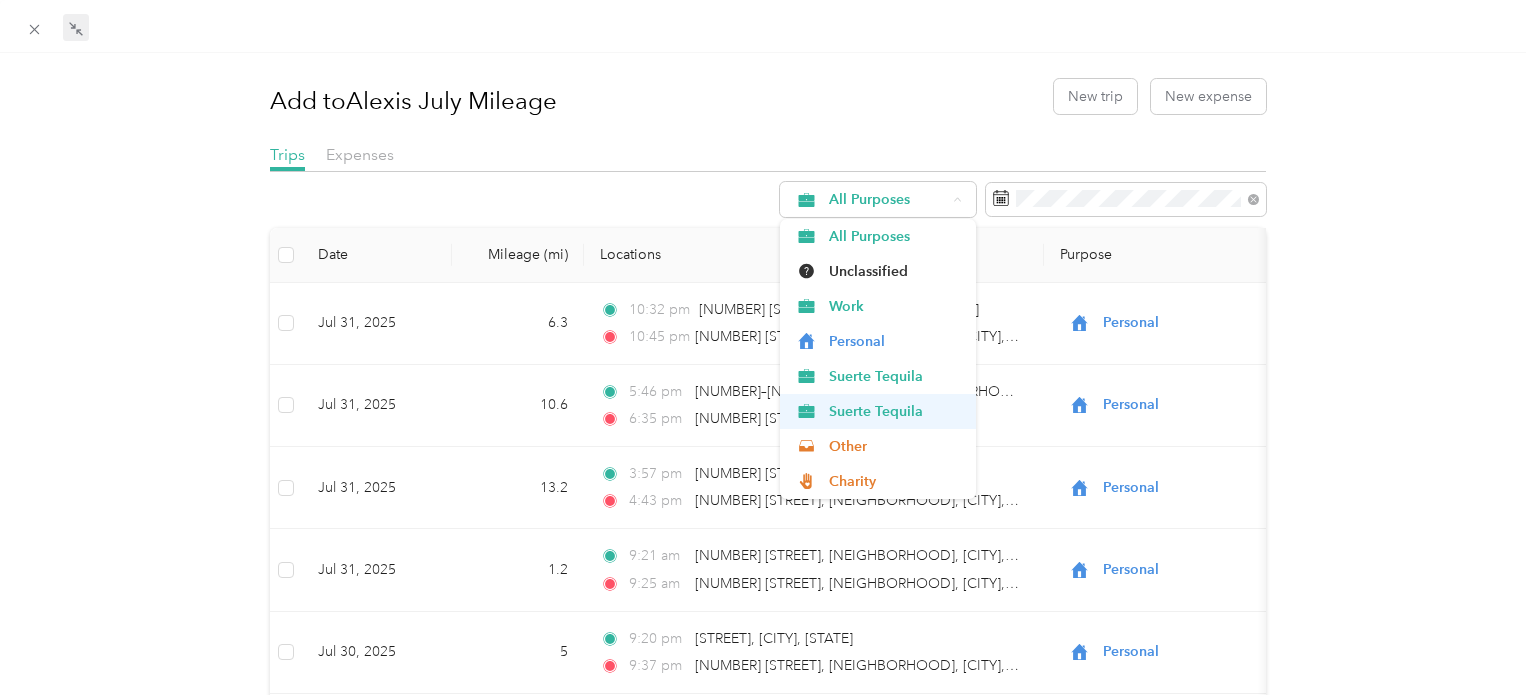 click on "Suerte Tequila" at bounding box center [895, 411] 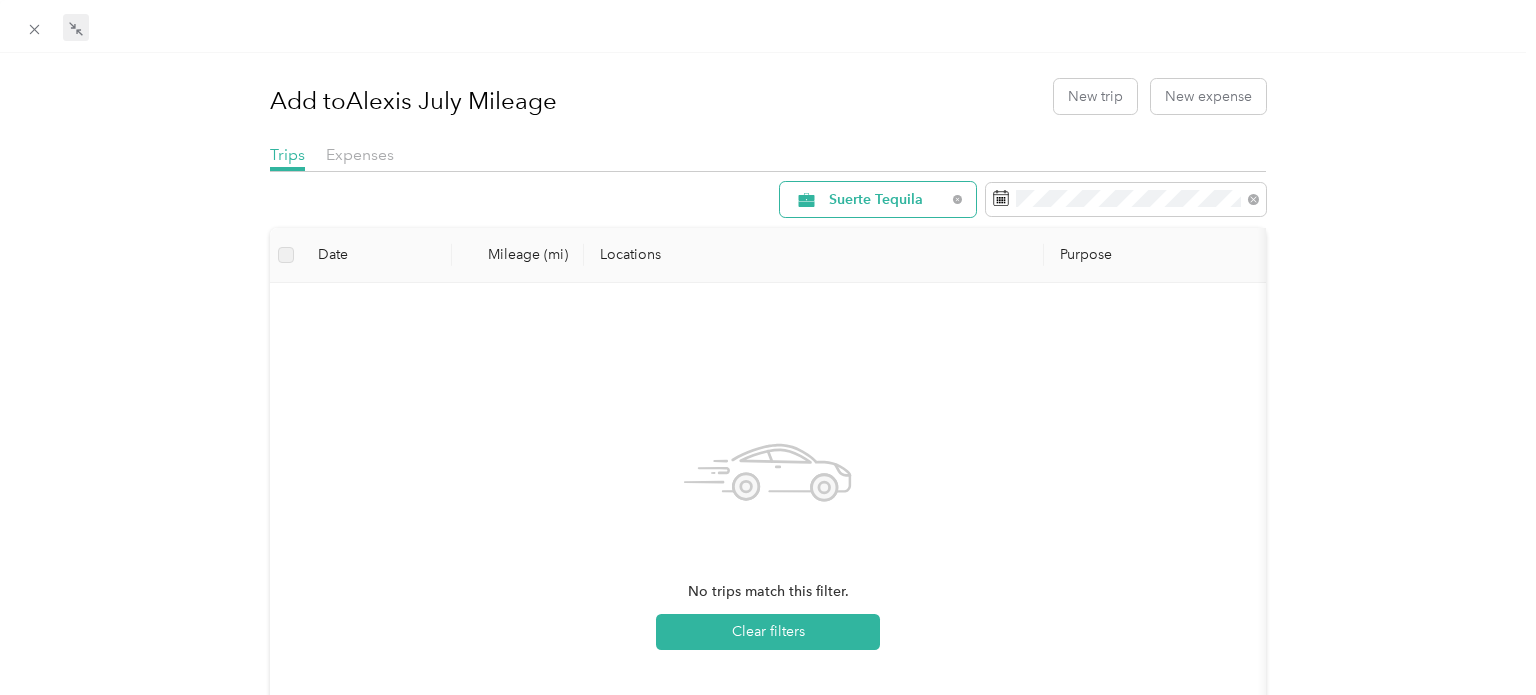 click on "Suerte Tequila" at bounding box center [887, 200] 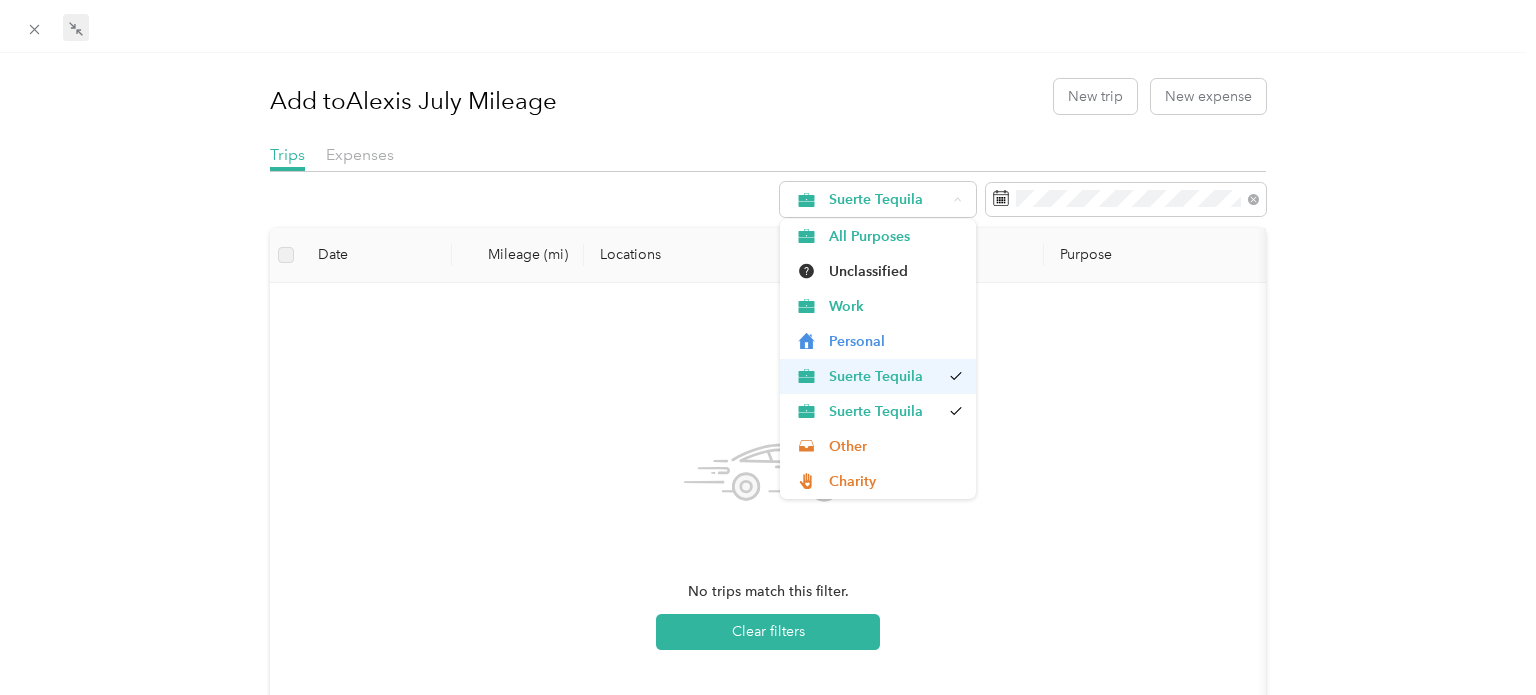 click on "Suerte Tequila" at bounding box center [884, 376] 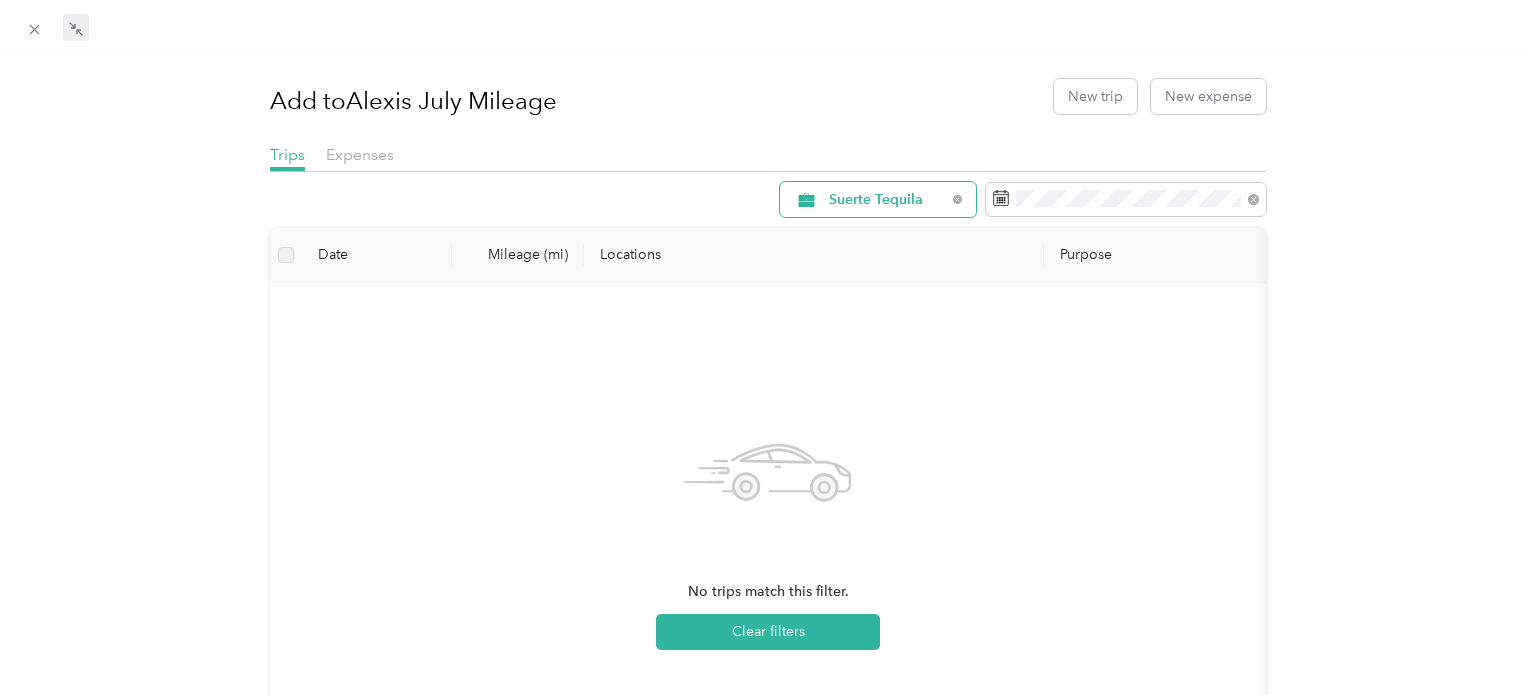 click on "Suerte Tequila" at bounding box center [887, 200] 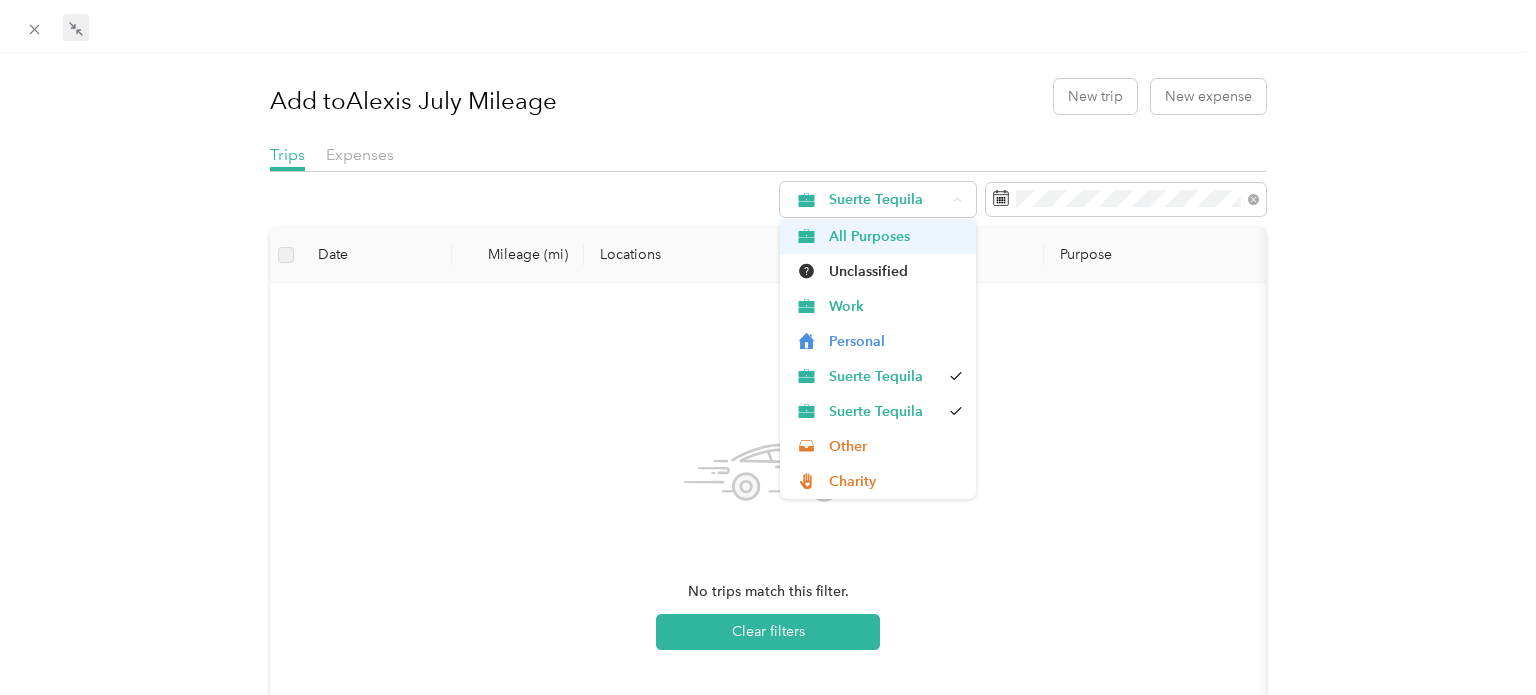 click on "All Purposes" at bounding box center (895, 236) 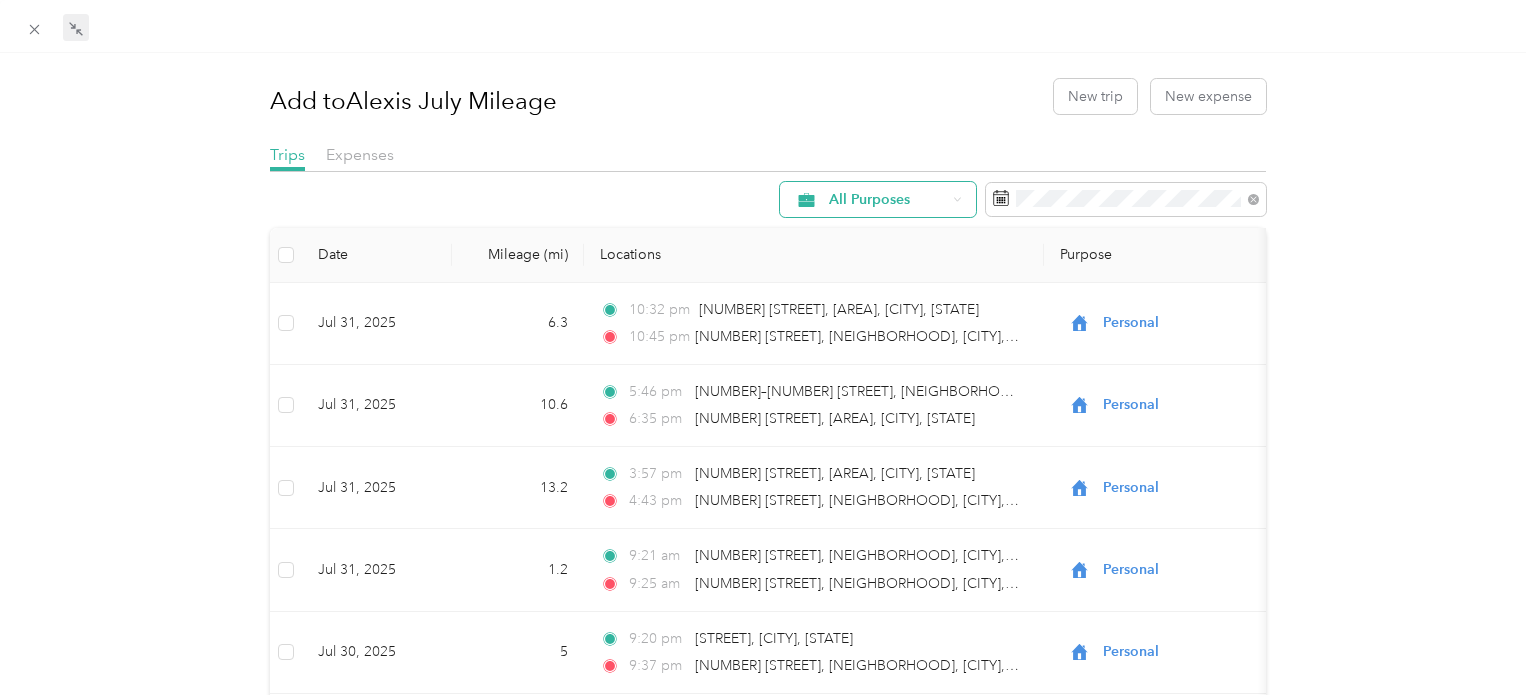 click on "All Purposes" at bounding box center [887, 200] 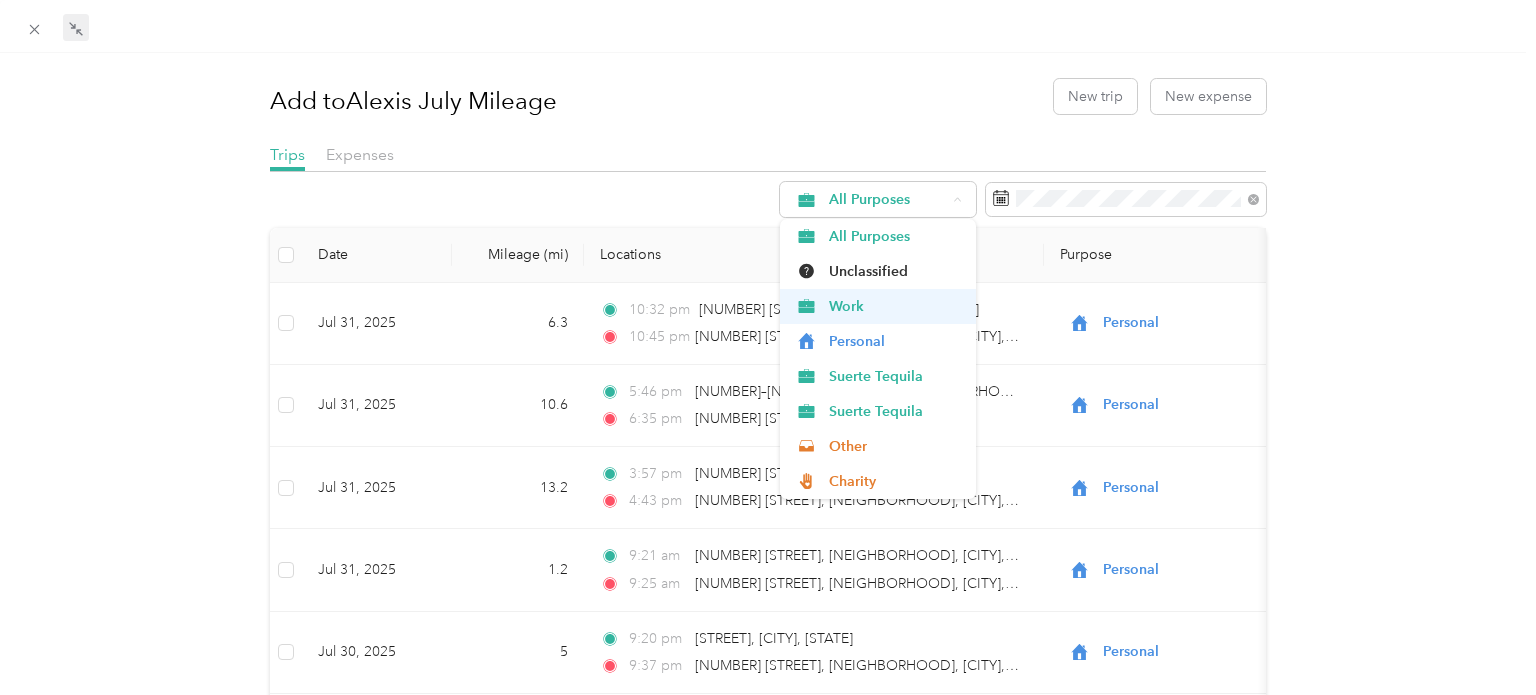 click on "Work" at bounding box center (895, 306) 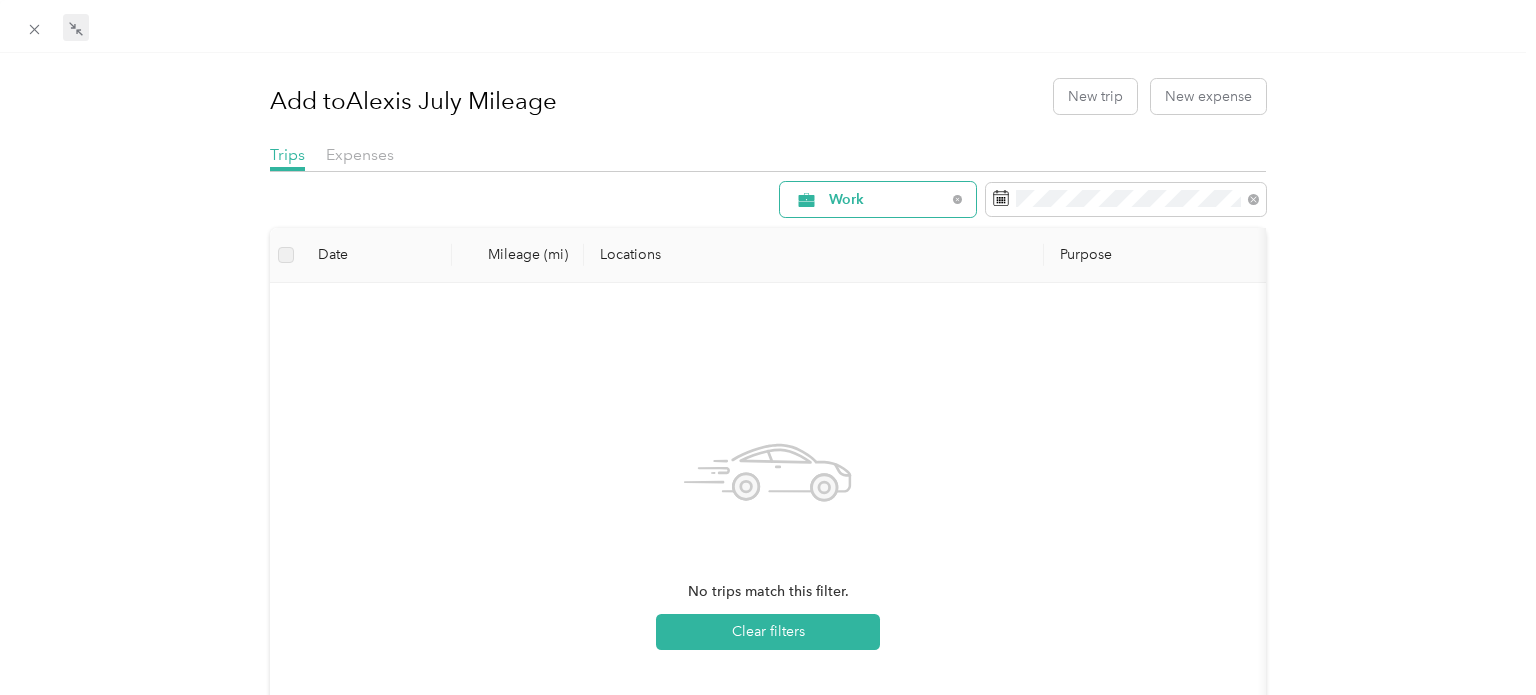 click on "Work" at bounding box center (887, 200) 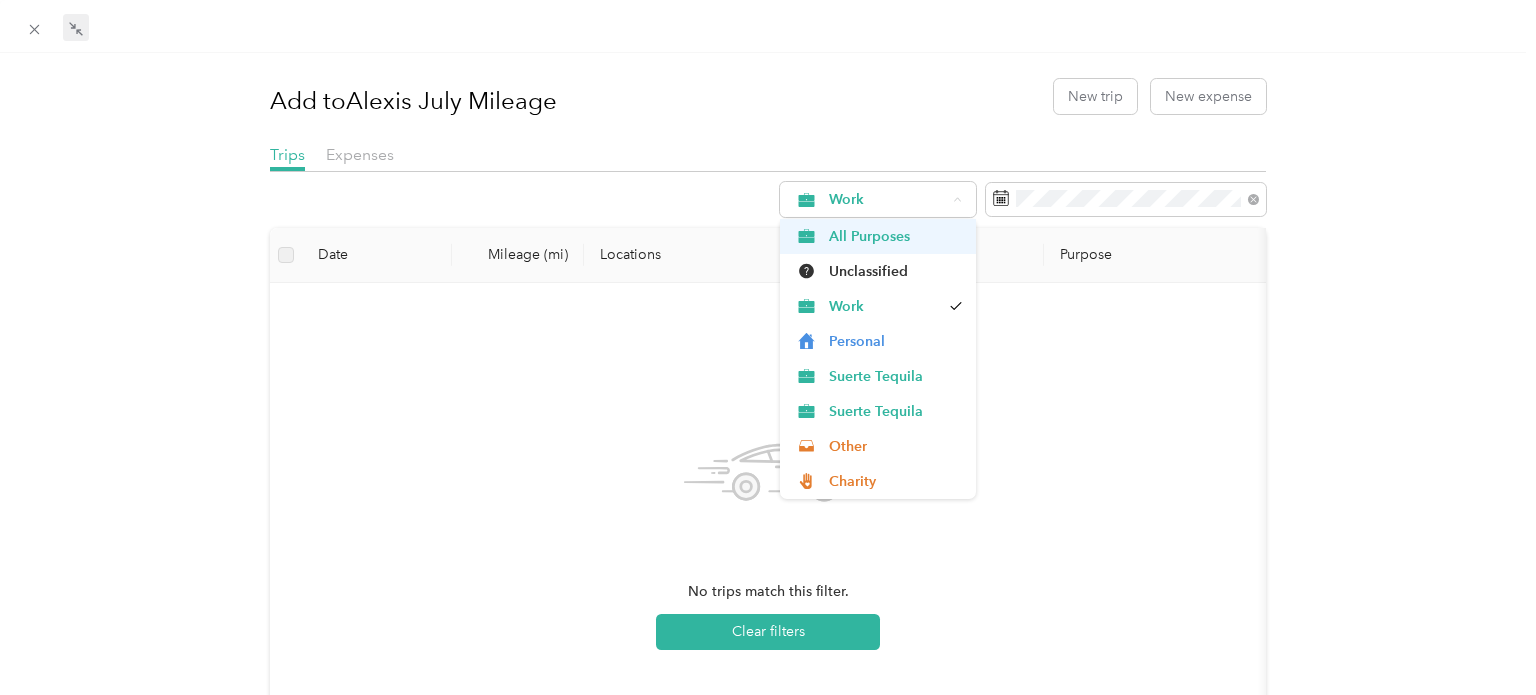click on "All Purposes" at bounding box center [895, 236] 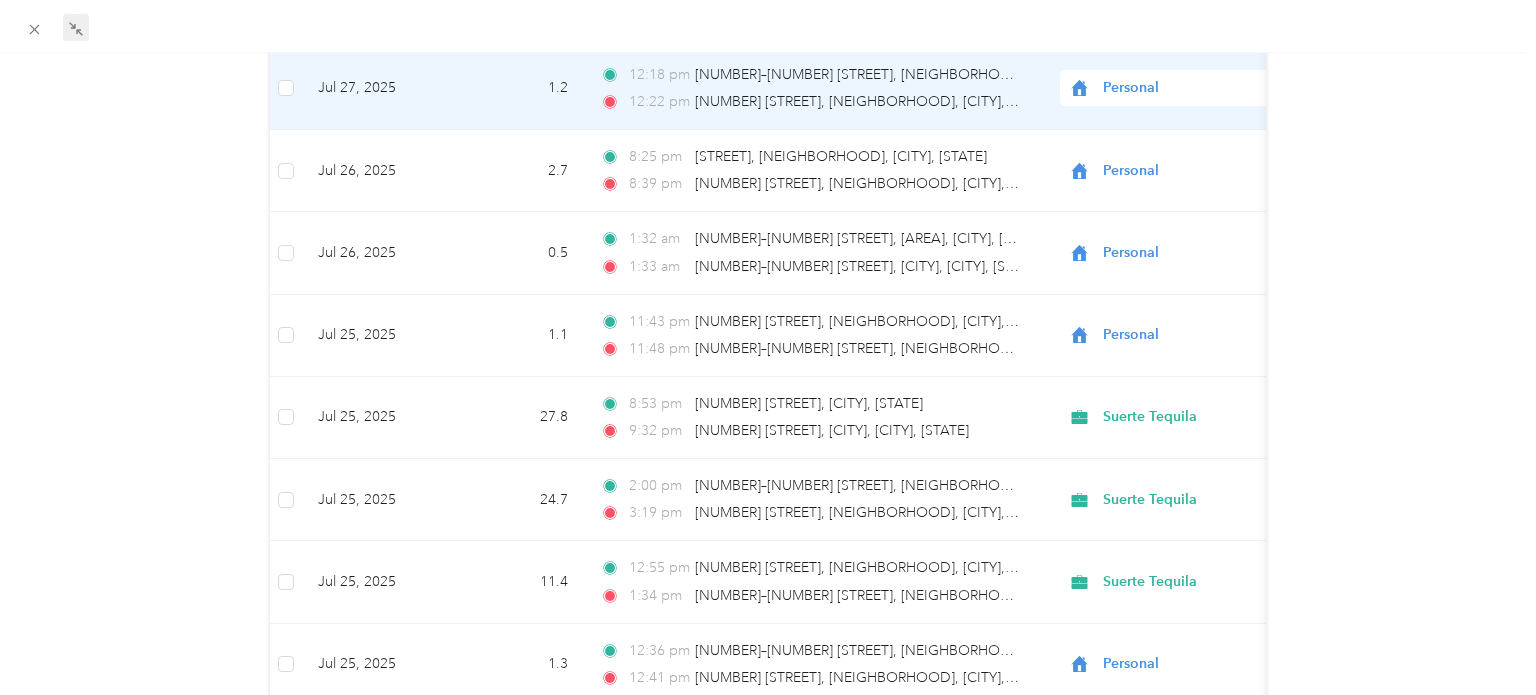 scroll, scrollTop: 1011, scrollLeft: 0, axis: vertical 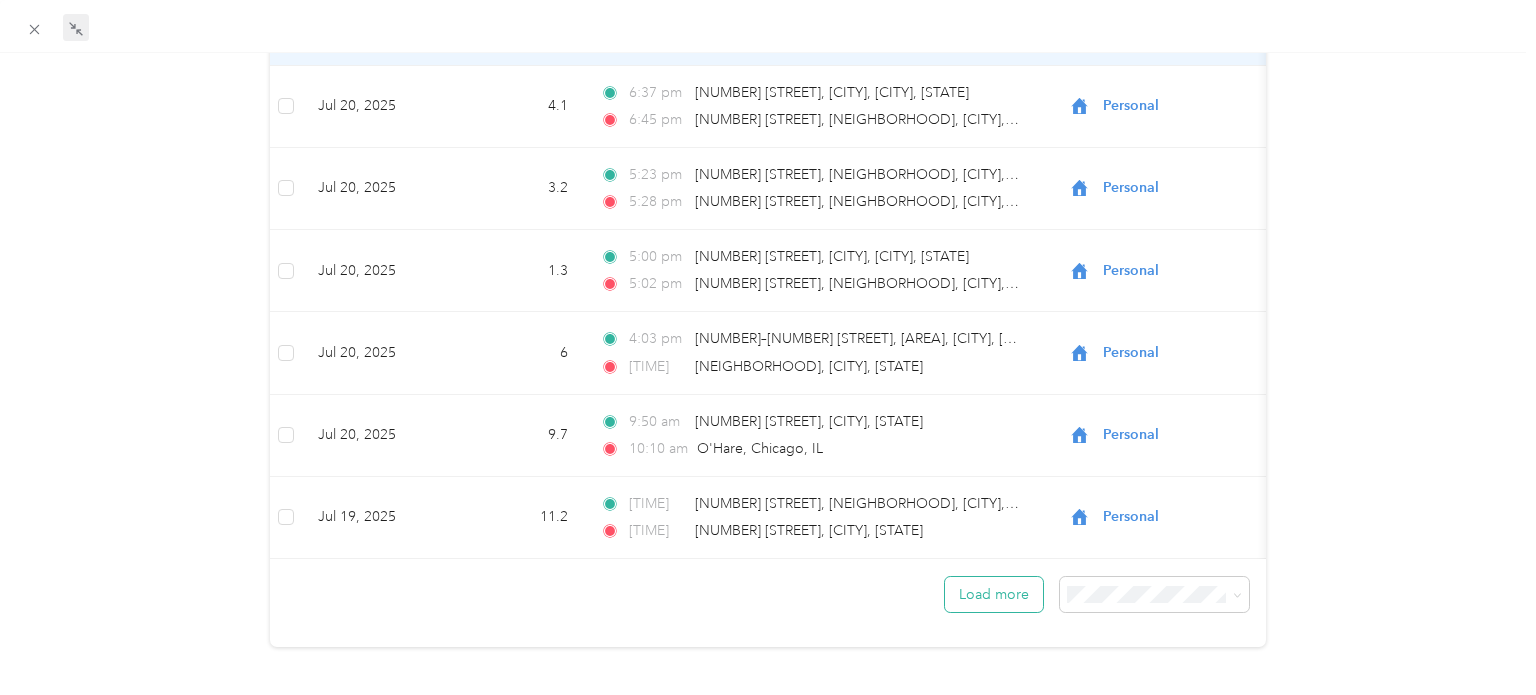 click on "Load more" at bounding box center (994, 594) 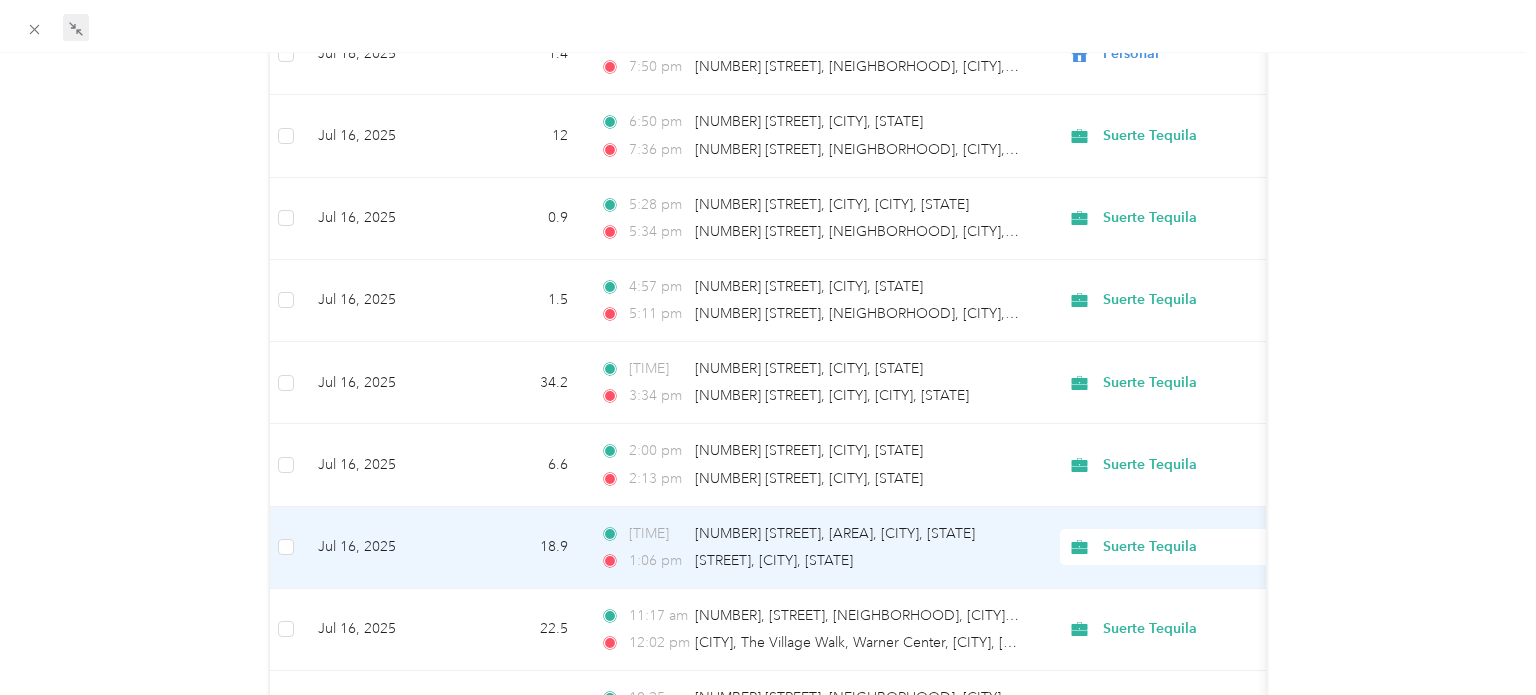 scroll, scrollTop: 5041, scrollLeft: 0, axis: vertical 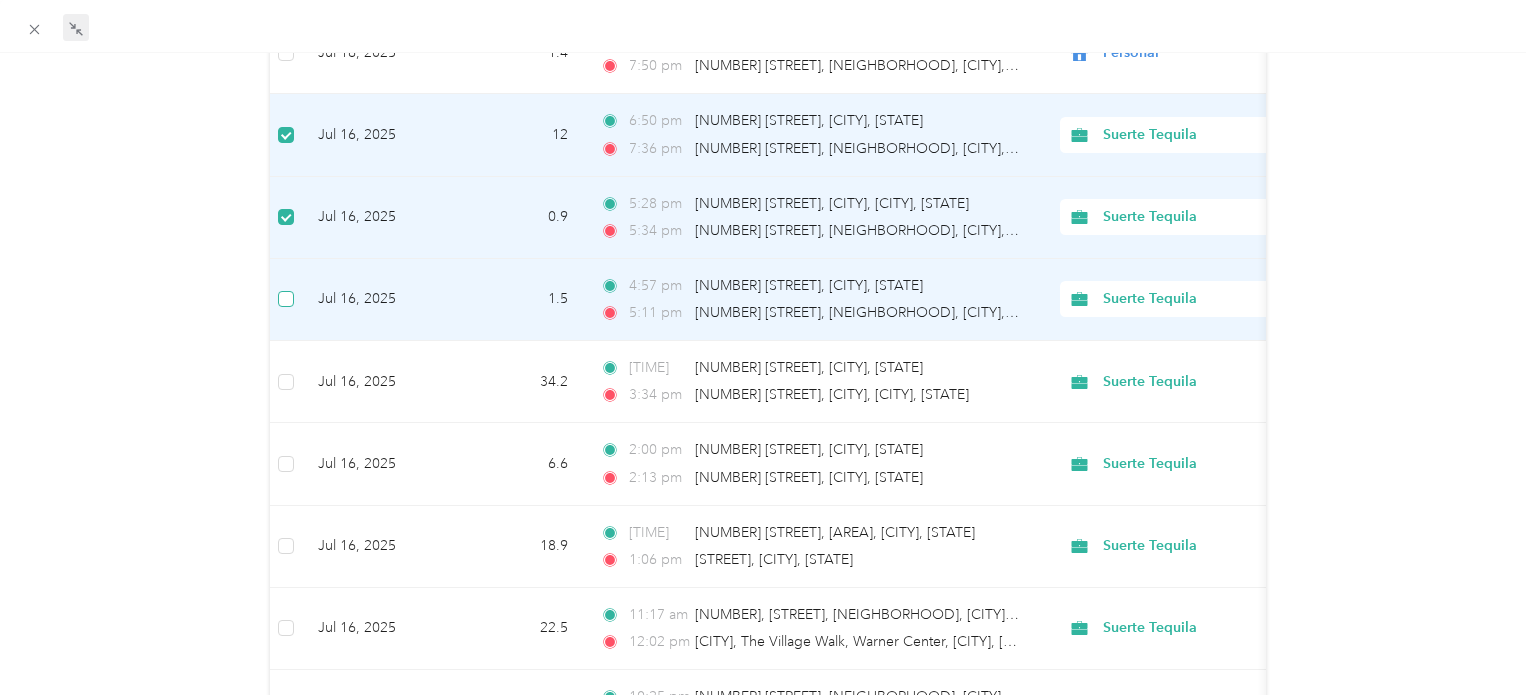 click at bounding box center [286, 299] 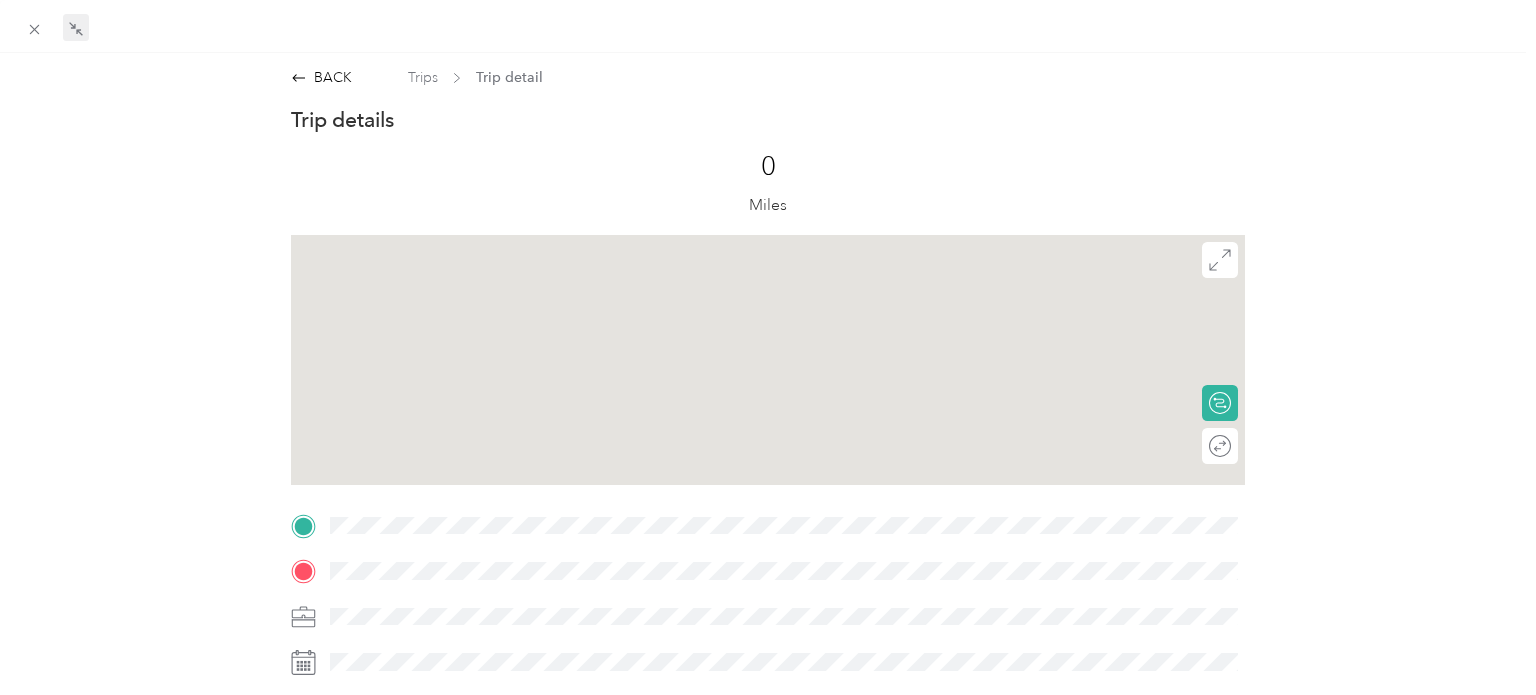 scroll, scrollTop: 3, scrollLeft: 0, axis: vertical 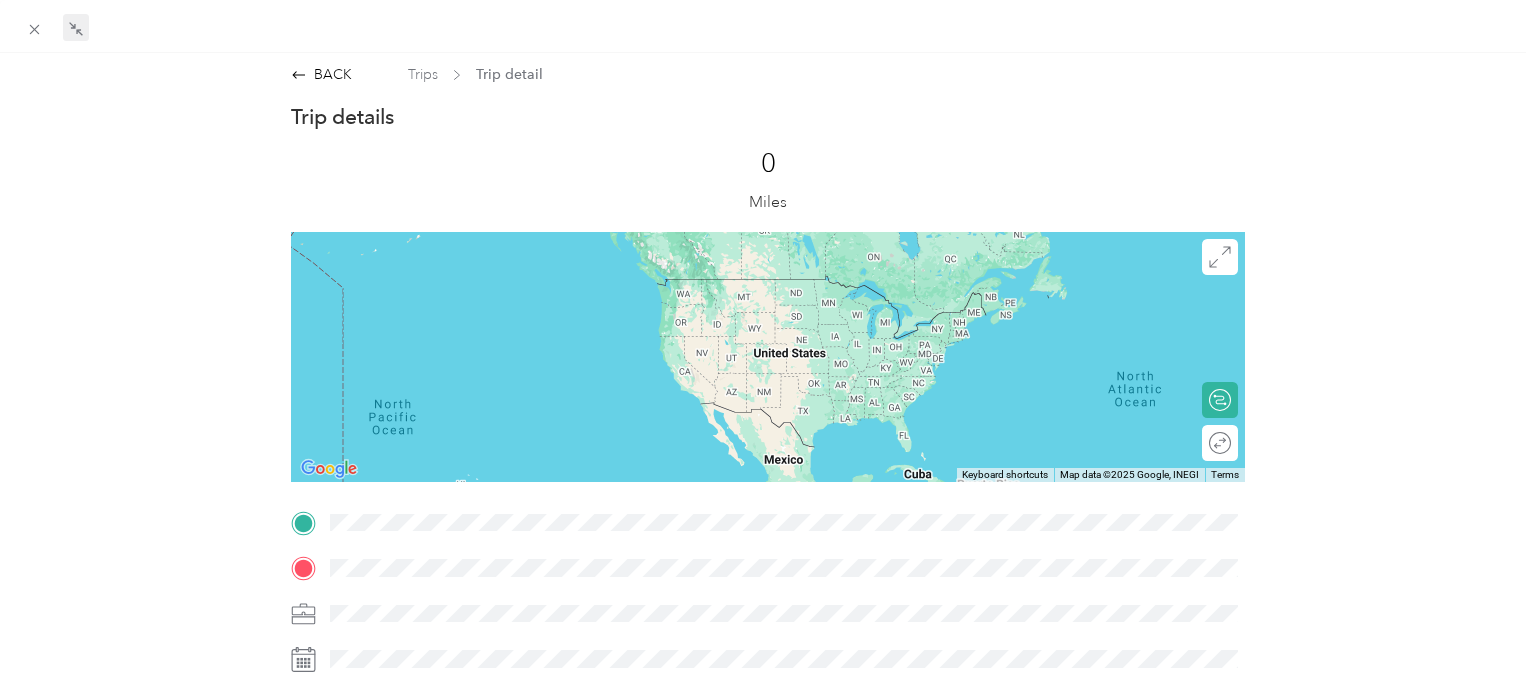 click on "Trips Trip detail" at bounding box center [475, 74] 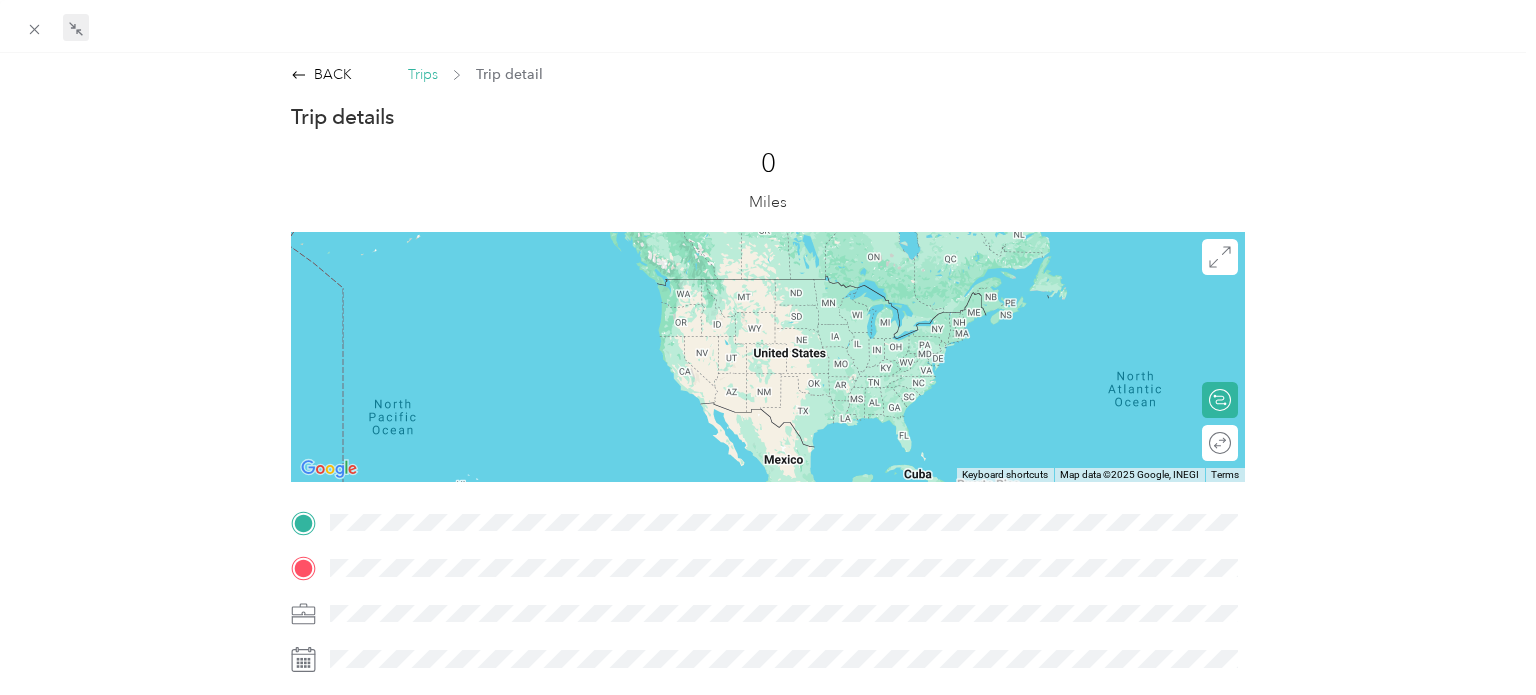 click on "Trips" at bounding box center [423, 74] 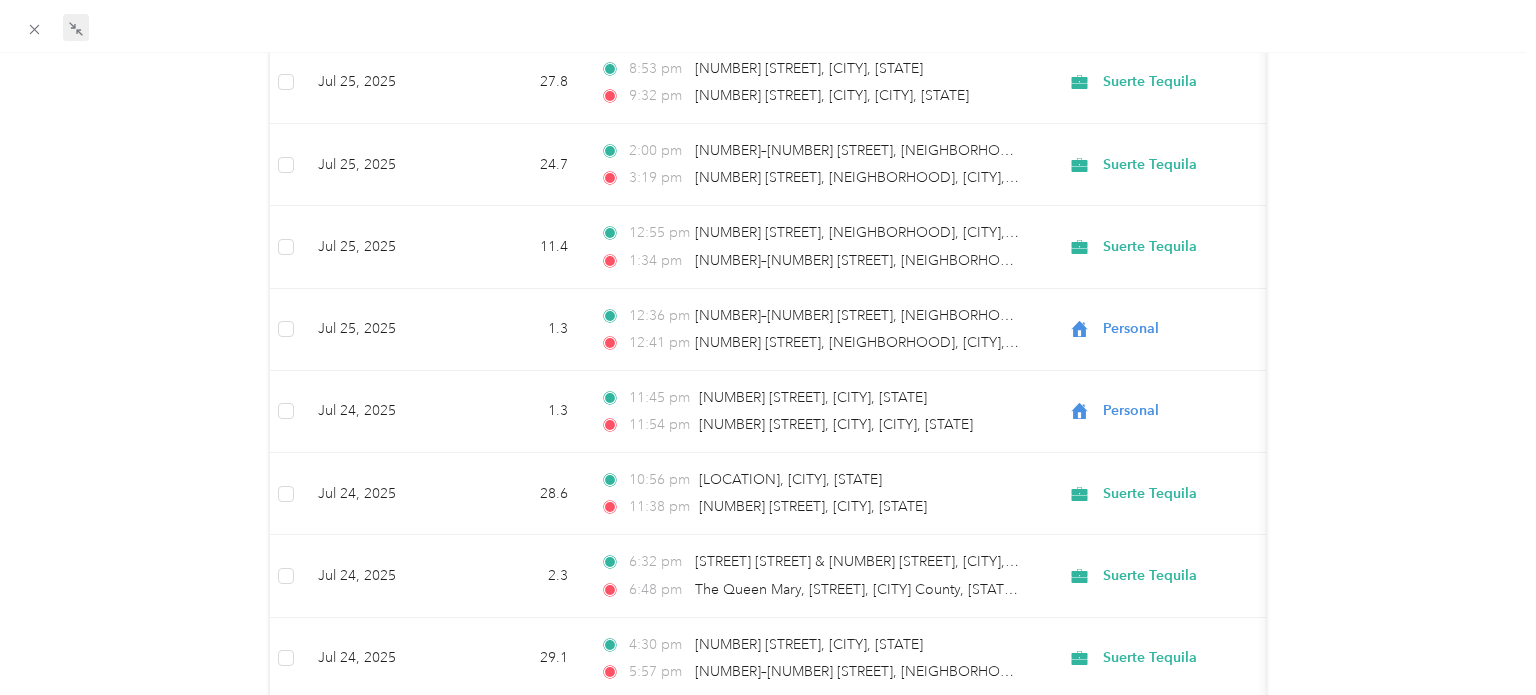 scroll, scrollTop: 1308, scrollLeft: 0, axis: vertical 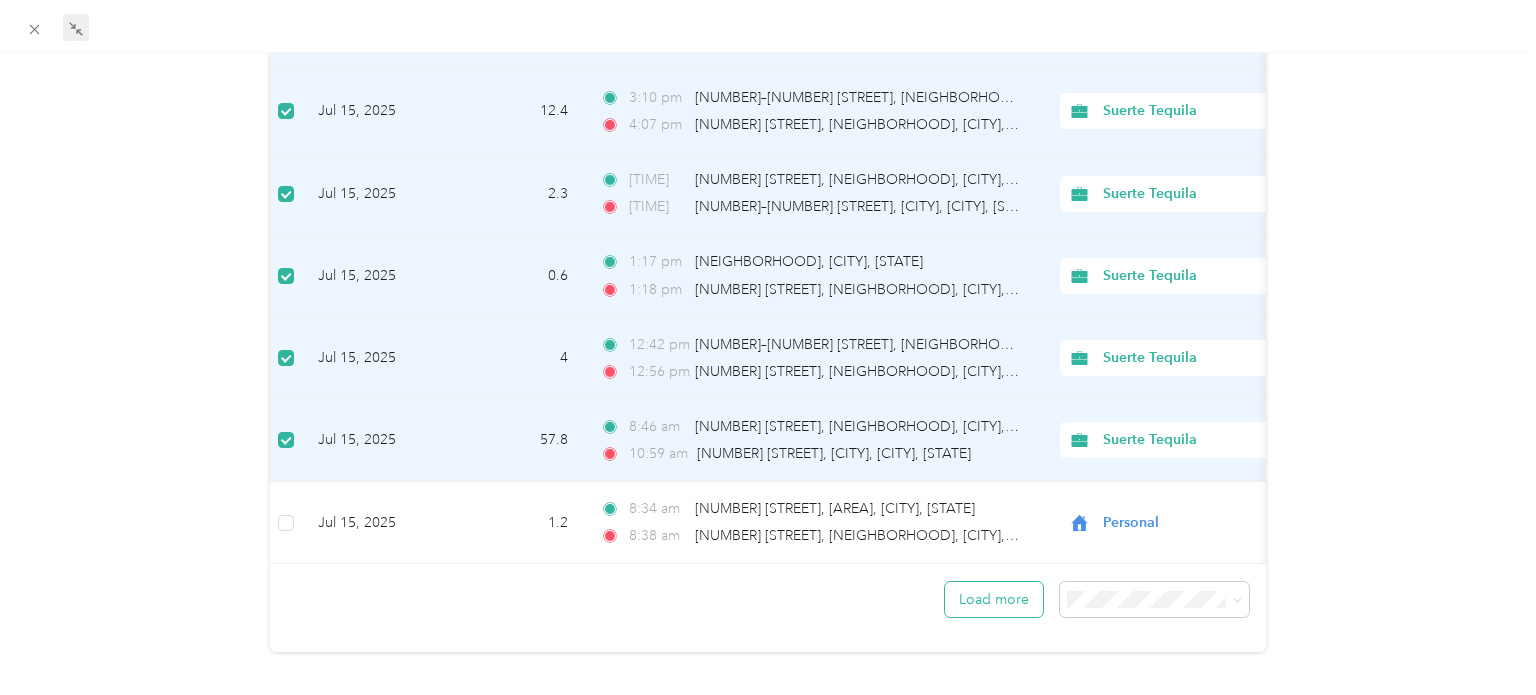 click on "Load more" at bounding box center [994, 599] 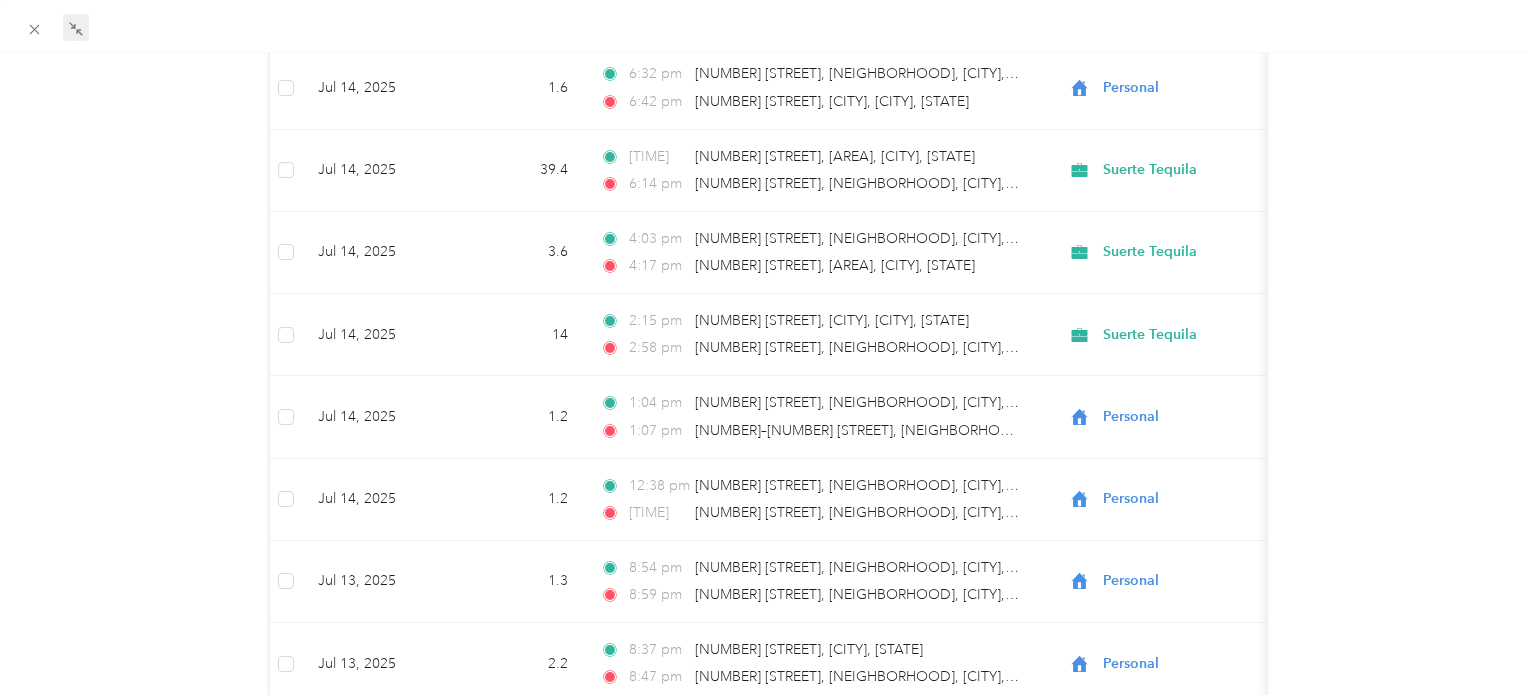 scroll, scrollTop: 6432, scrollLeft: 0, axis: vertical 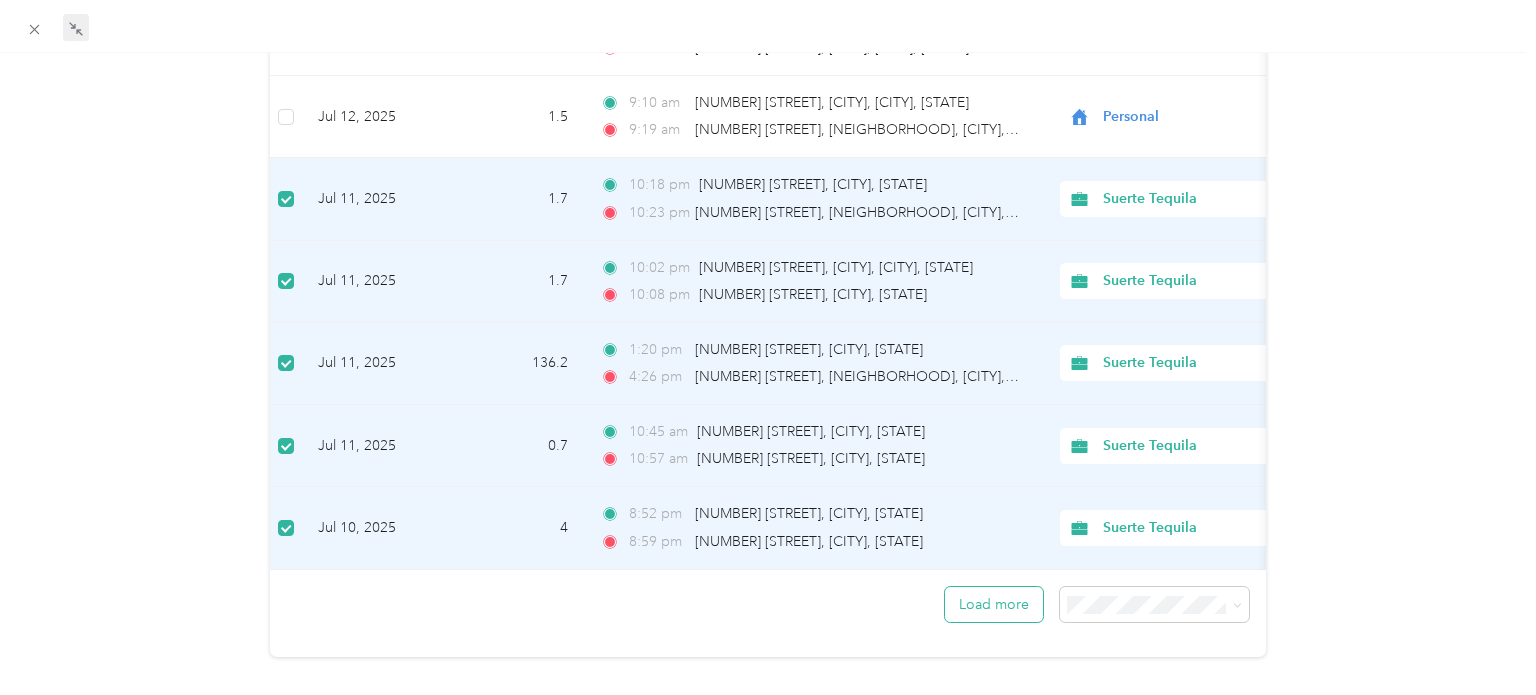 click on "Load more" at bounding box center (994, 604) 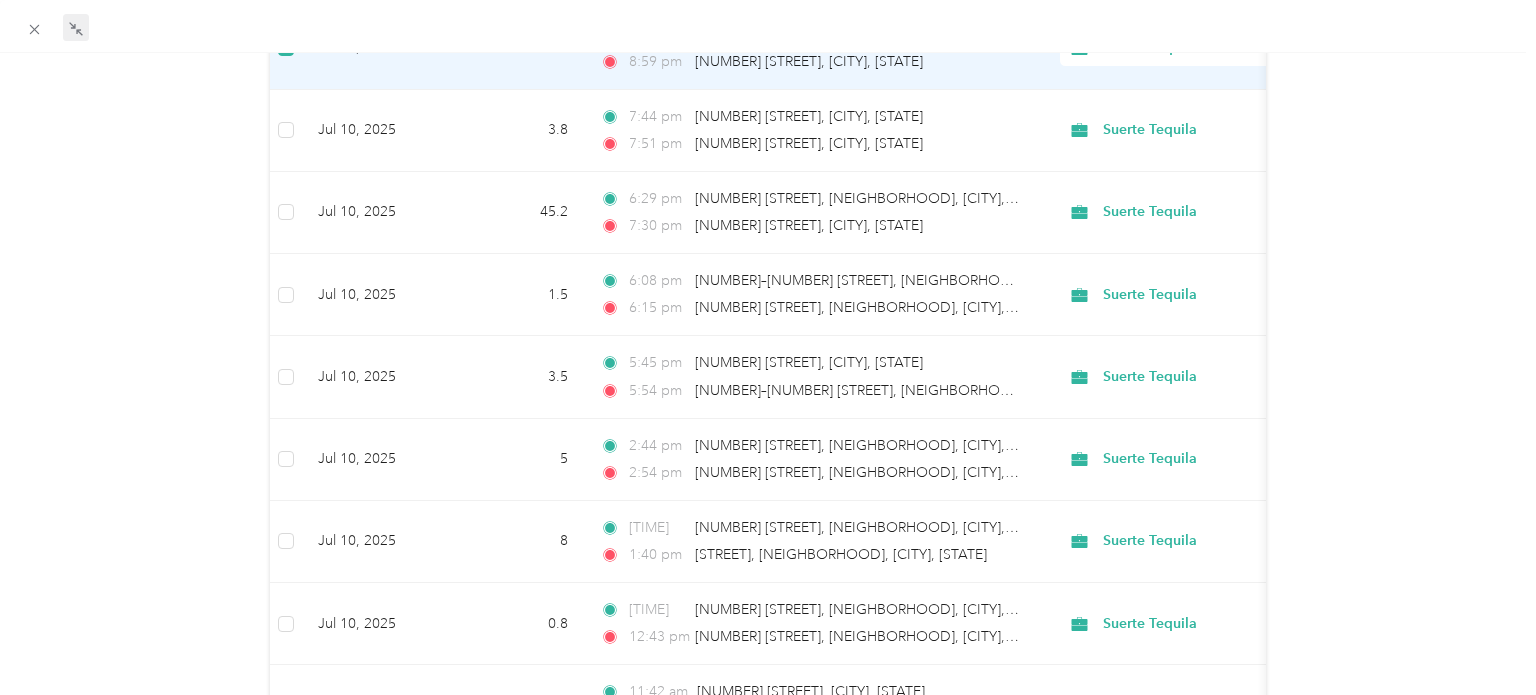 scroll, scrollTop: 8420, scrollLeft: 0, axis: vertical 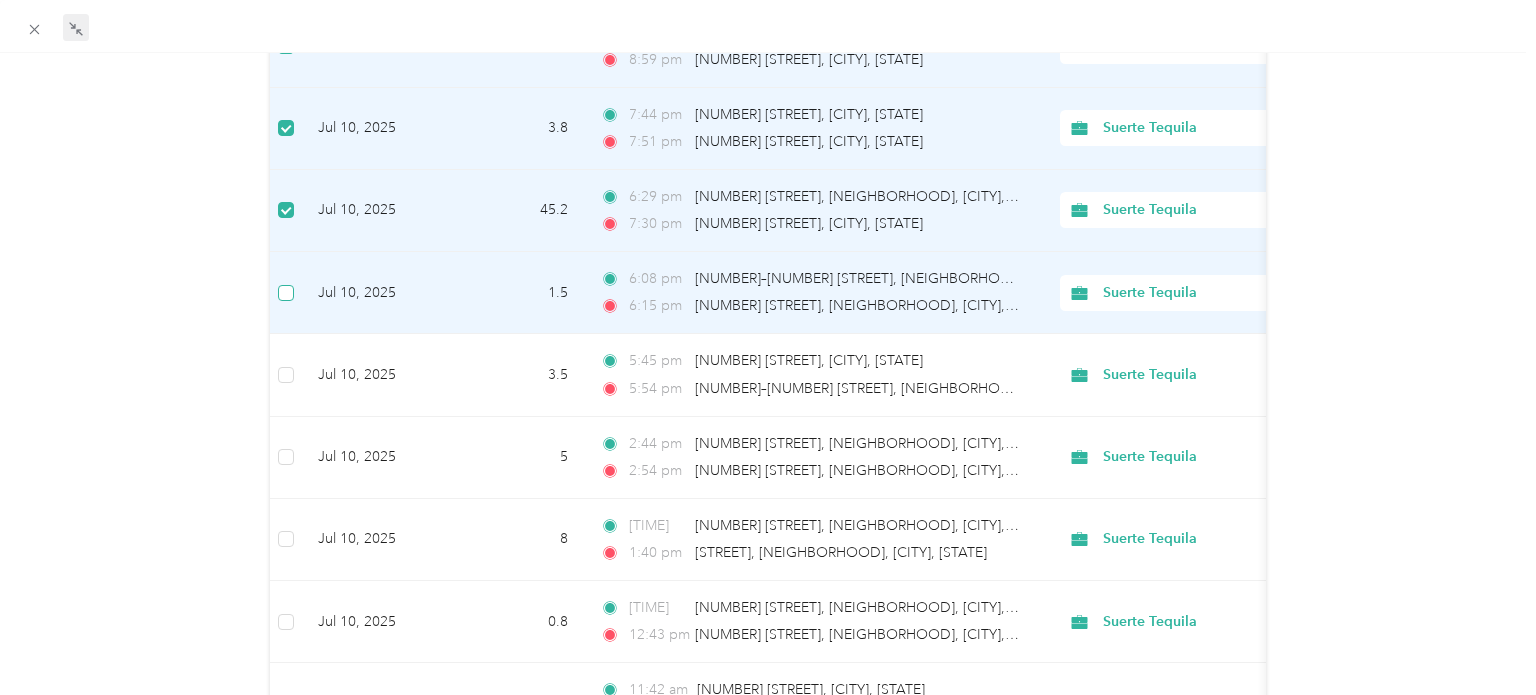click at bounding box center [286, 293] 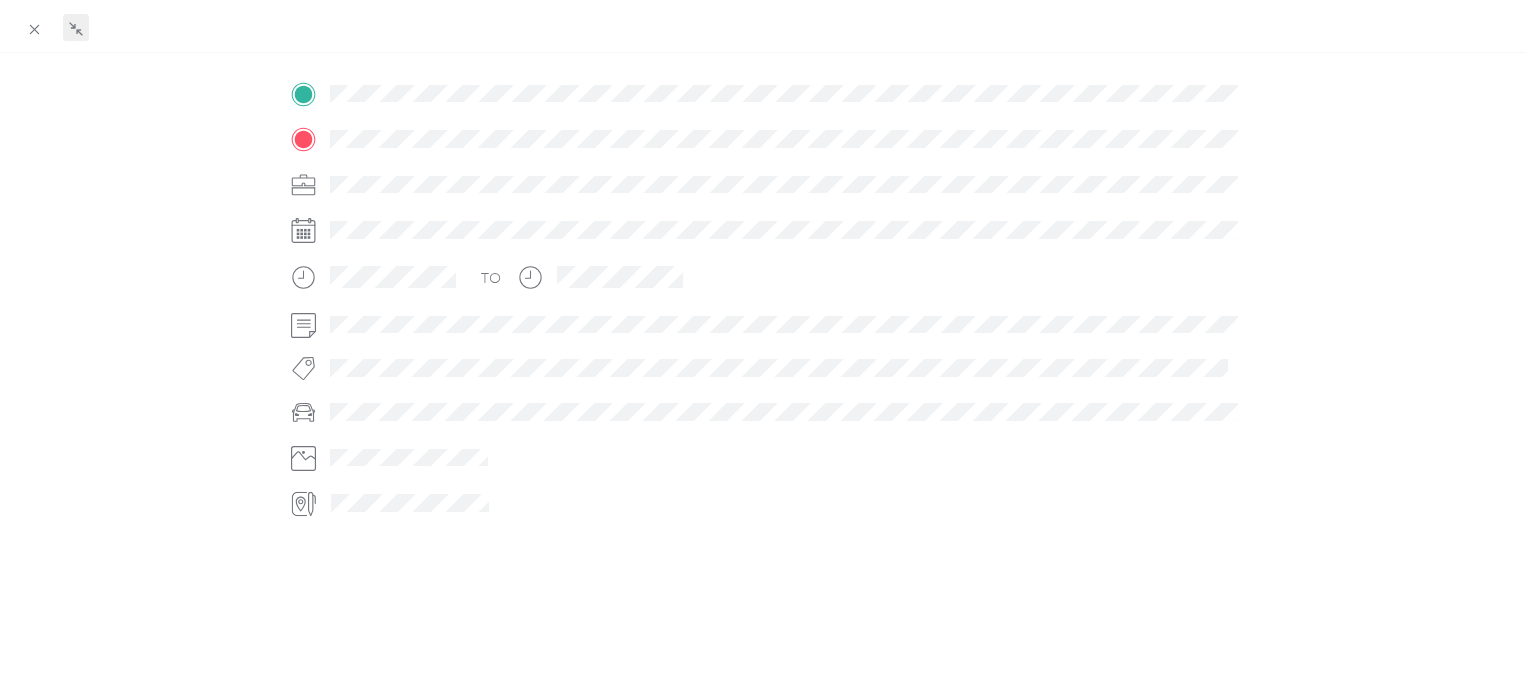 scroll, scrollTop: 0, scrollLeft: 0, axis: both 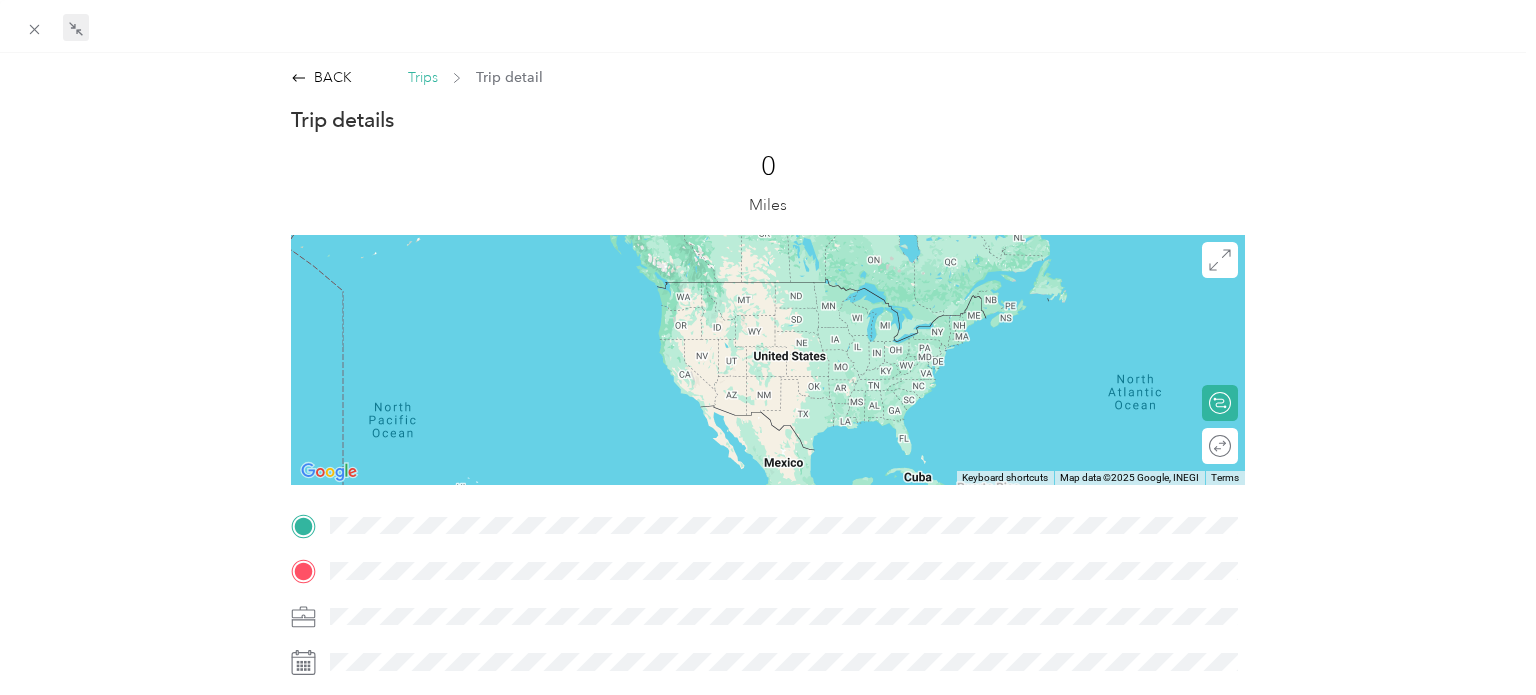 click on "Trips" at bounding box center (423, 77) 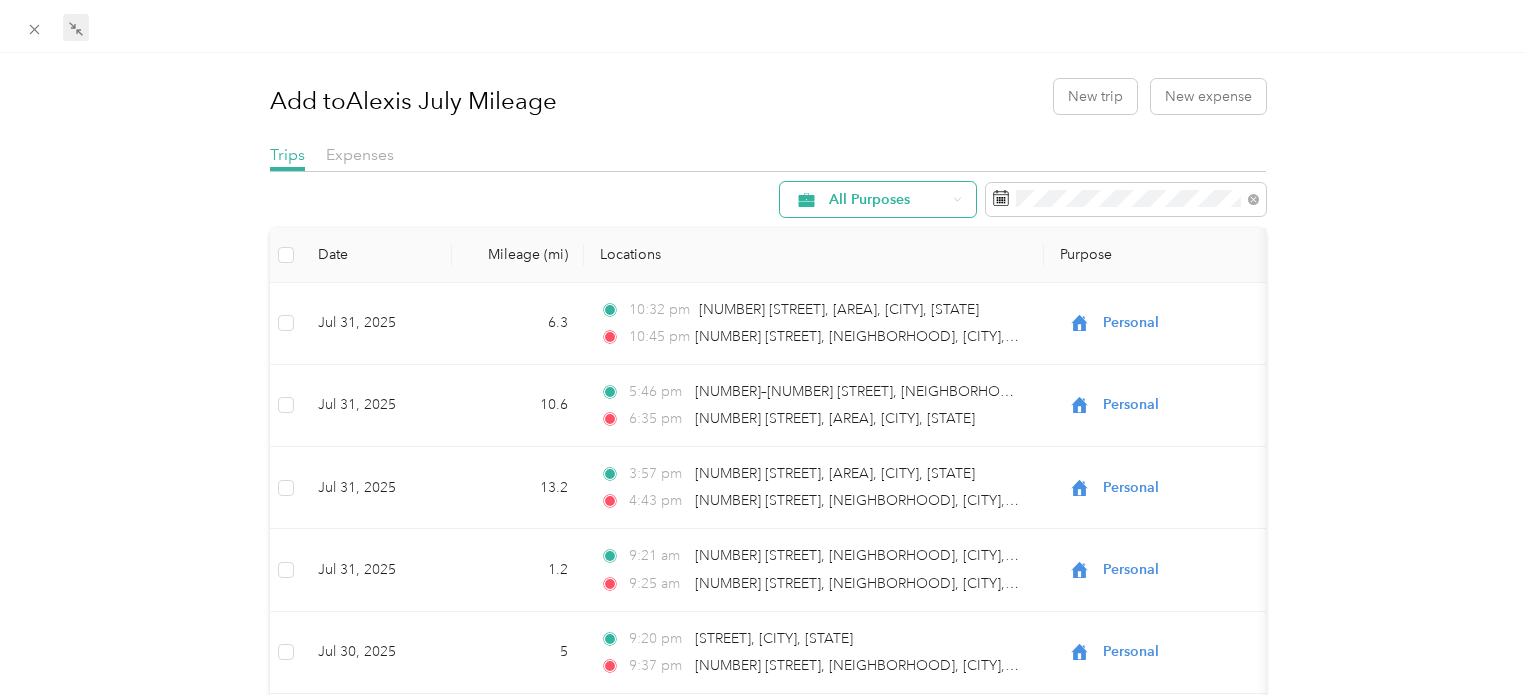 click on "All Purposes" at bounding box center (878, 199) 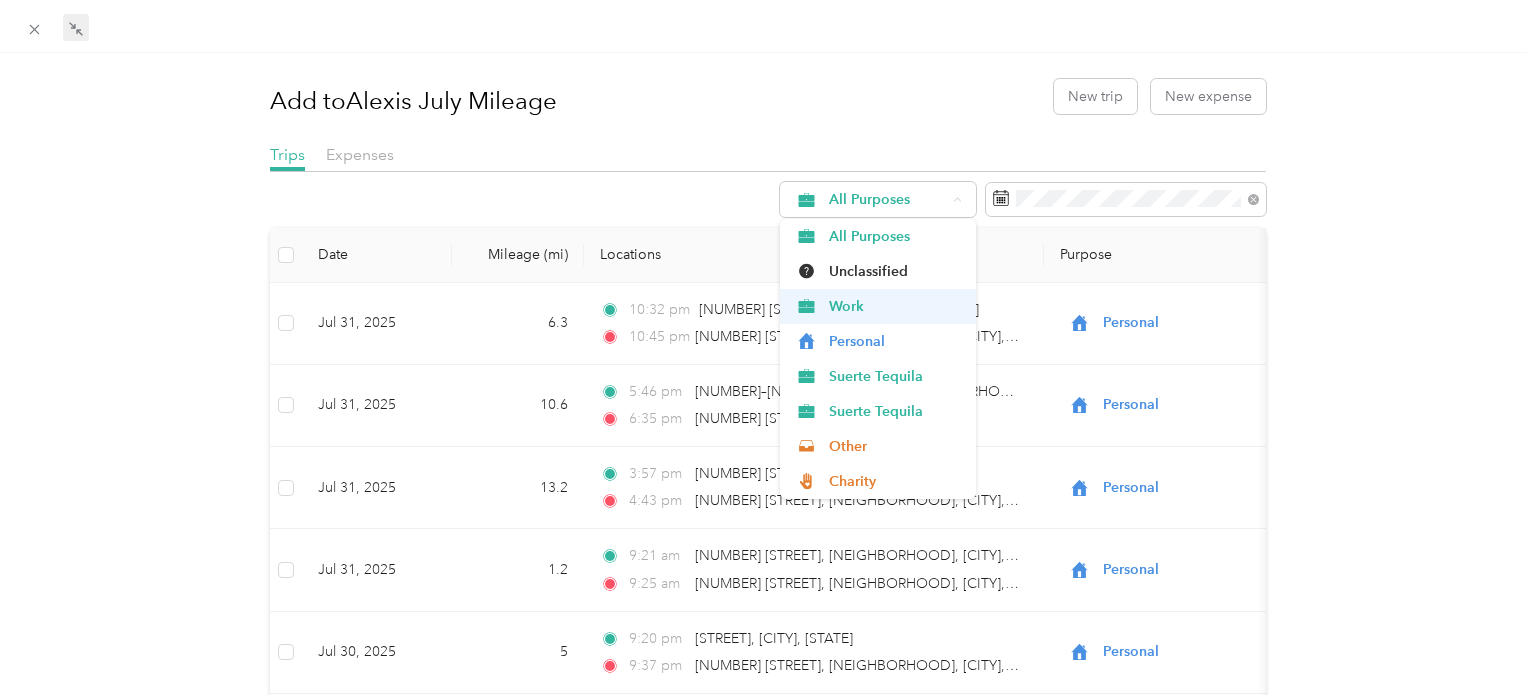 click on "Work" at bounding box center (895, 306) 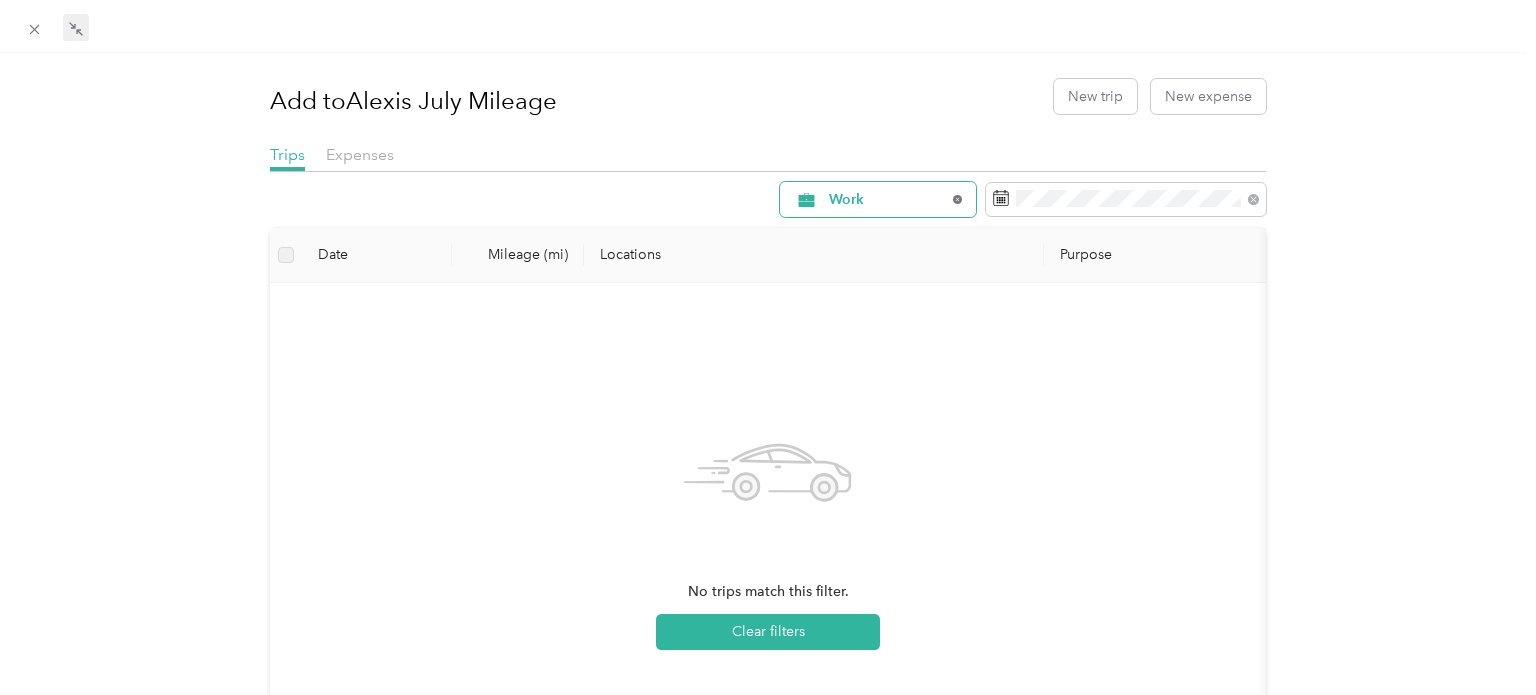 click 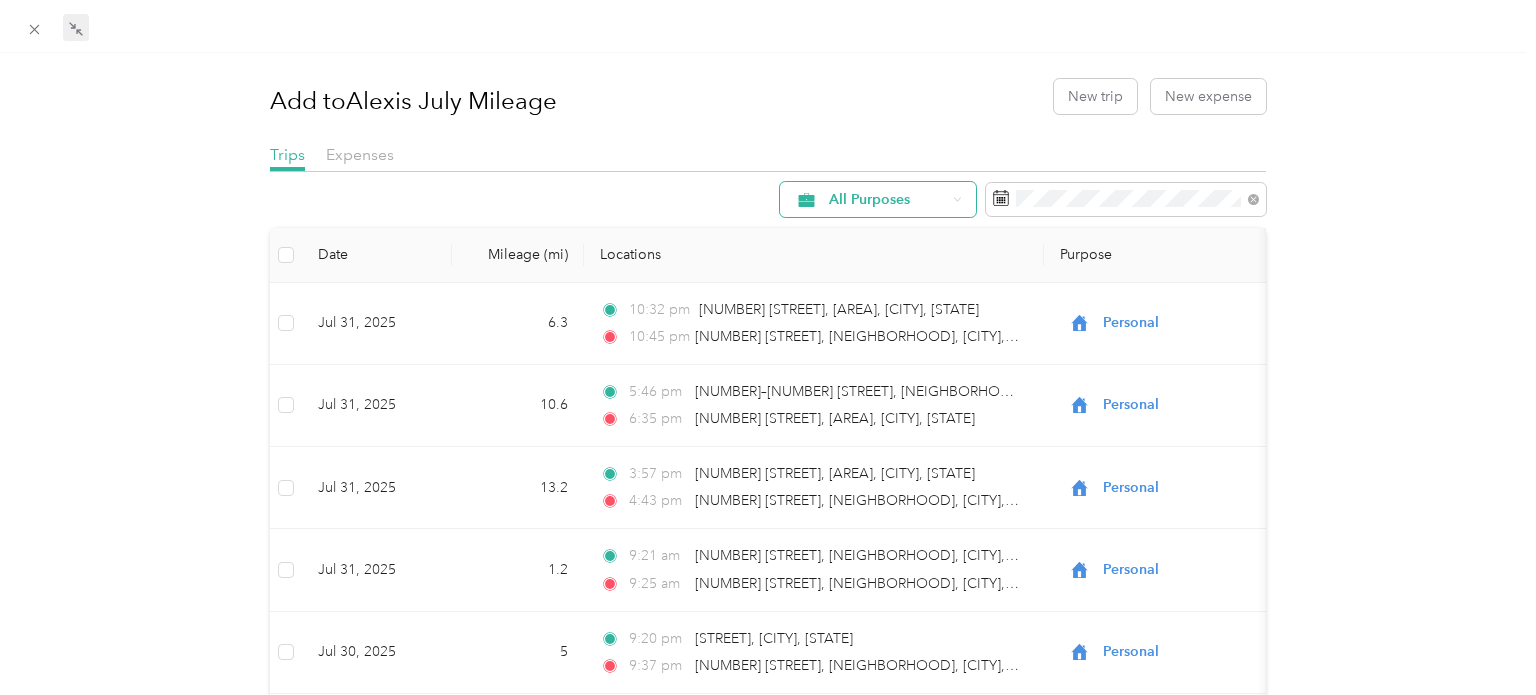 click on "All Purposes" at bounding box center [887, 200] 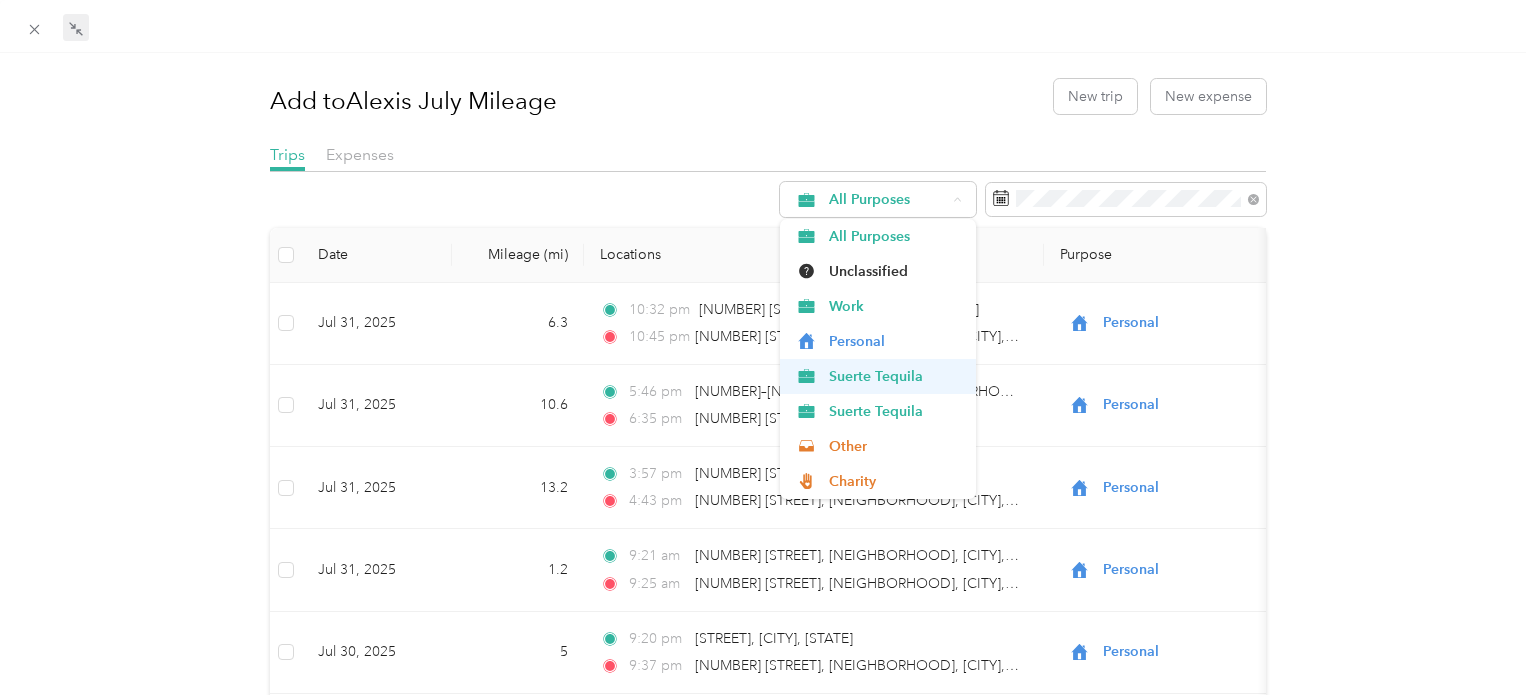 click 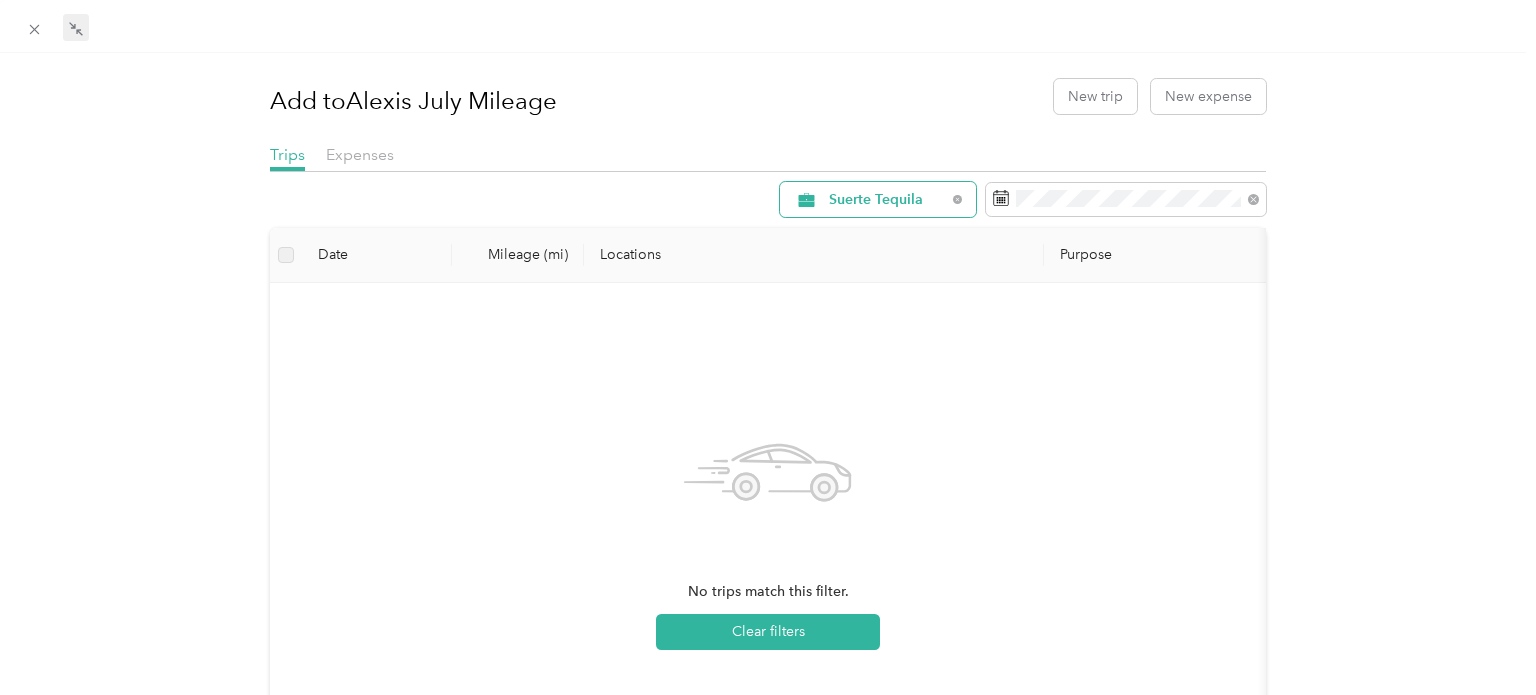 click on "Suerte Tequila" at bounding box center [887, 200] 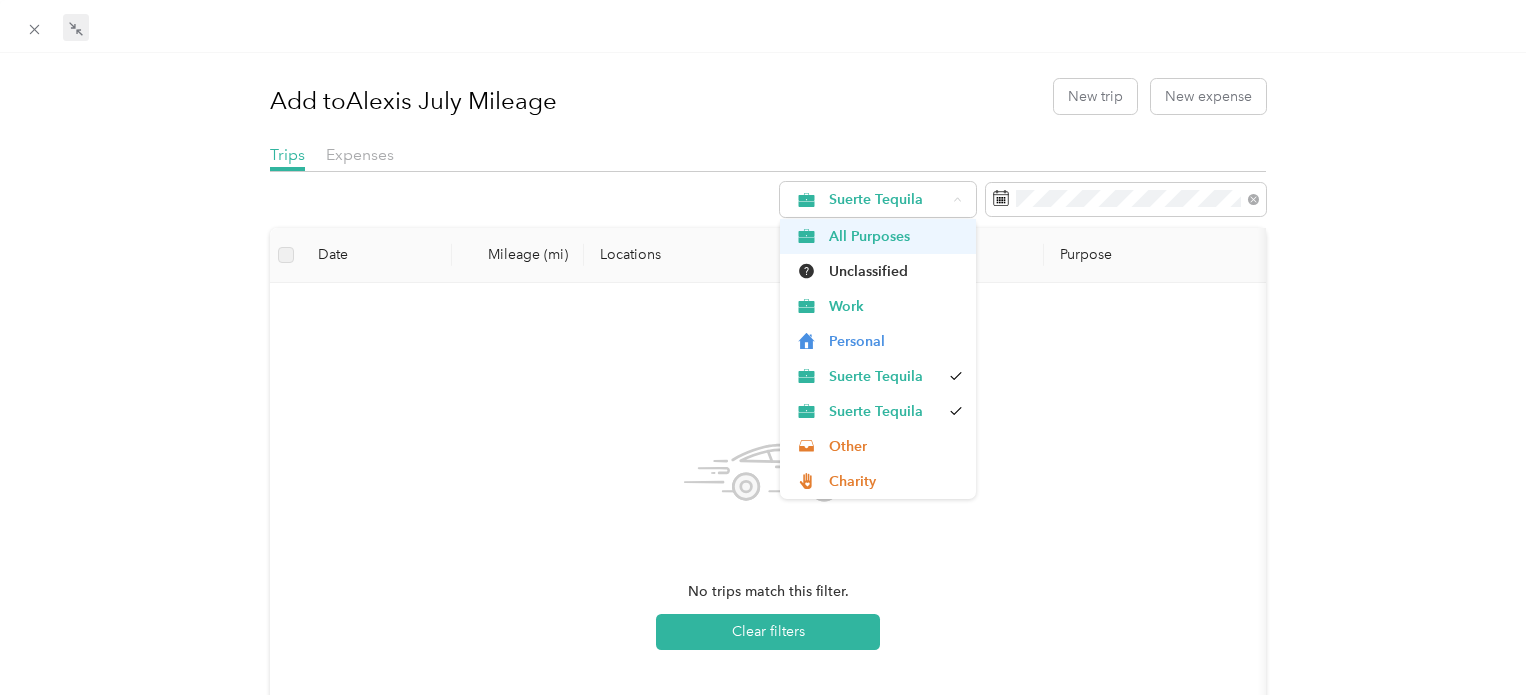 click on "All Purposes" at bounding box center (895, 236) 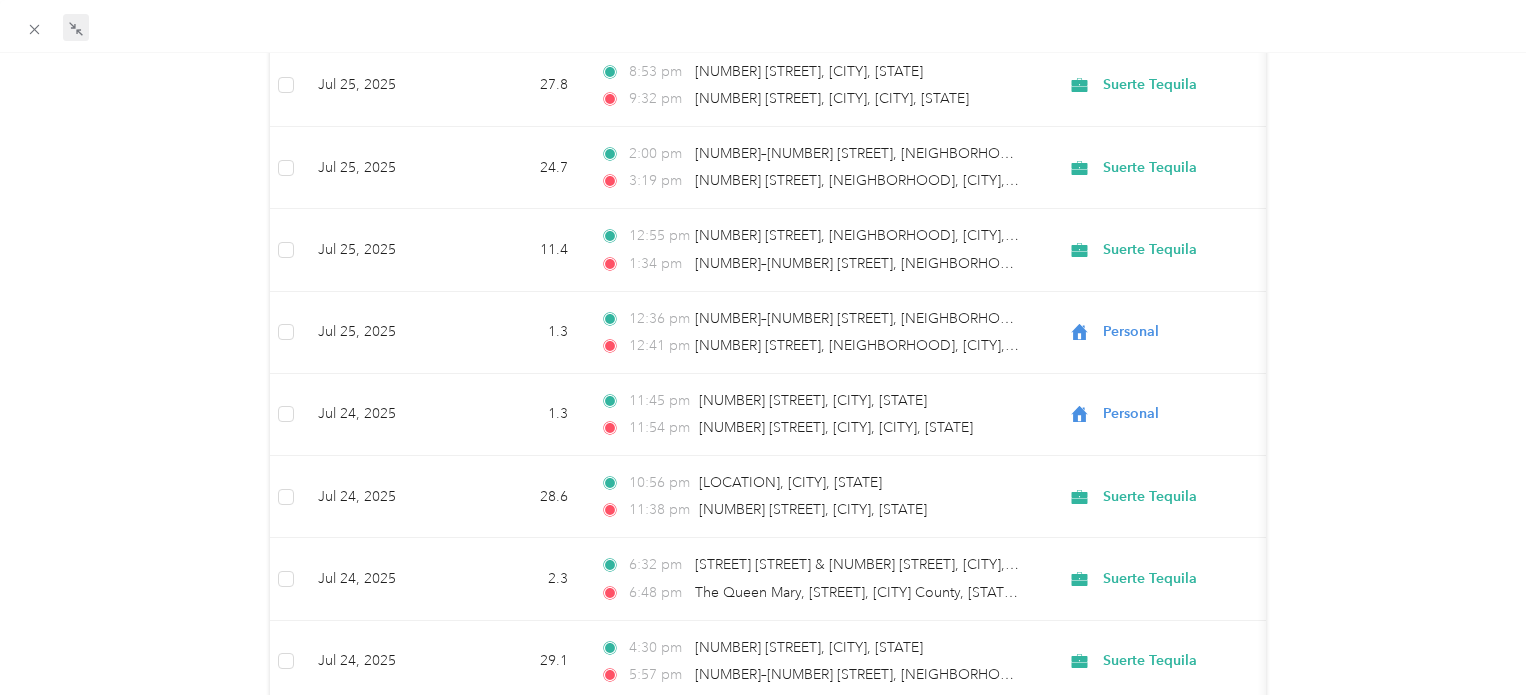 scroll, scrollTop: 1304, scrollLeft: 0, axis: vertical 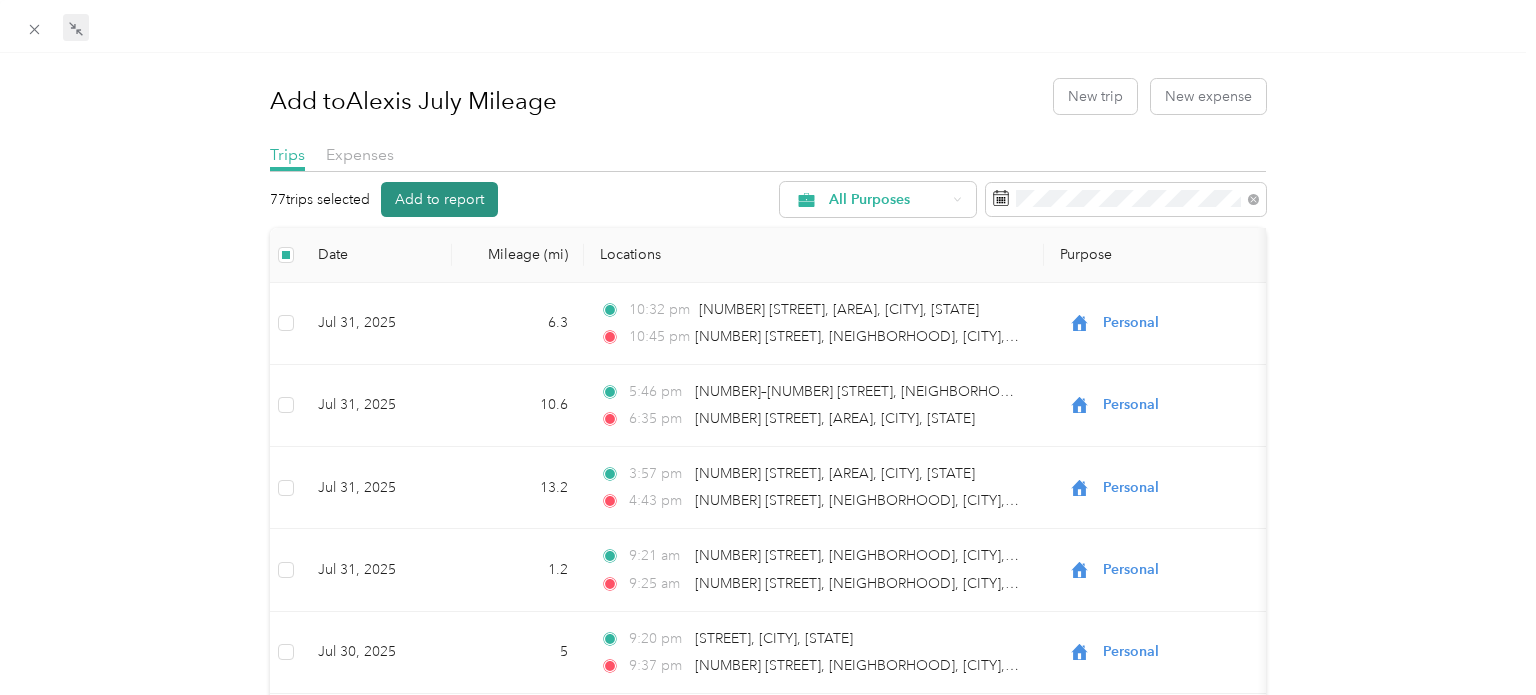 click on "Add to report" at bounding box center (439, 199) 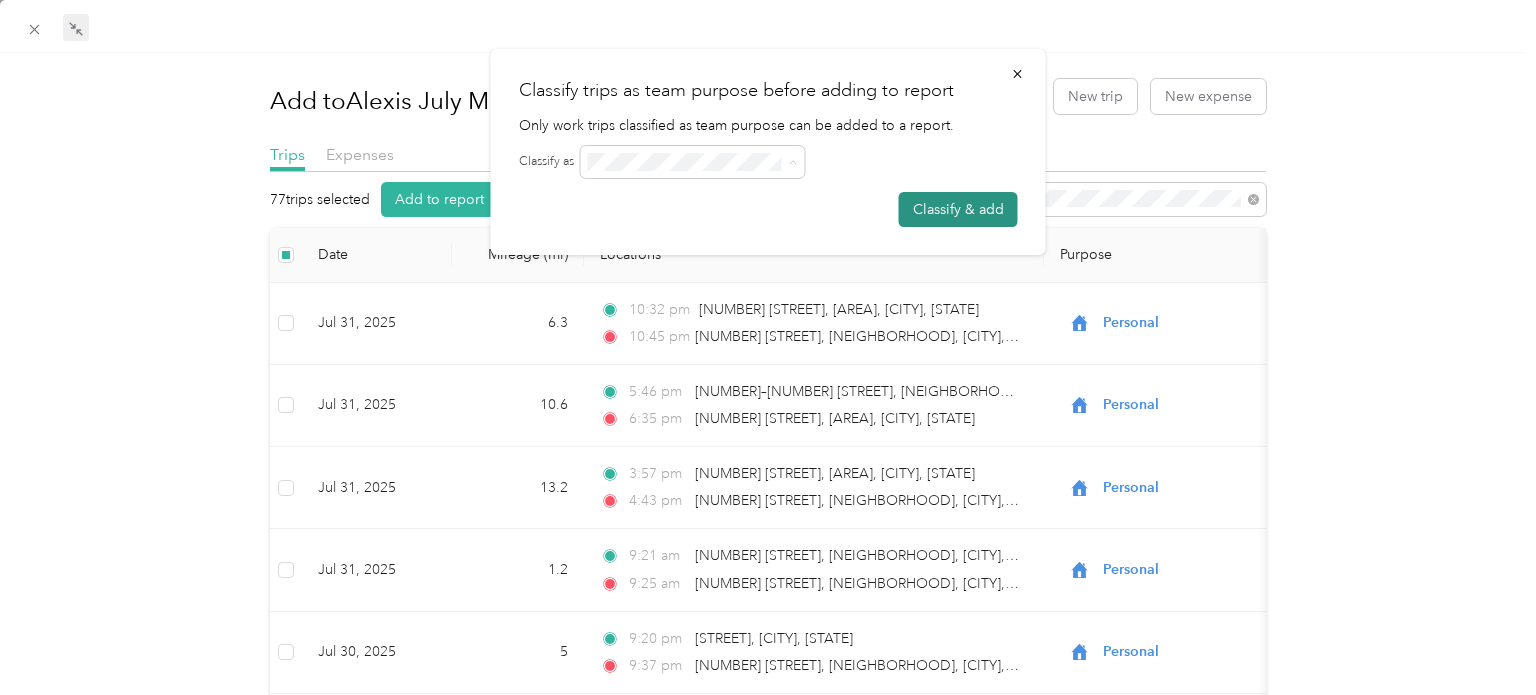 click on "Classify & add" at bounding box center [958, 209] 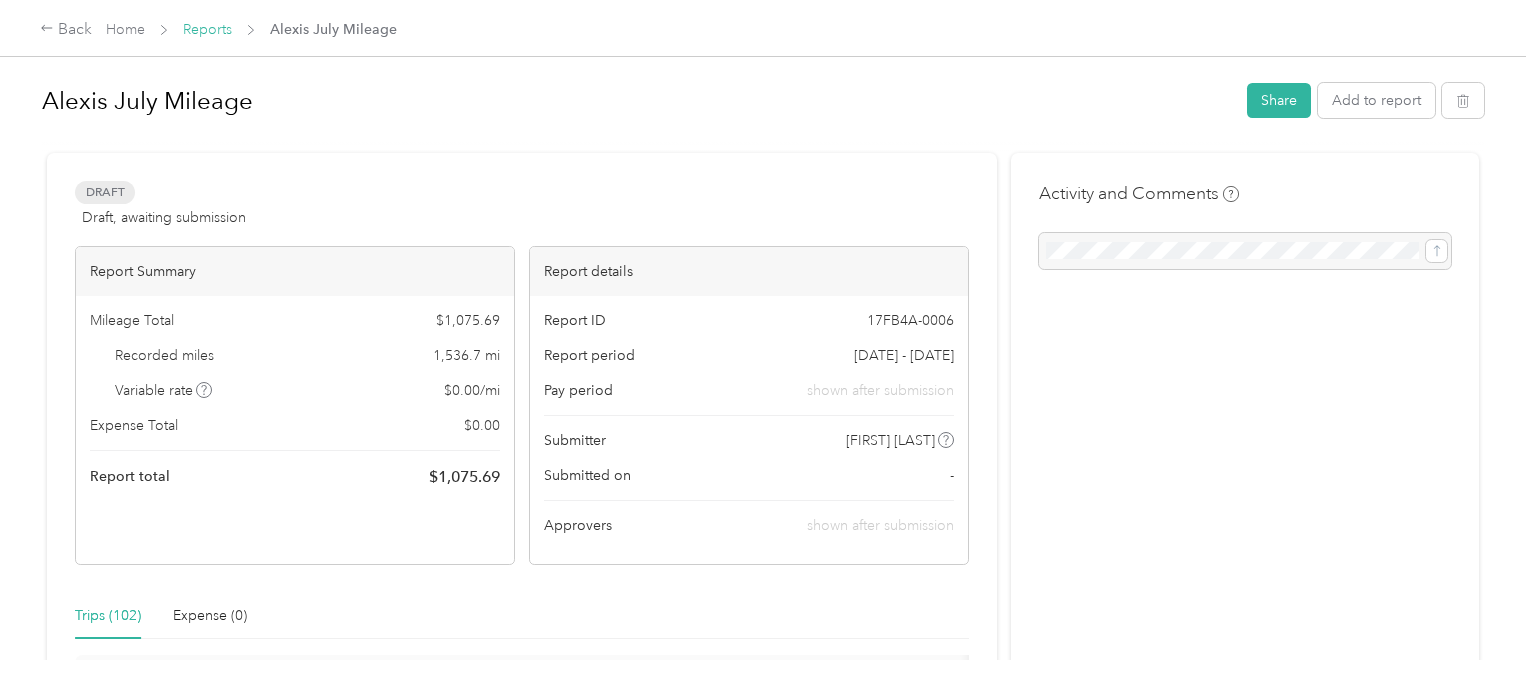 click on "Reports" at bounding box center [207, 29] 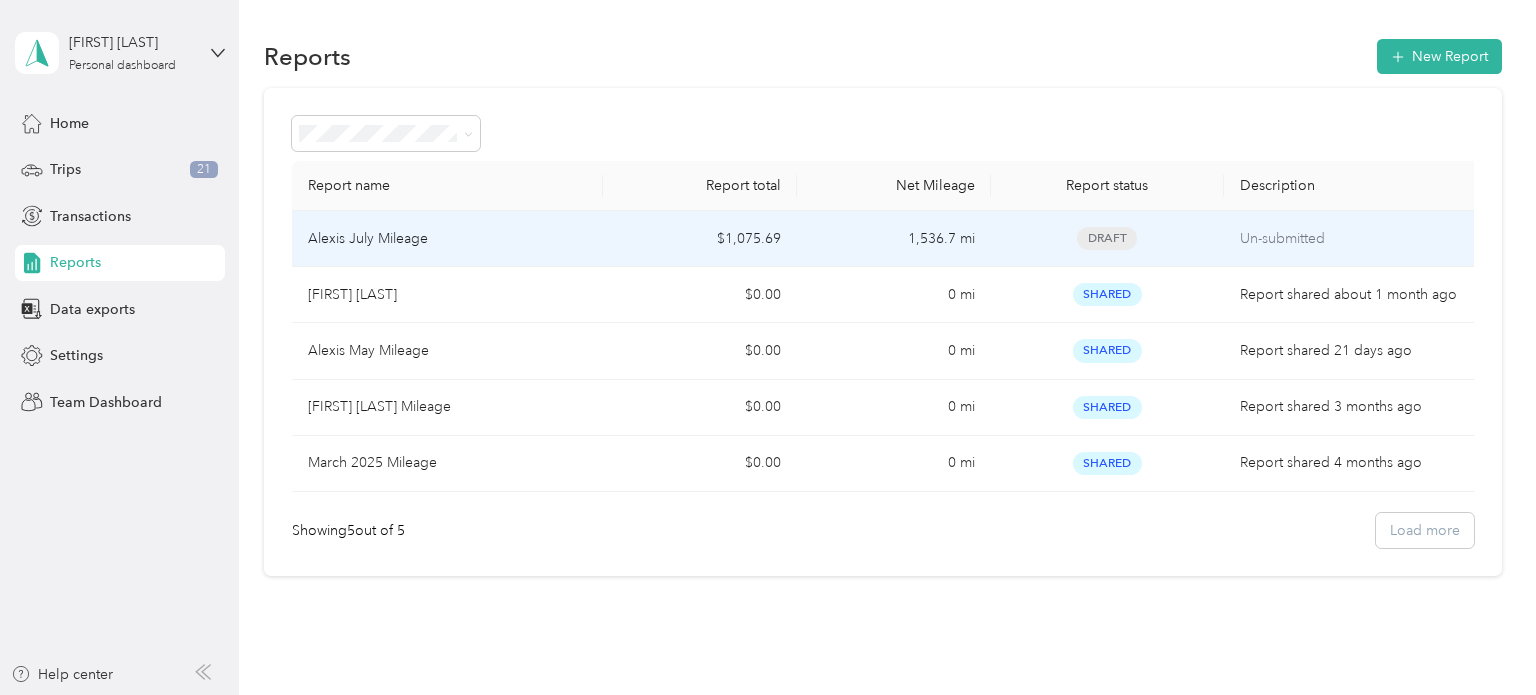 click on "Alexis July Mileage" at bounding box center (447, 239) 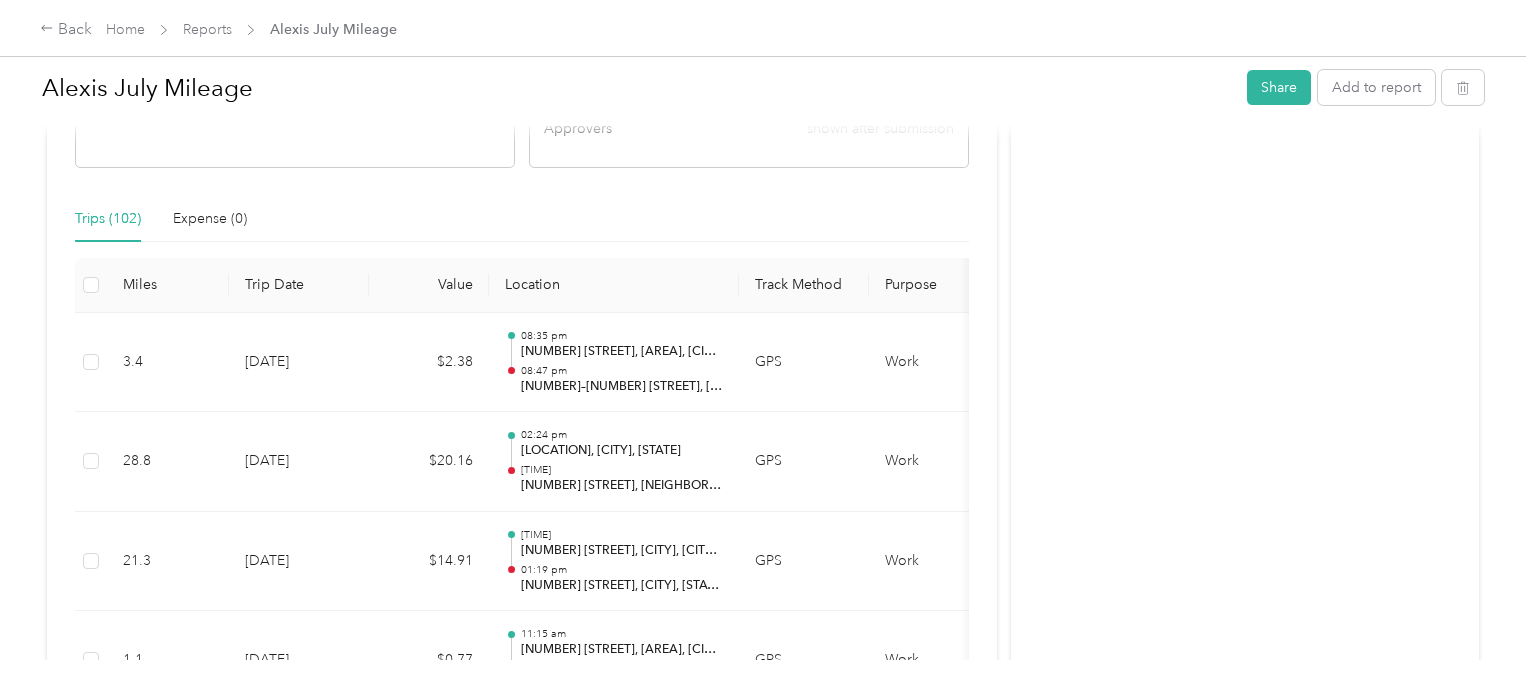 scroll, scrollTop: 0, scrollLeft: 0, axis: both 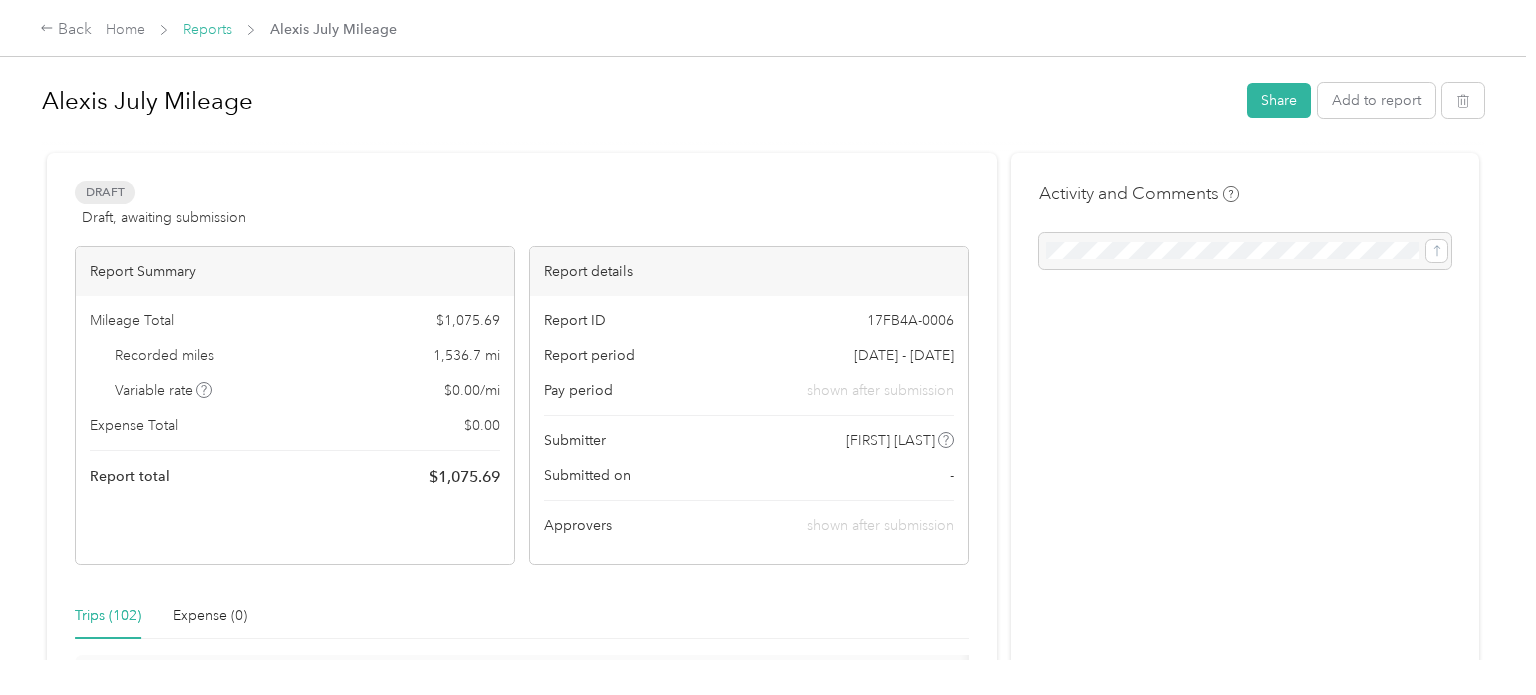 click on "Reports" at bounding box center (207, 29) 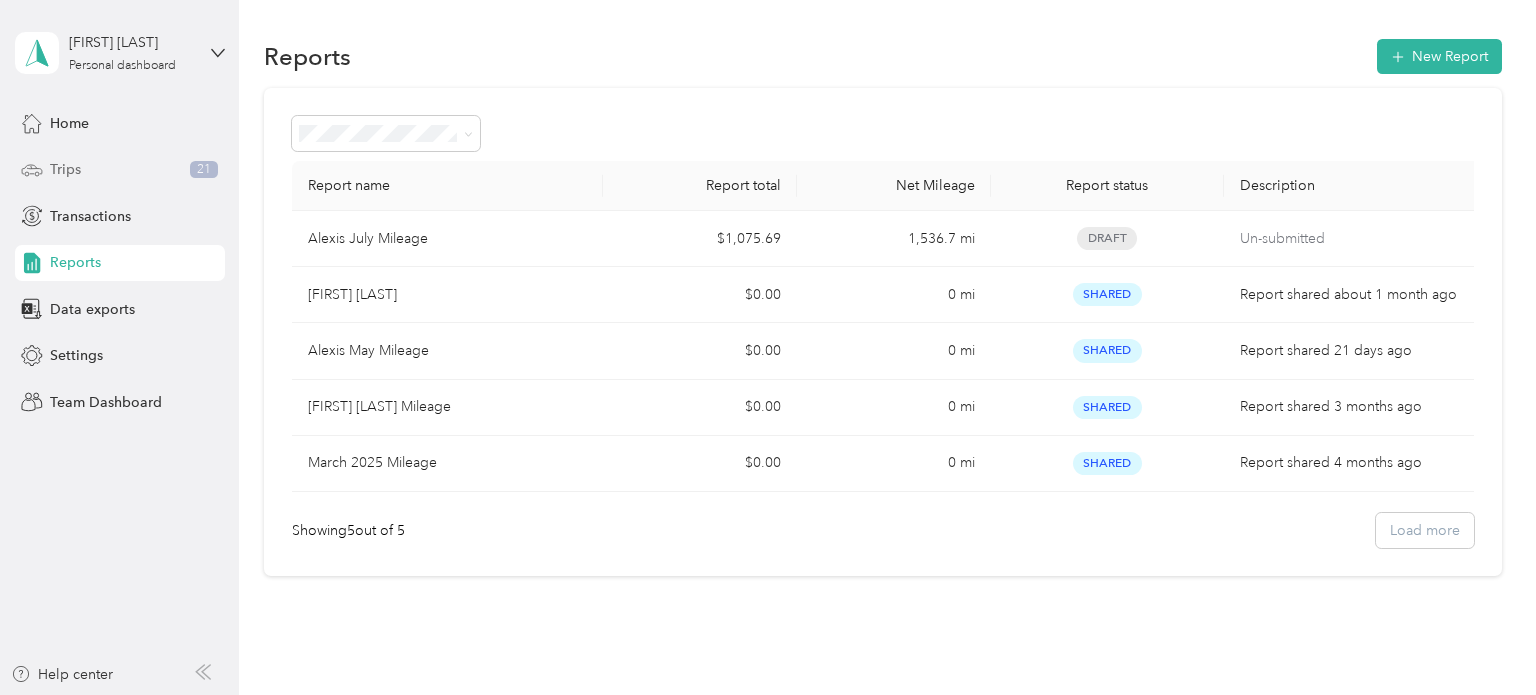 click on "Trips 21" at bounding box center (120, 170) 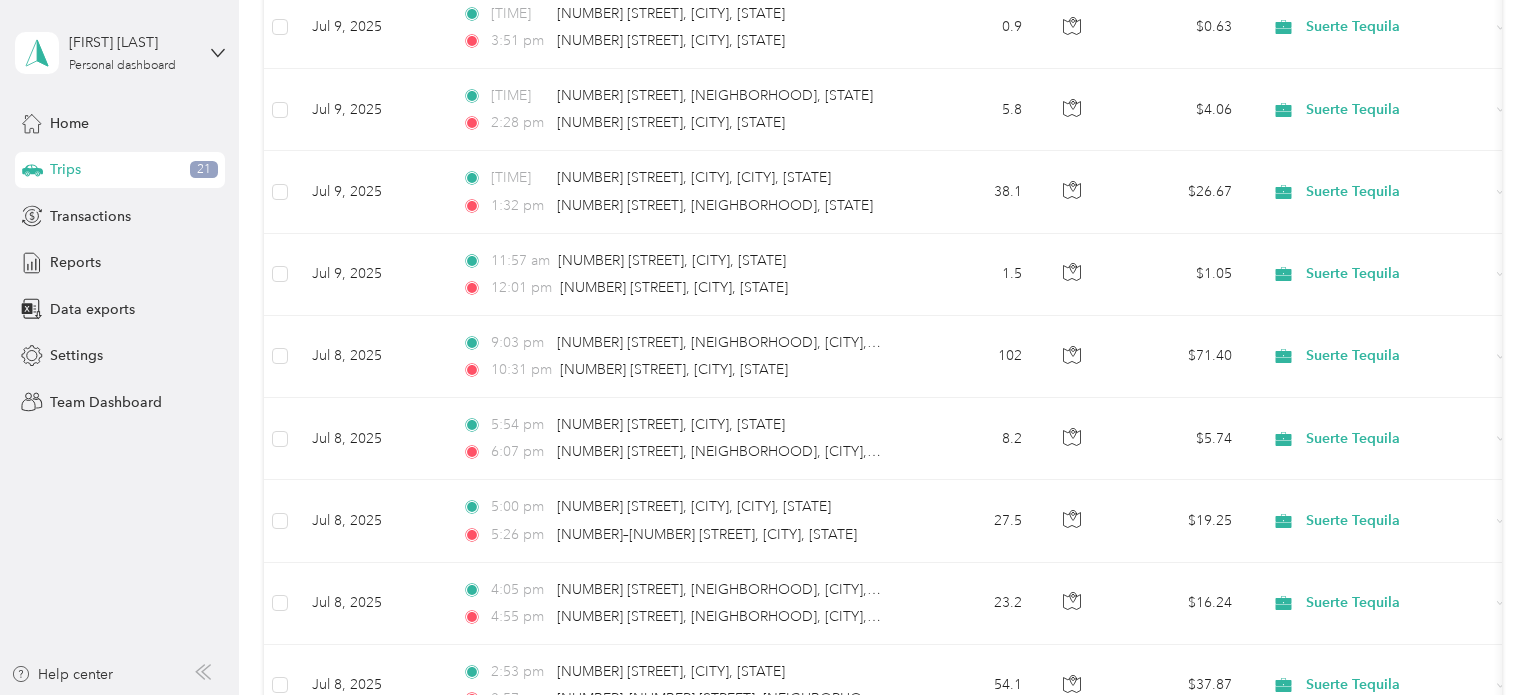 scroll, scrollTop: 8192, scrollLeft: 0, axis: vertical 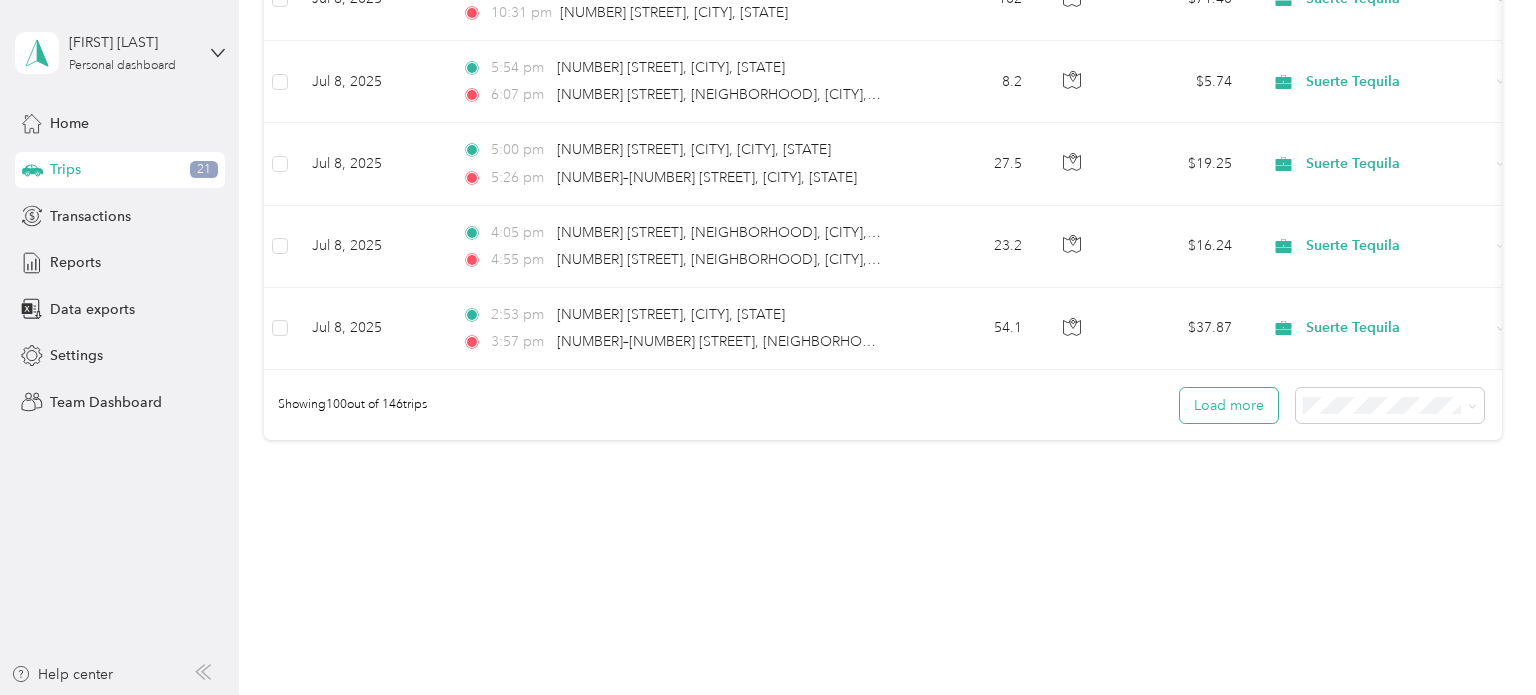 click on "Load more" at bounding box center [1229, 405] 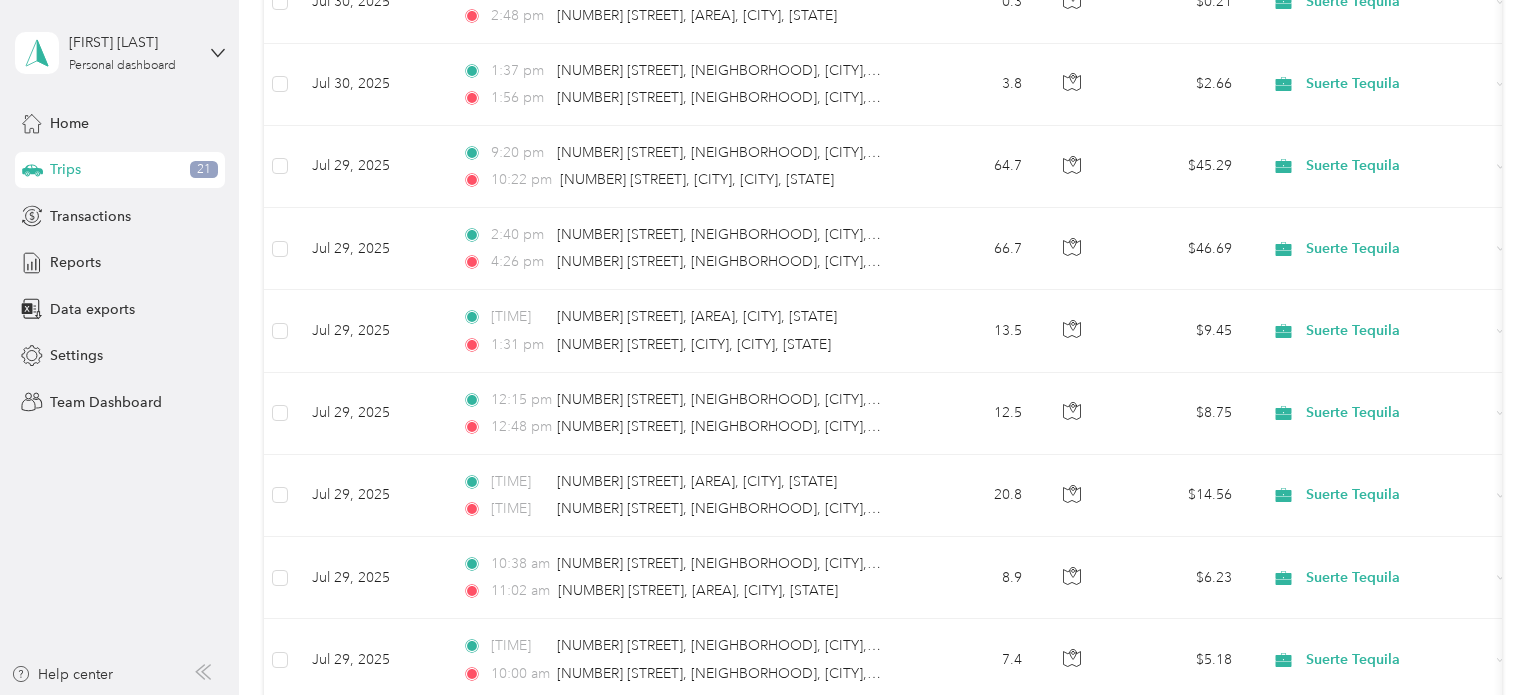 scroll, scrollTop: 0, scrollLeft: 0, axis: both 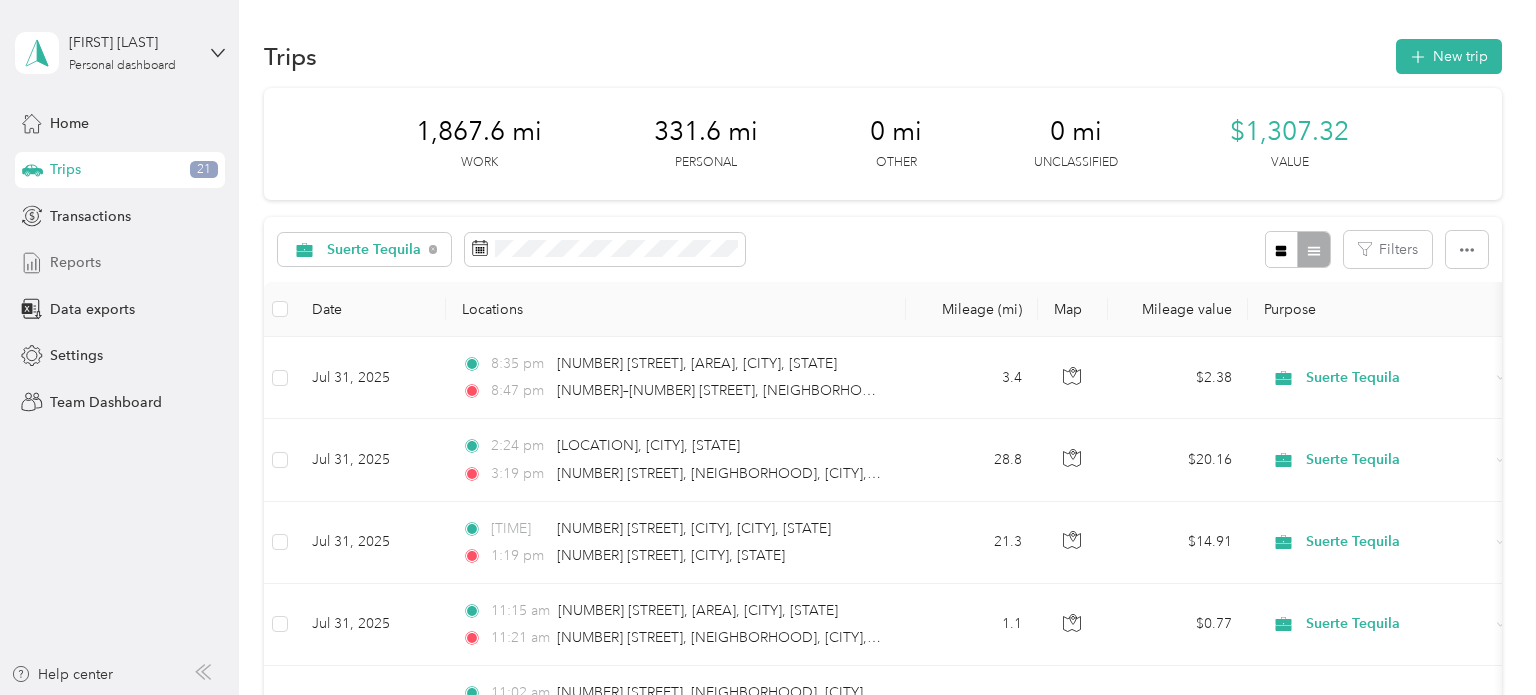 click on "Reports" at bounding box center (75, 262) 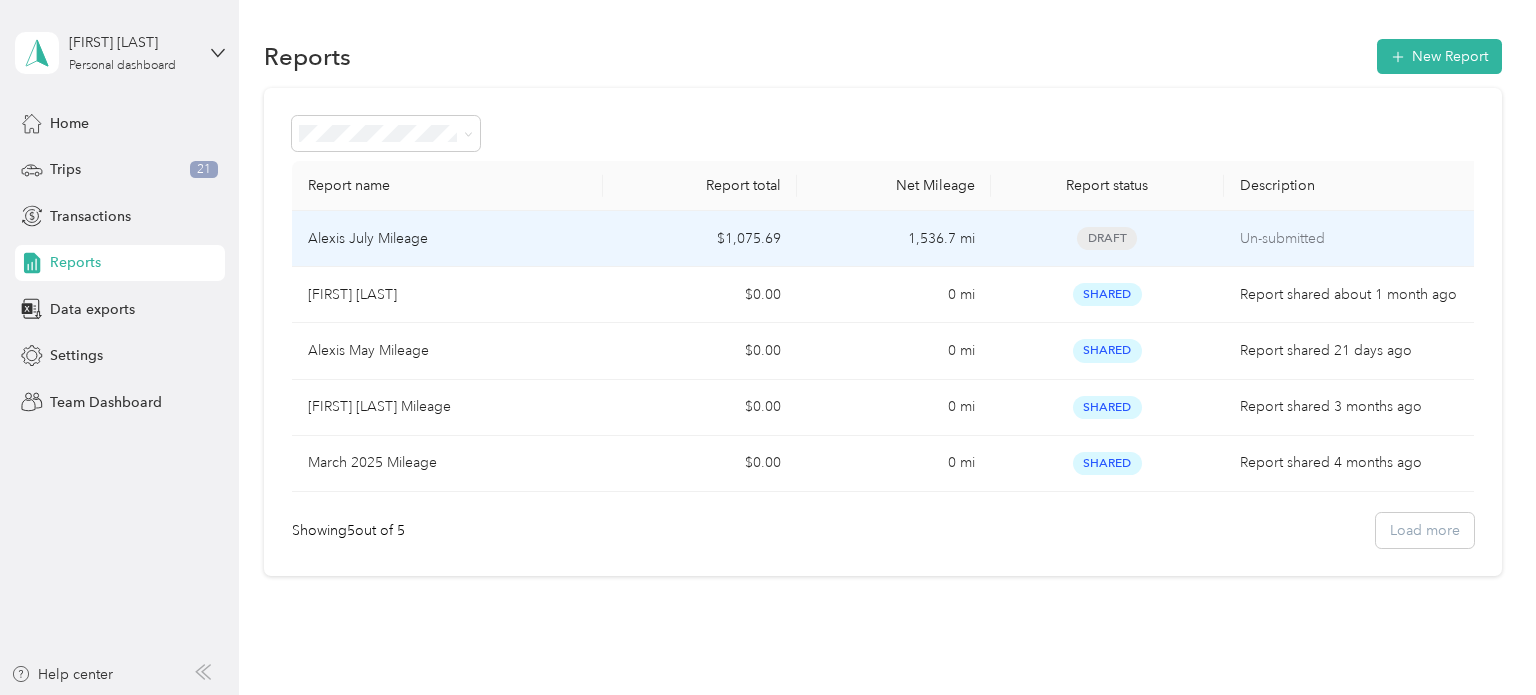 click on "Alexis July Mileage" at bounding box center (447, 239) 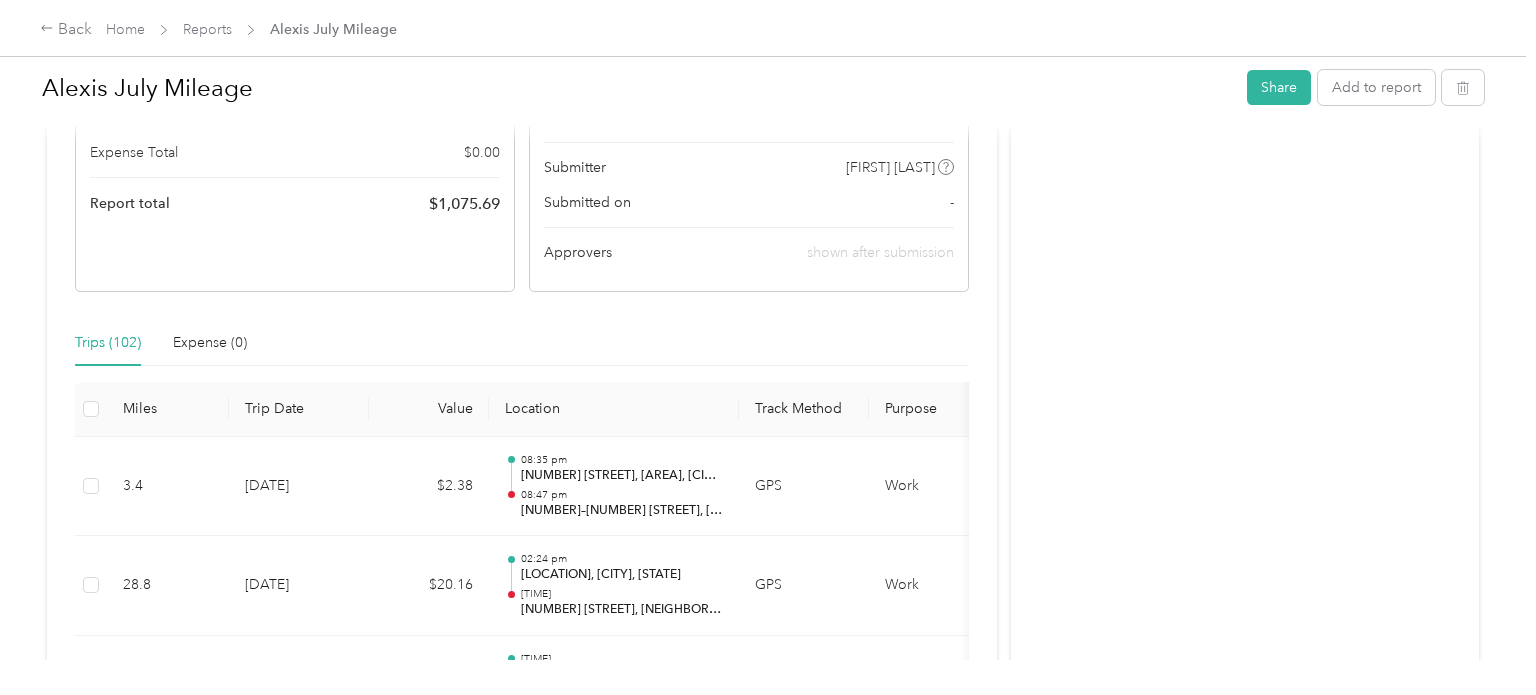 scroll, scrollTop: 0, scrollLeft: 0, axis: both 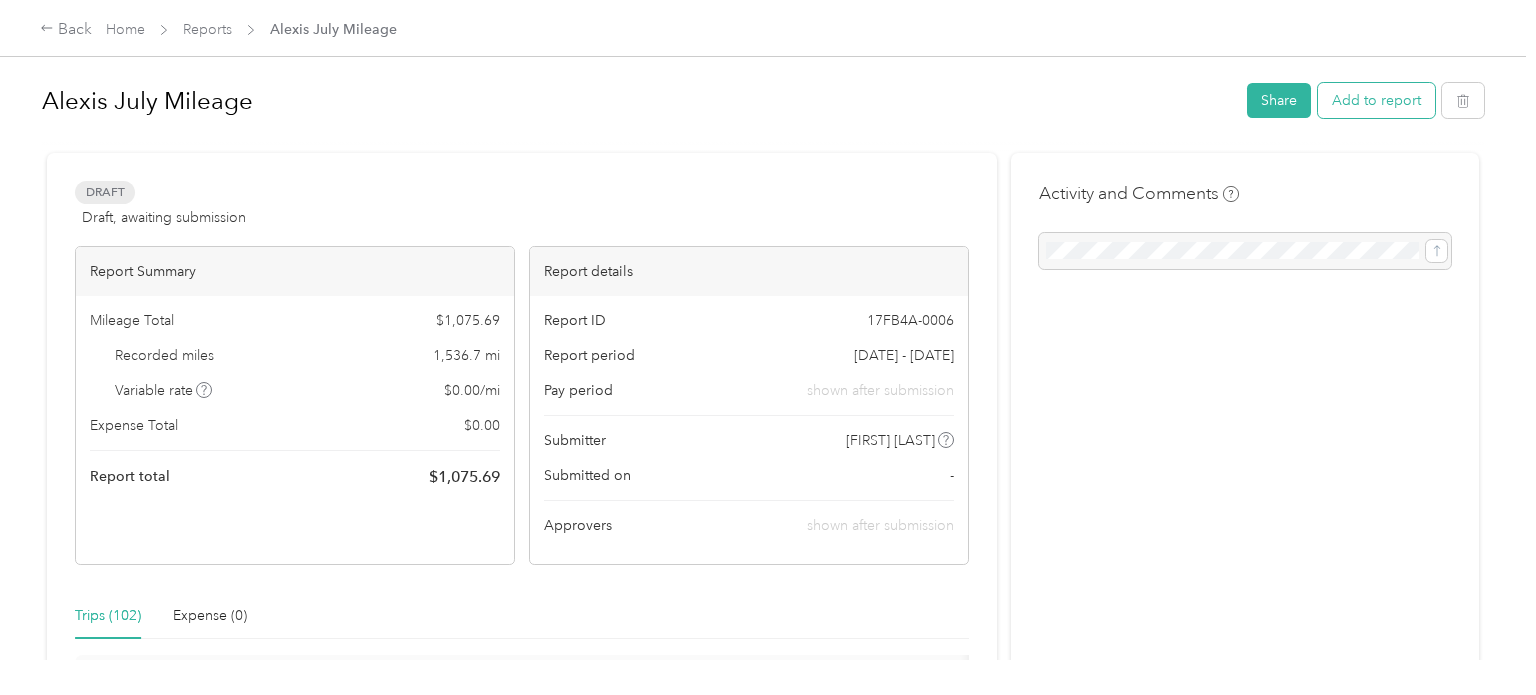 click on "Add to report" at bounding box center [1376, 100] 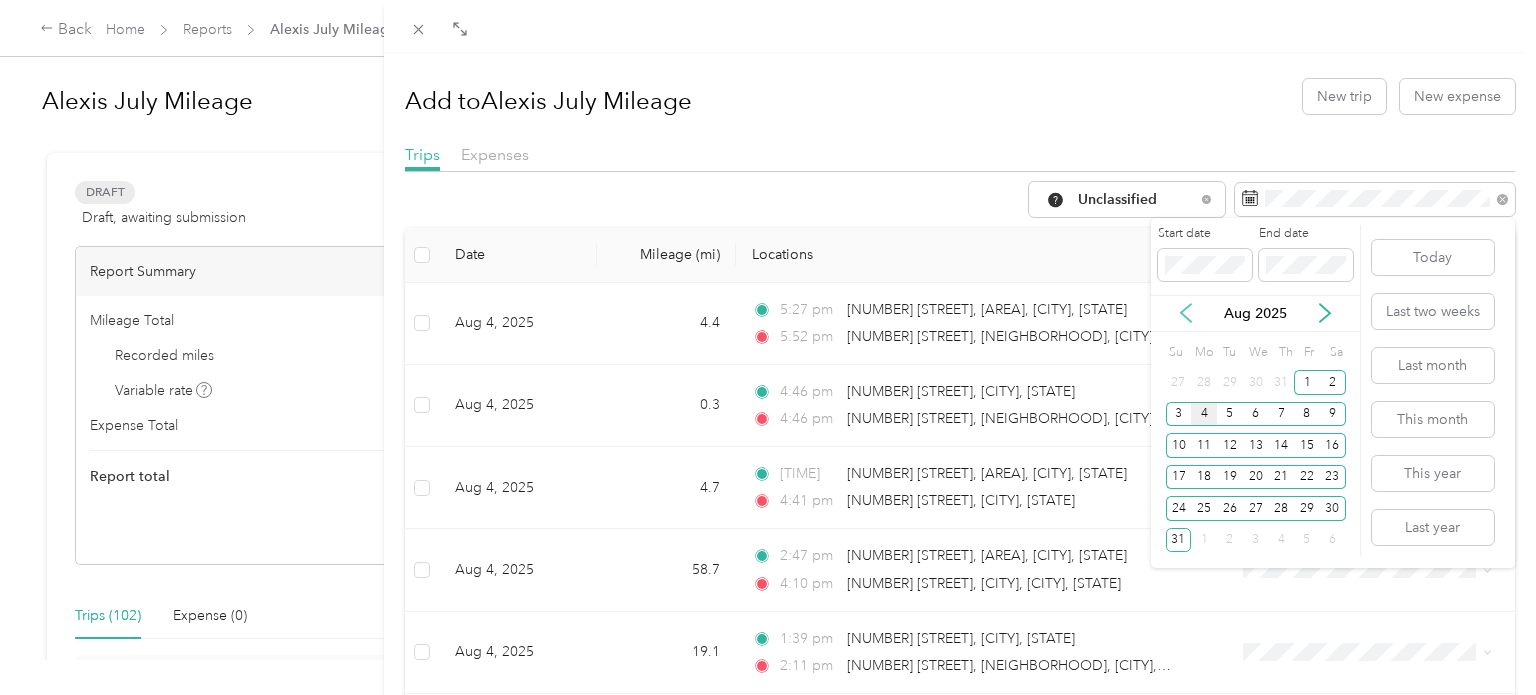 click 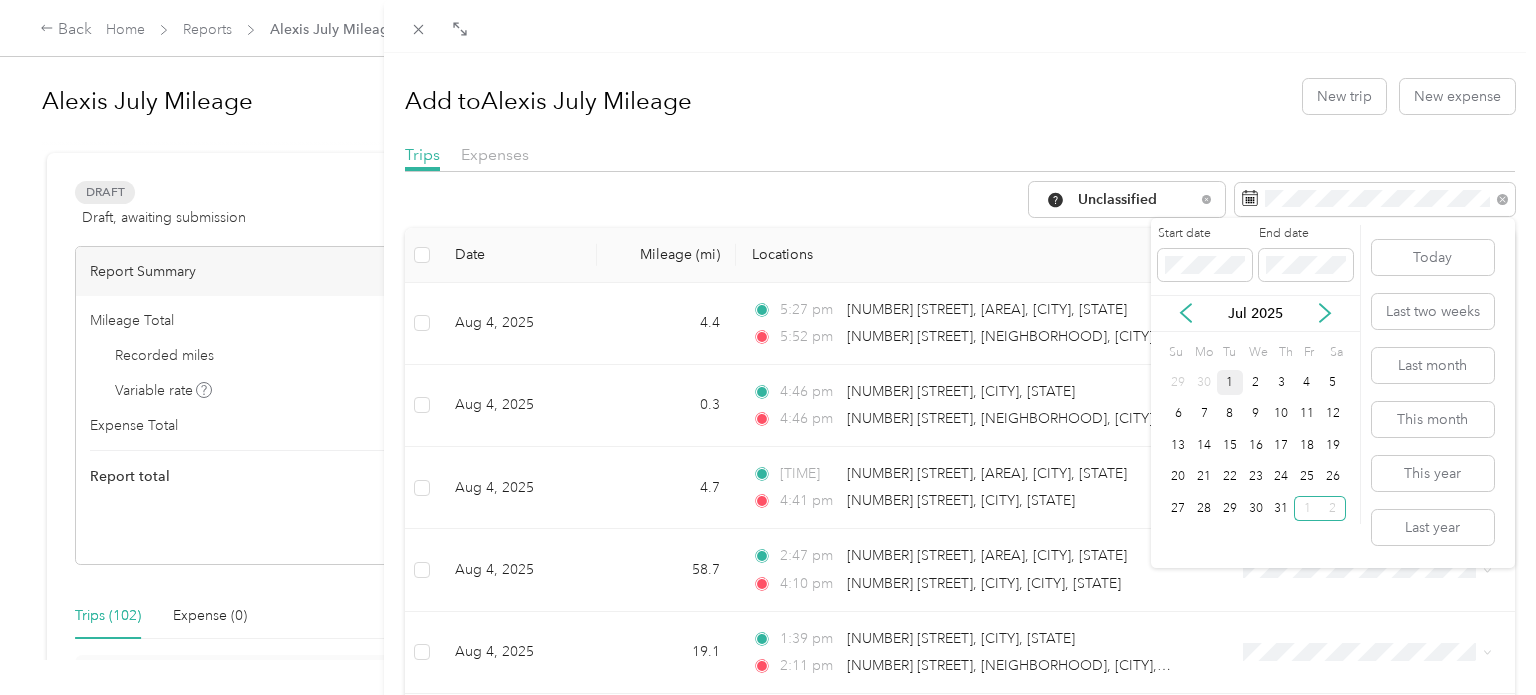 click on "1" at bounding box center [1230, 382] 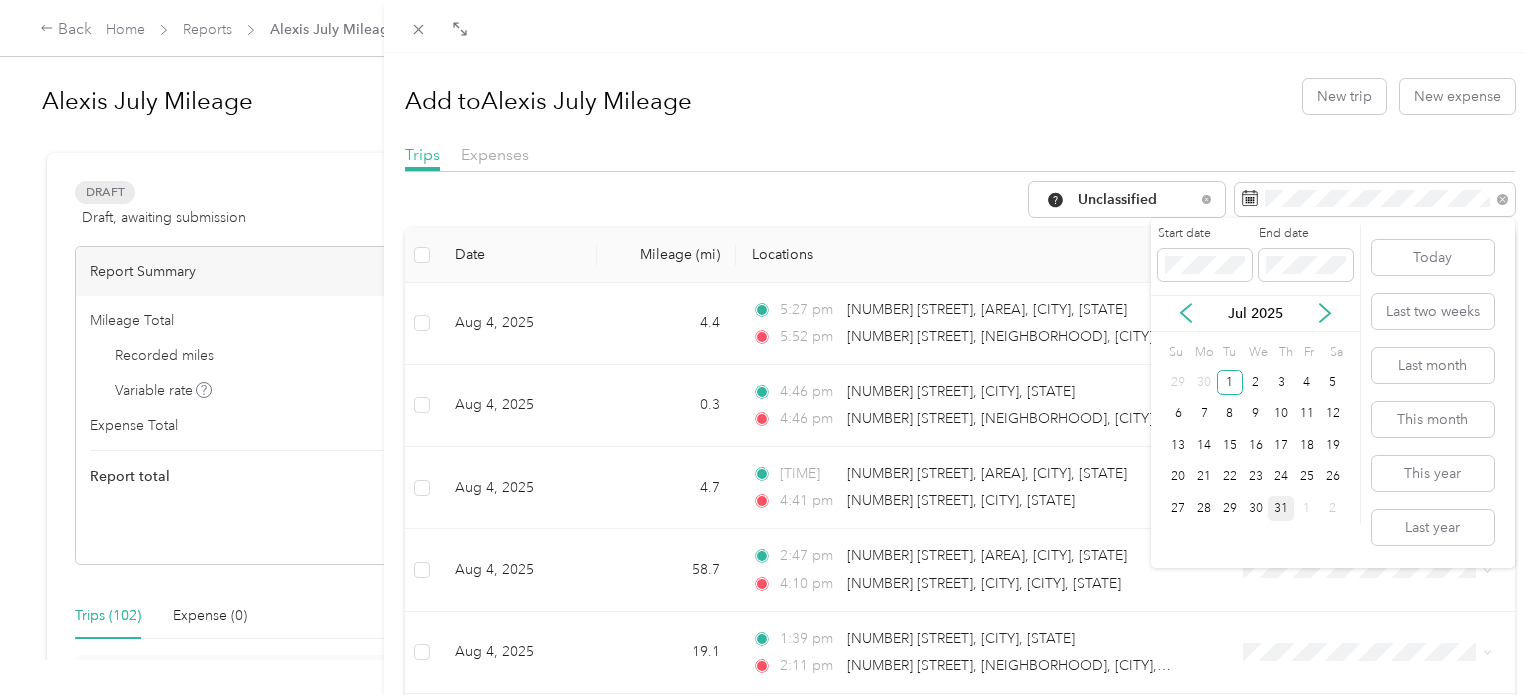 click on "31" at bounding box center [1281, 508] 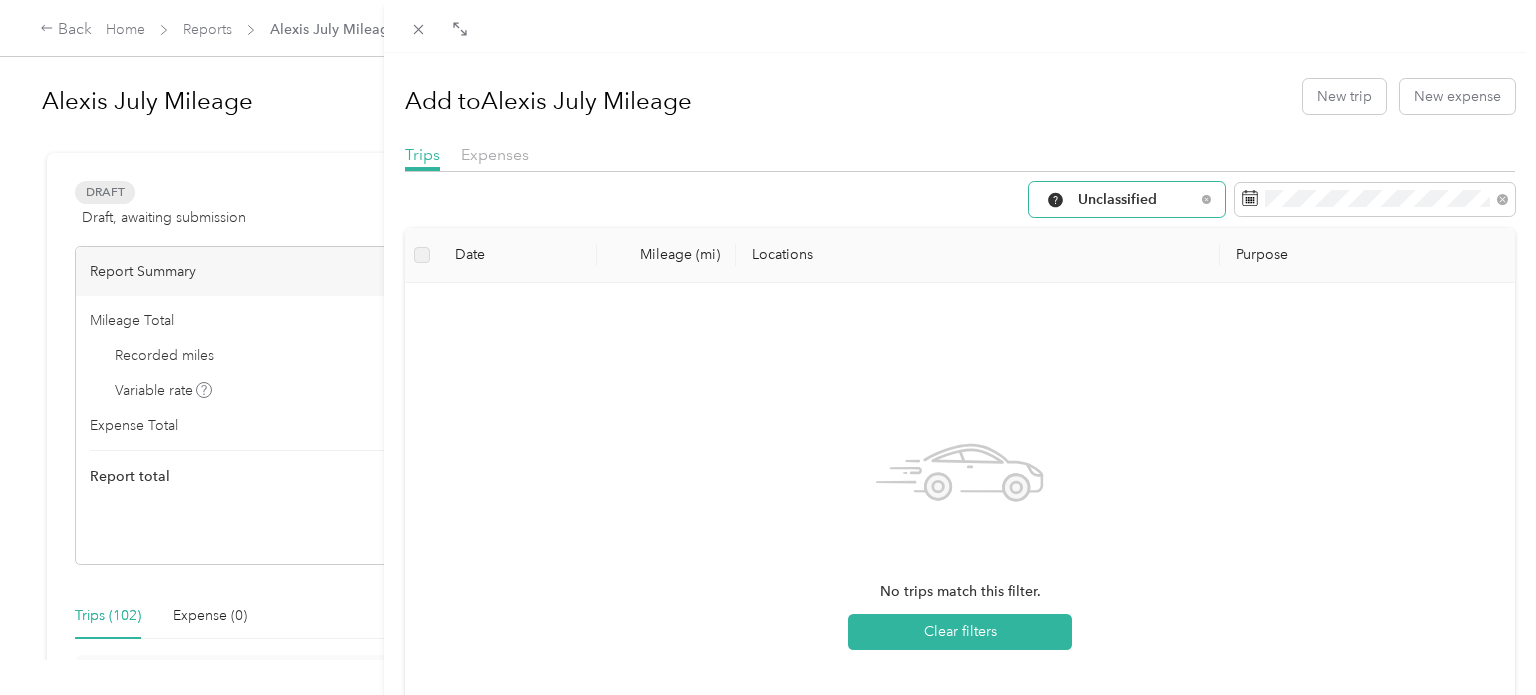 click on "Unclassified" at bounding box center (1136, 200) 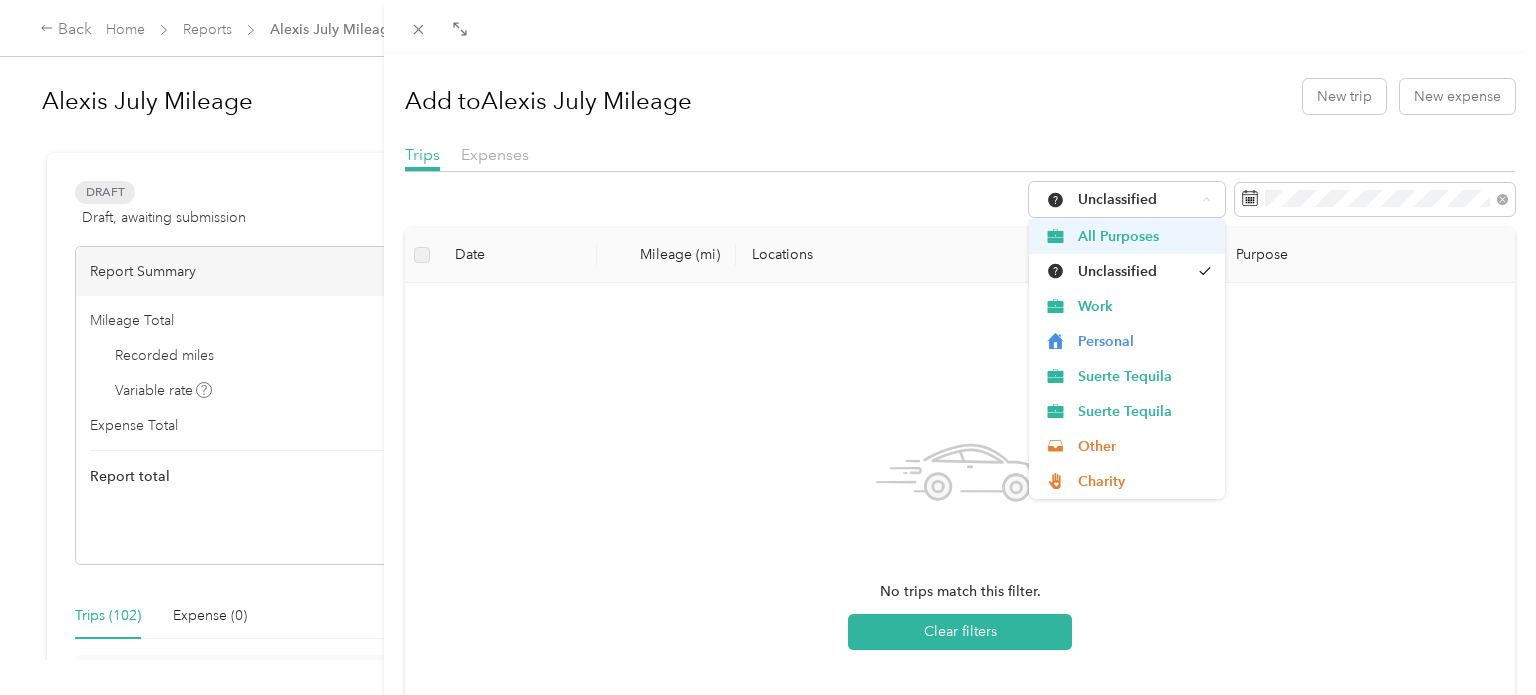 click on "All Purposes" at bounding box center [1144, 236] 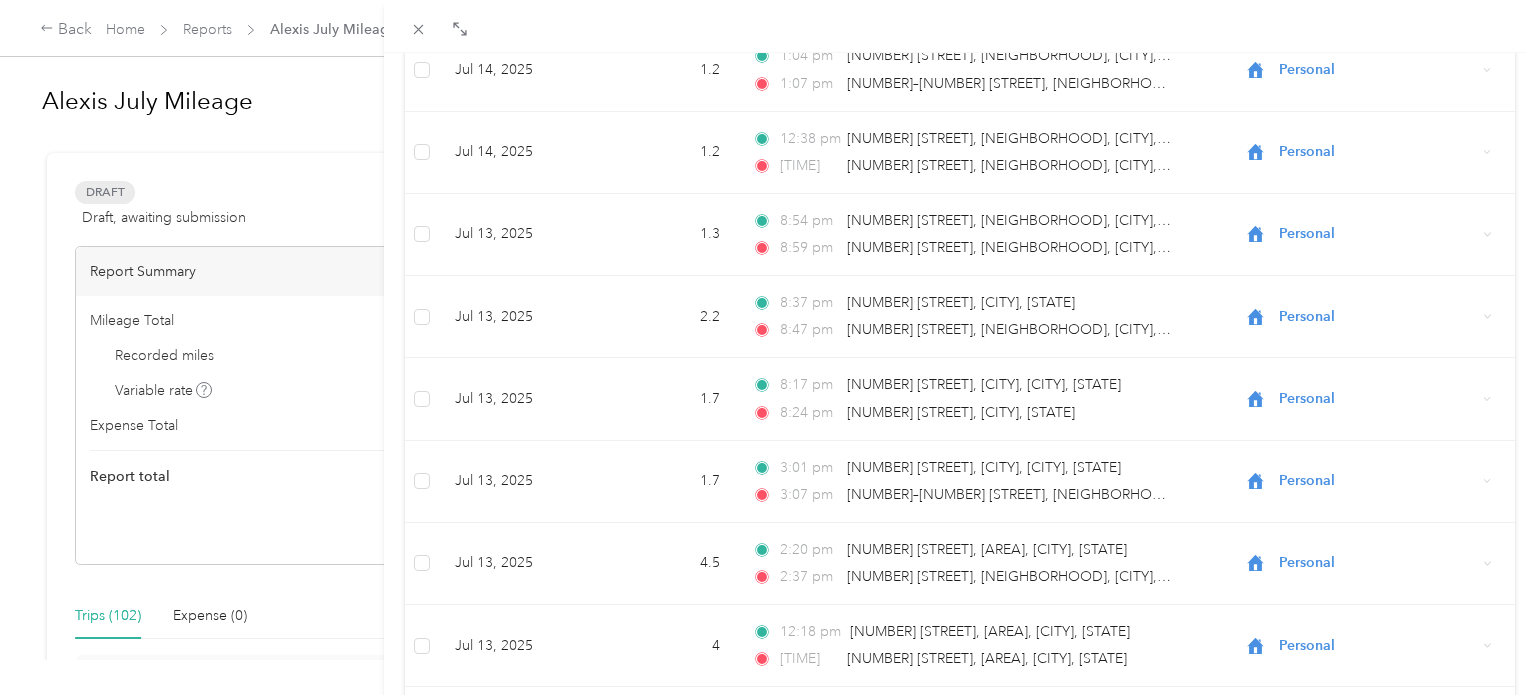 scroll, scrollTop: 3664, scrollLeft: 0, axis: vertical 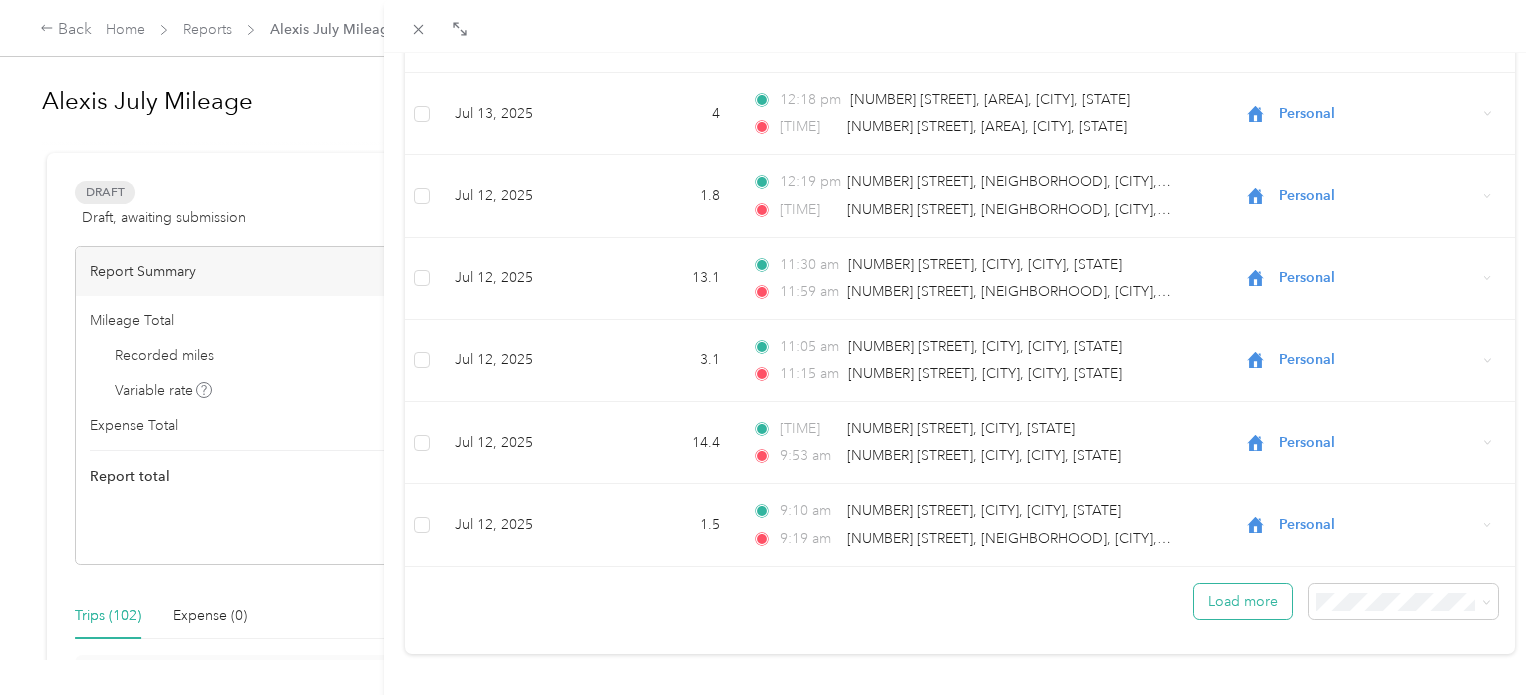 click on "Load more" at bounding box center (1243, 601) 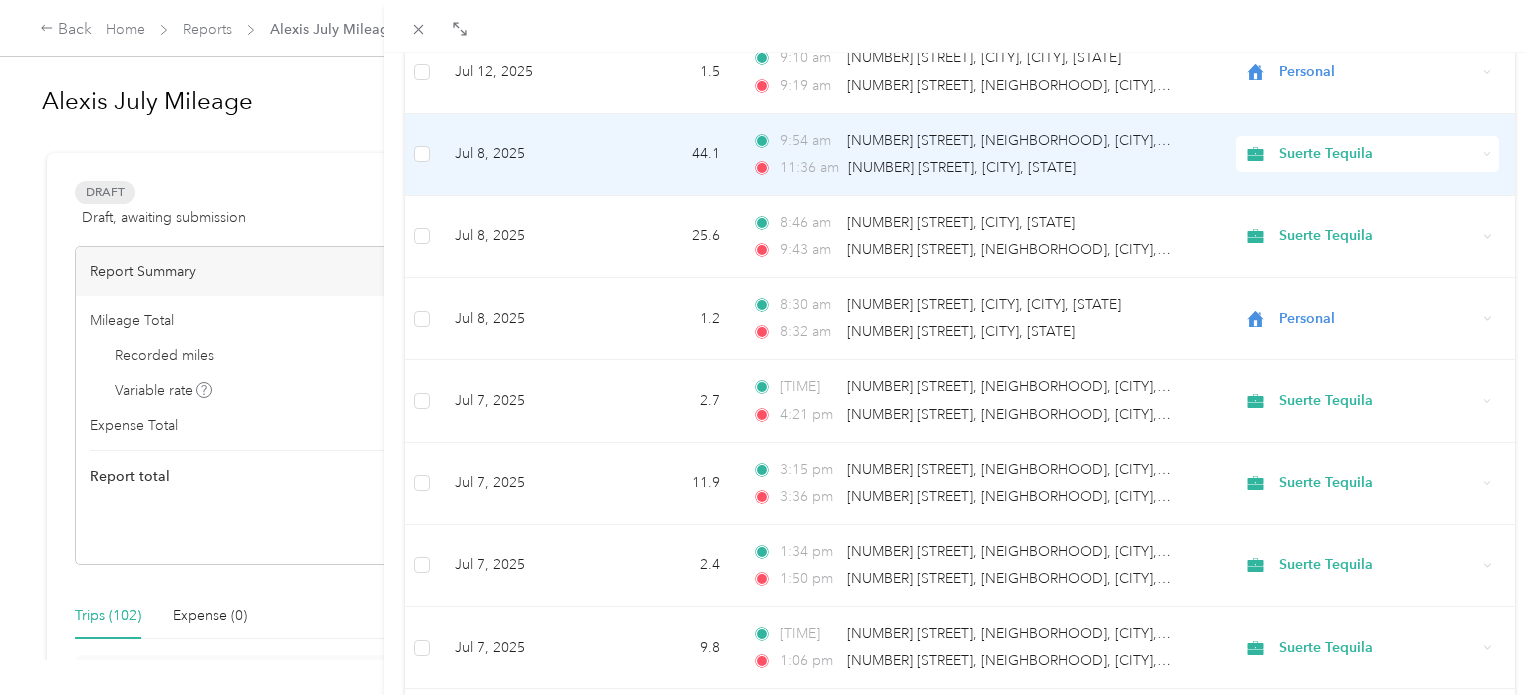 scroll, scrollTop: 4115, scrollLeft: 0, axis: vertical 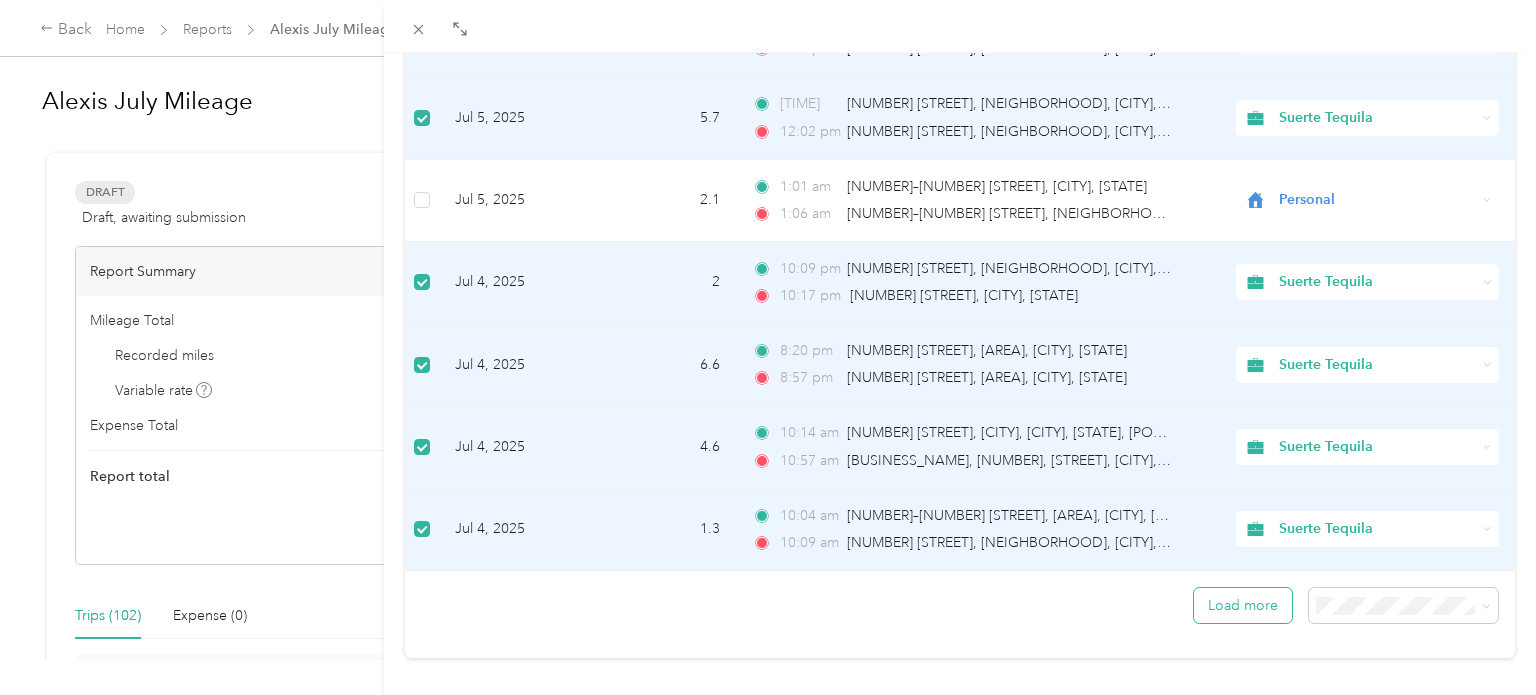 click on "Load more" at bounding box center (1243, 605) 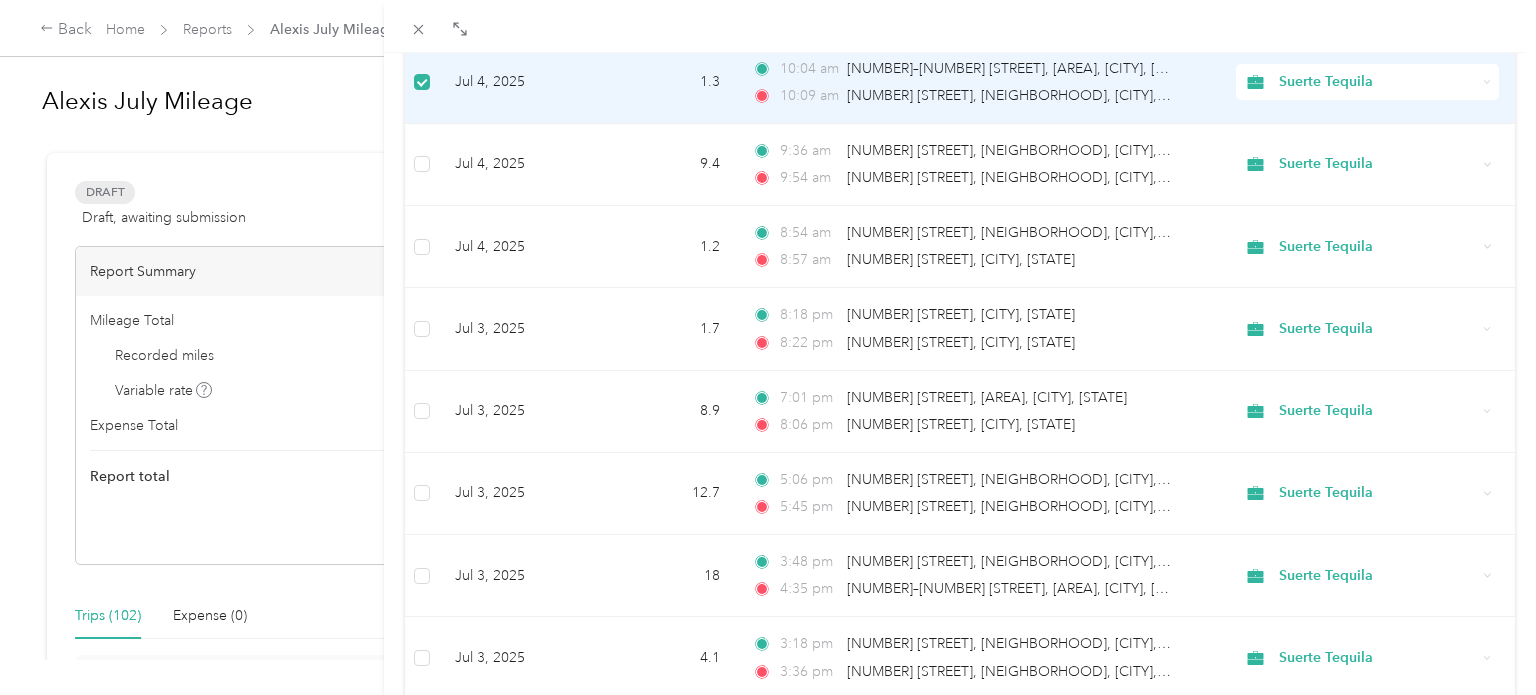scroll, scrollTop: 6195, scrollLeft: 0, axis: vertical 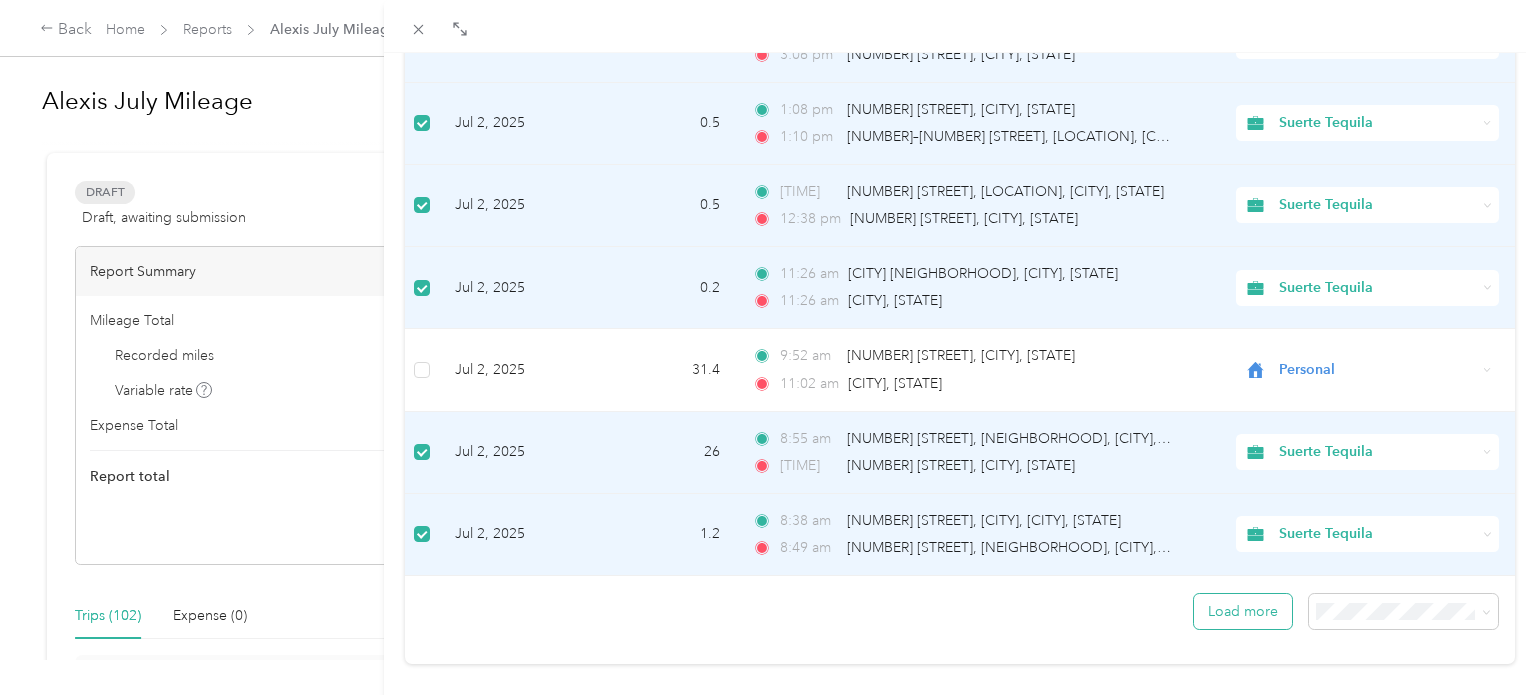 click on "Load more" at bounding box center (1243, 611) 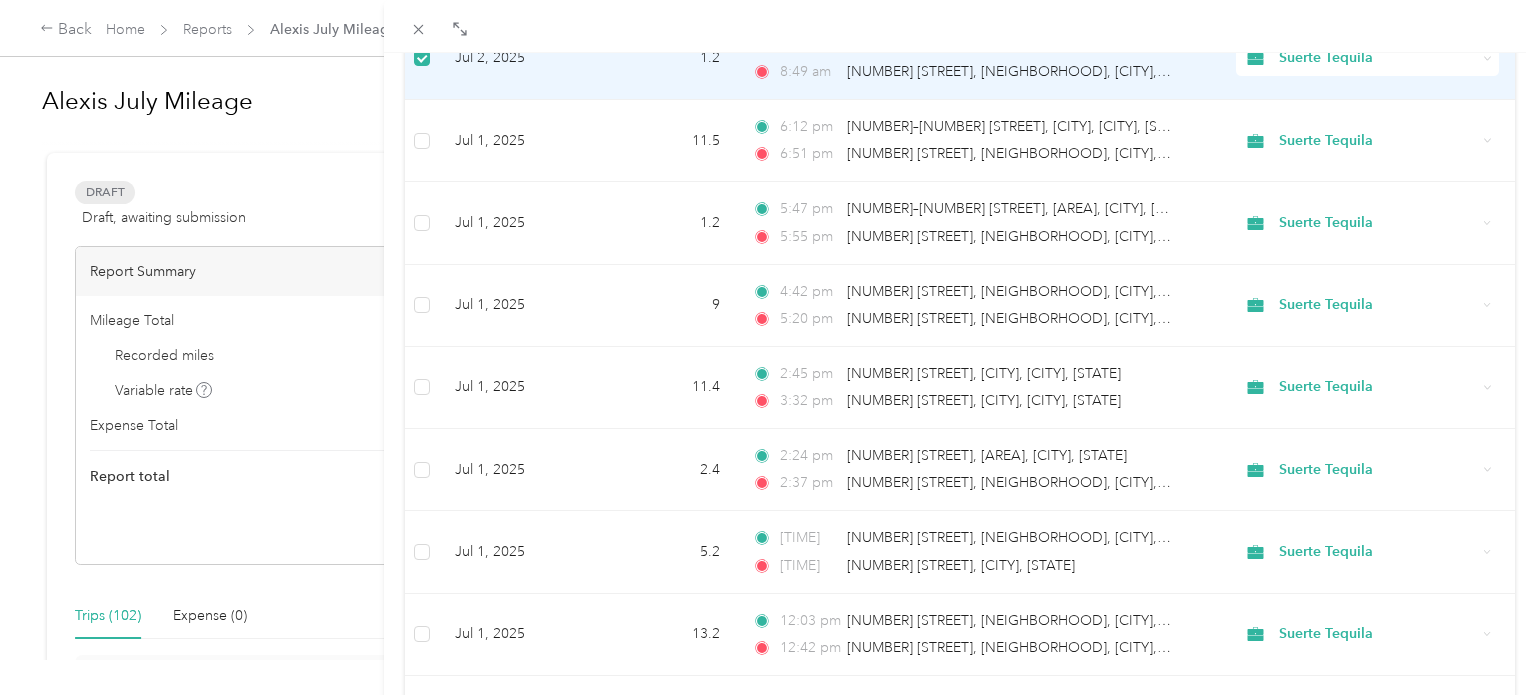 scroll, scrollTop: 8257, scrollLeft: 0, axis: vertical 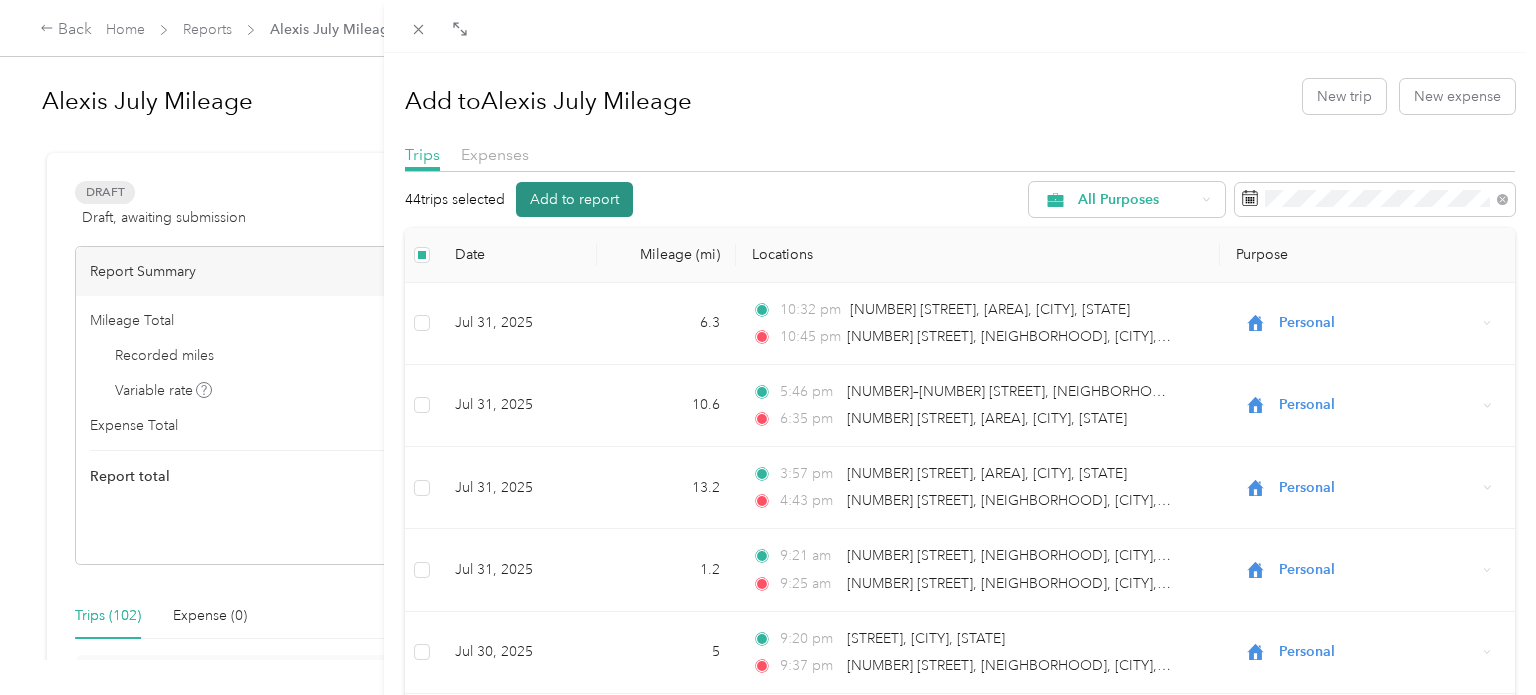 click on "Add to report" at bounding box center [574, 199] 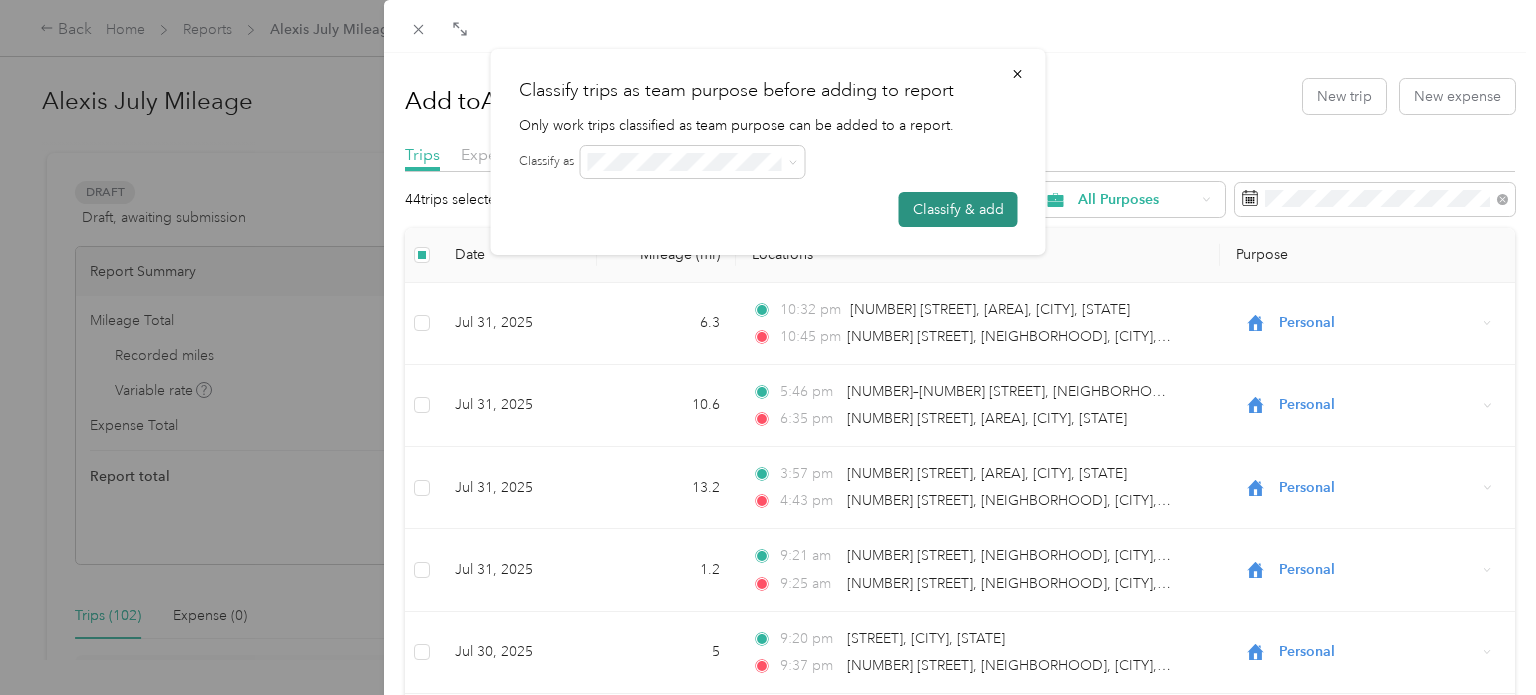 click on "Classify & add" at bounding box center [958, 209] 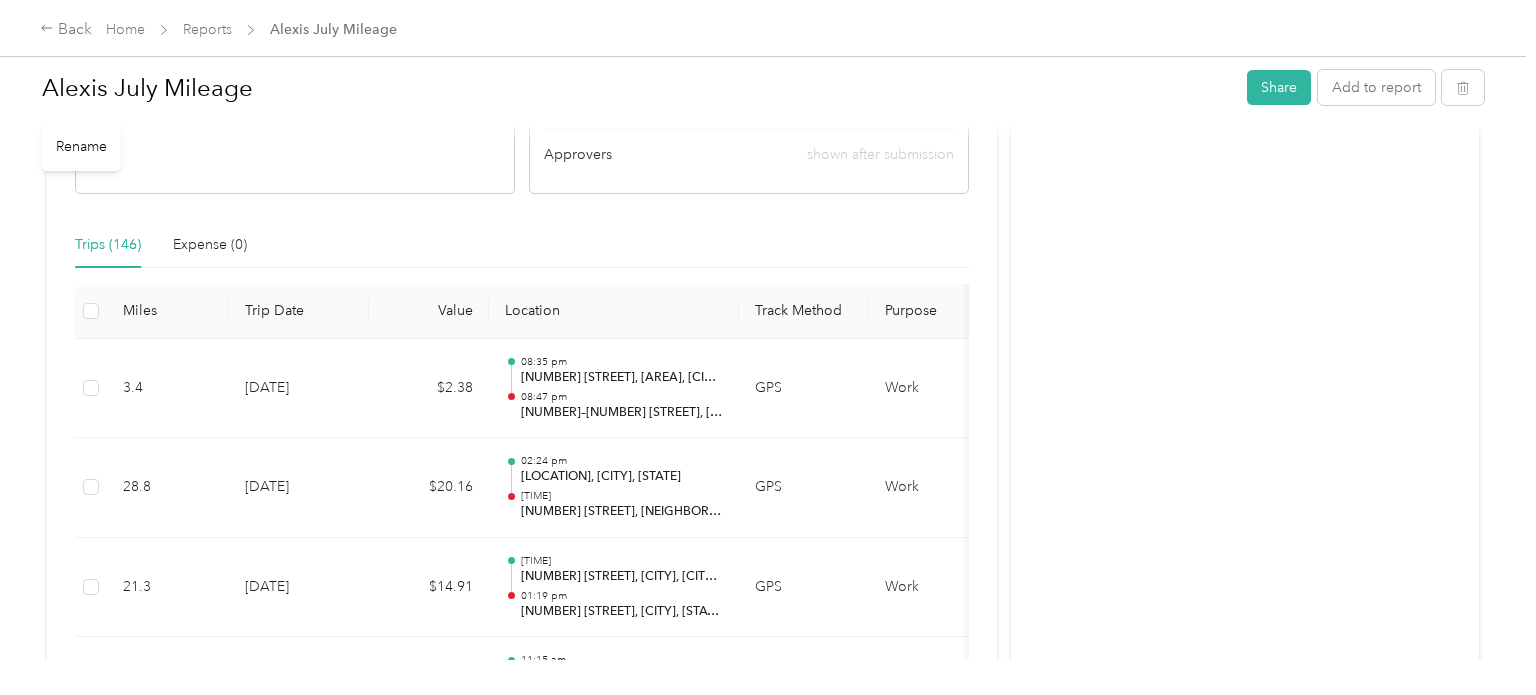 scroll, scrollTop: 0, scrollLeft: 0, axis: both 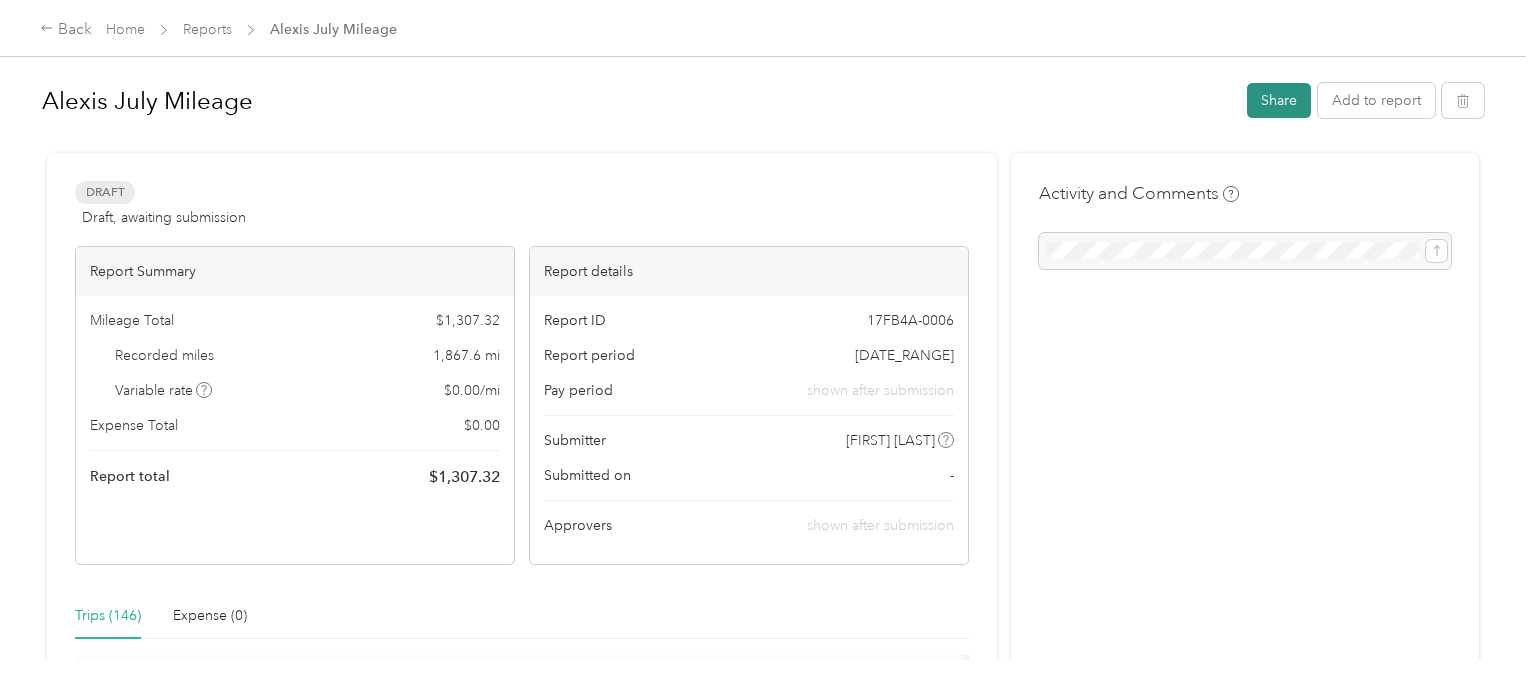 click on "Share" at bounding box center (1279, 100) 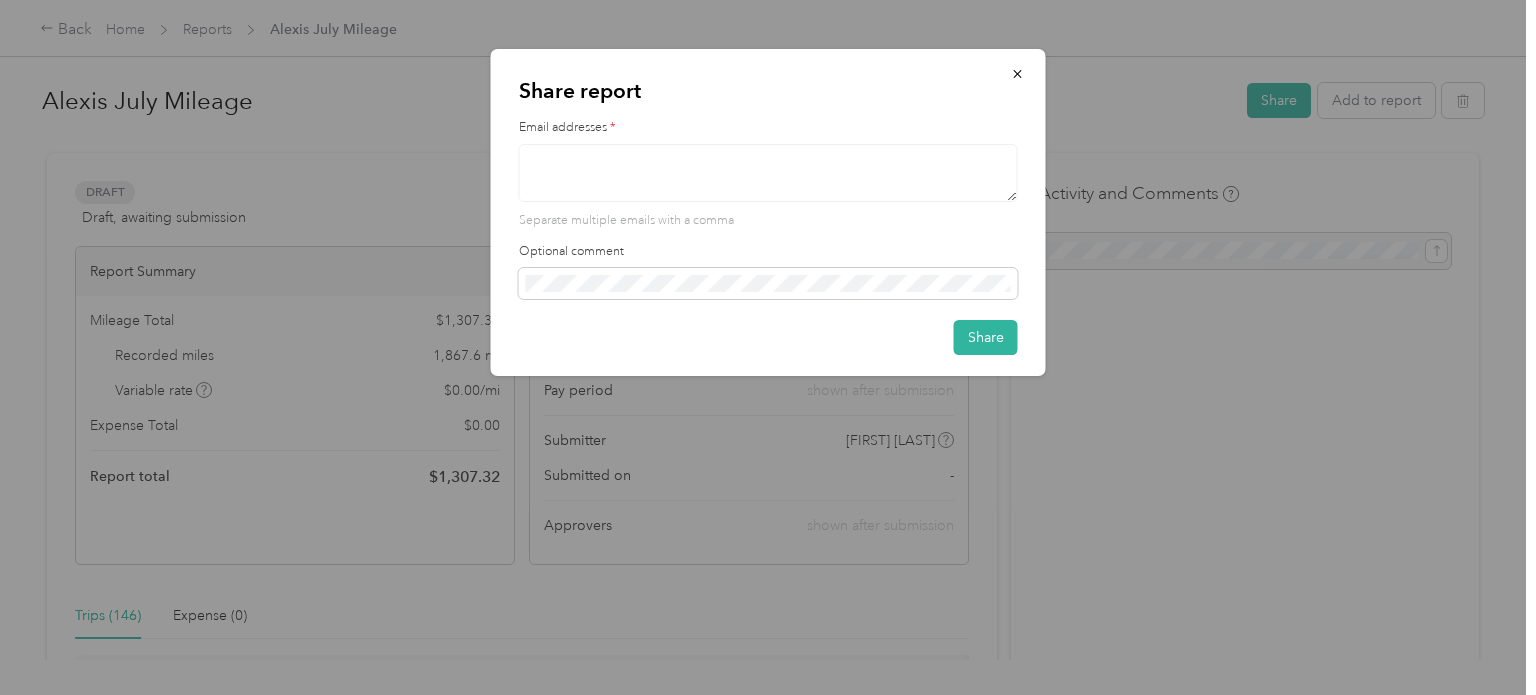 click at bounding box center (768, 173) 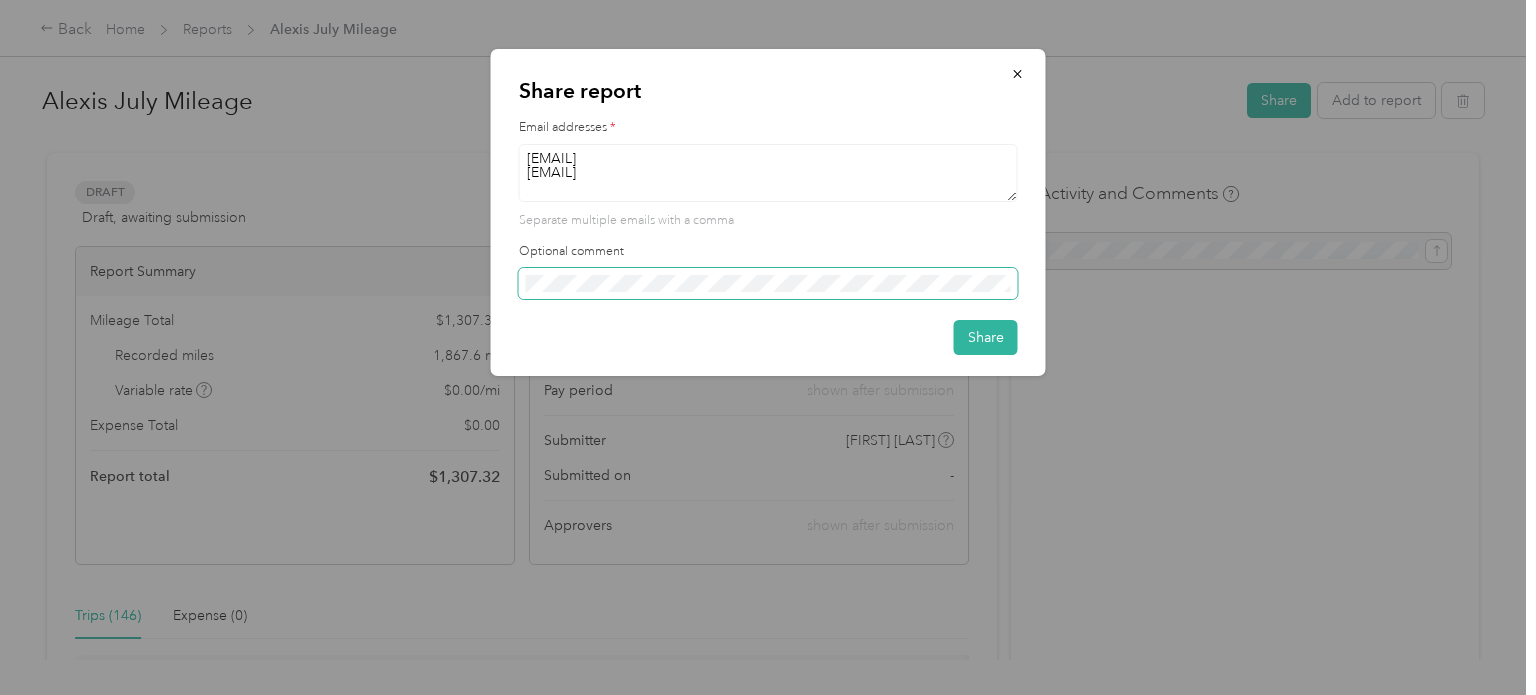 click at bounding box center [768, 284] 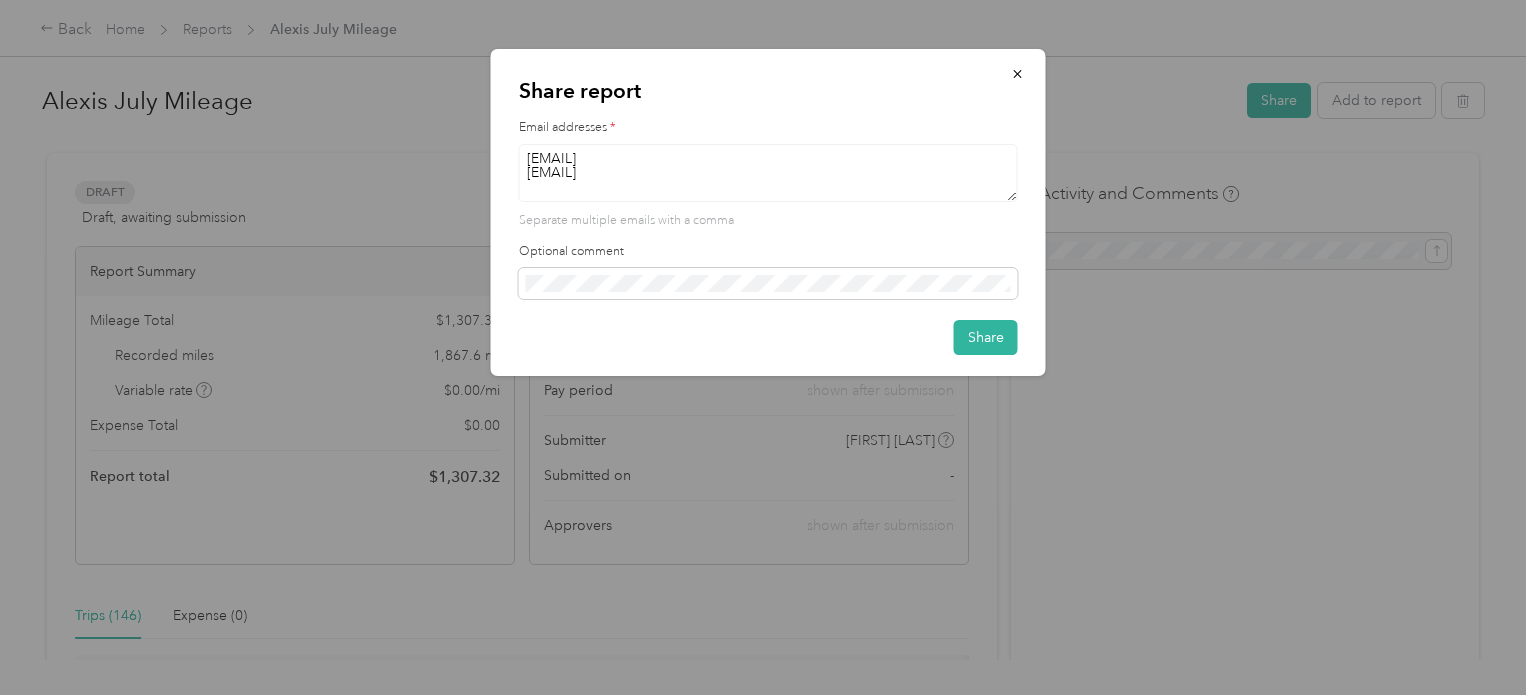 click on "[EMAIL]
[EMAIL]" at bounding box center (768, 173) 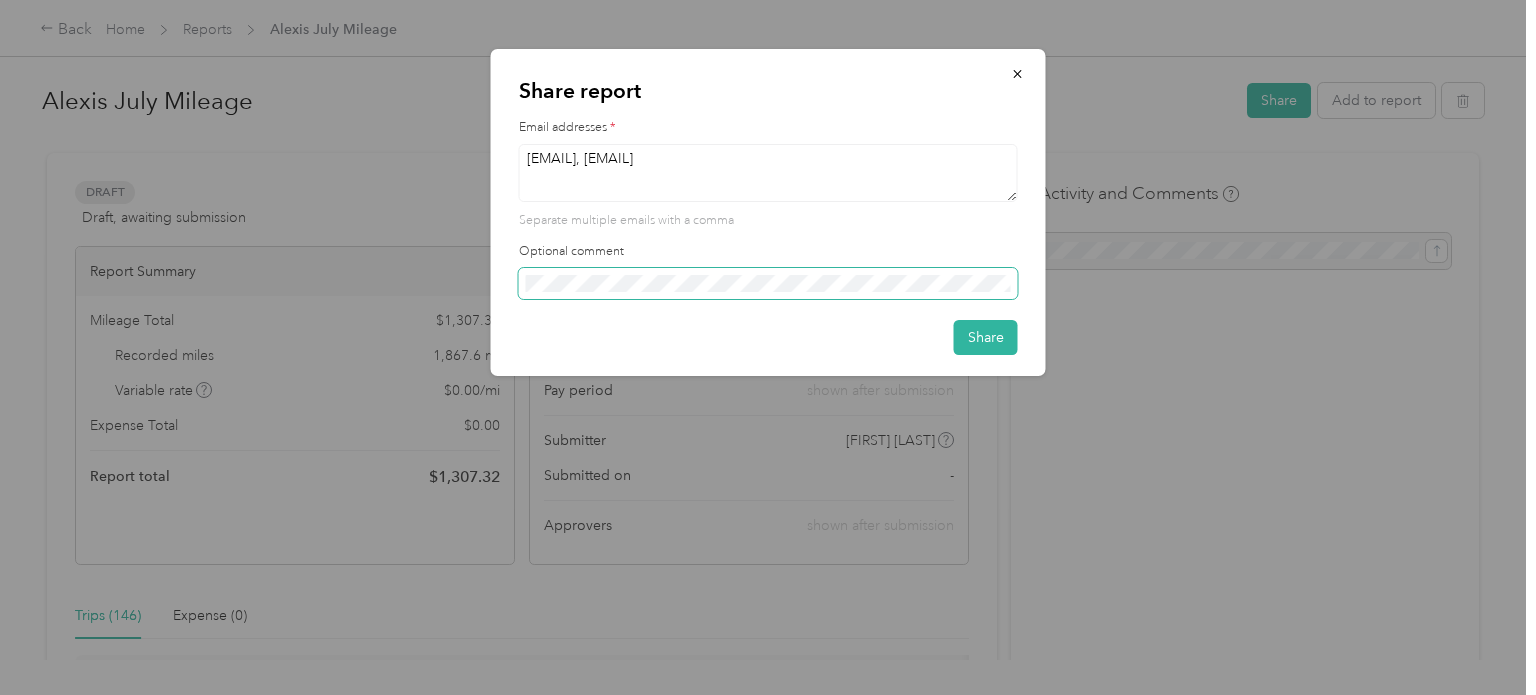 type on "[EMAIL], [EMAIL]" 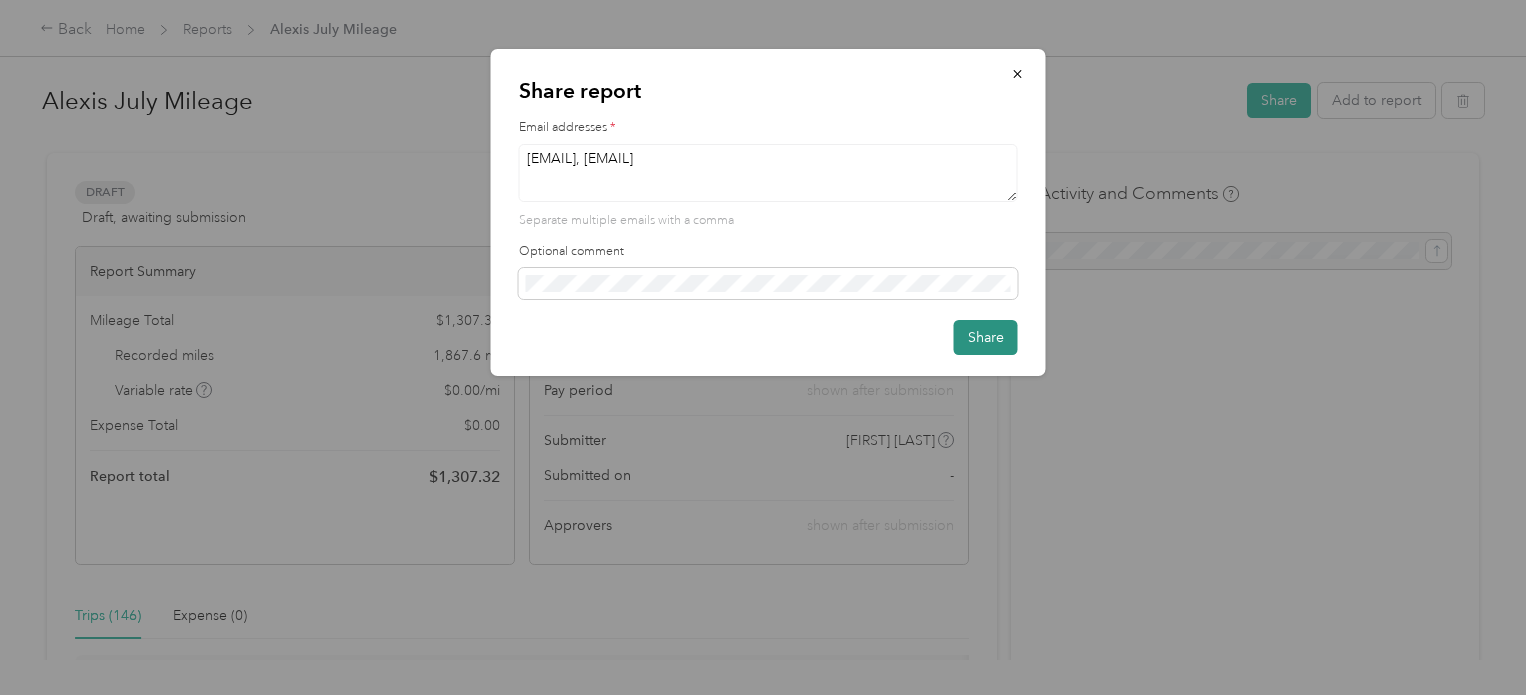 click on "Share" at bounding box center [986, 337] 